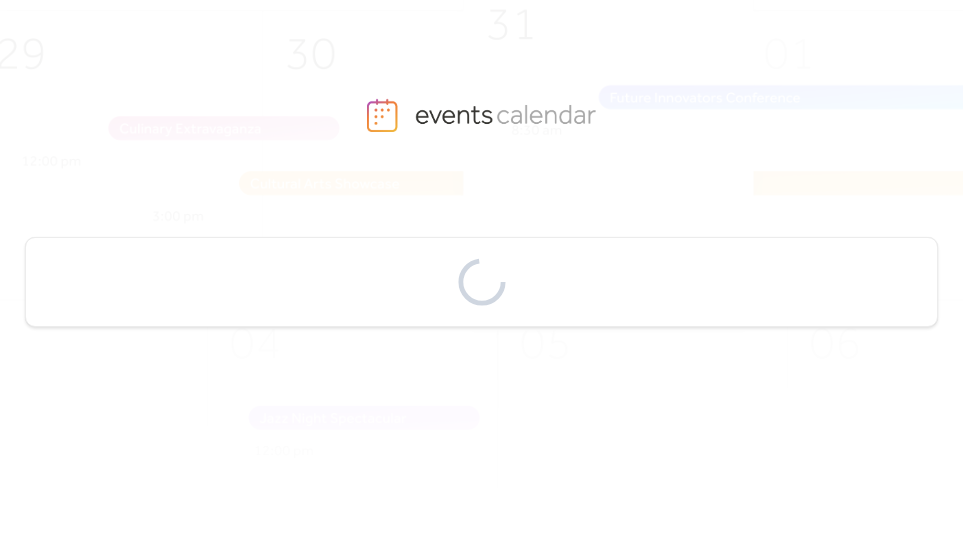 scroll, scrollTop: 0, scrollLeft: 0, axis: both 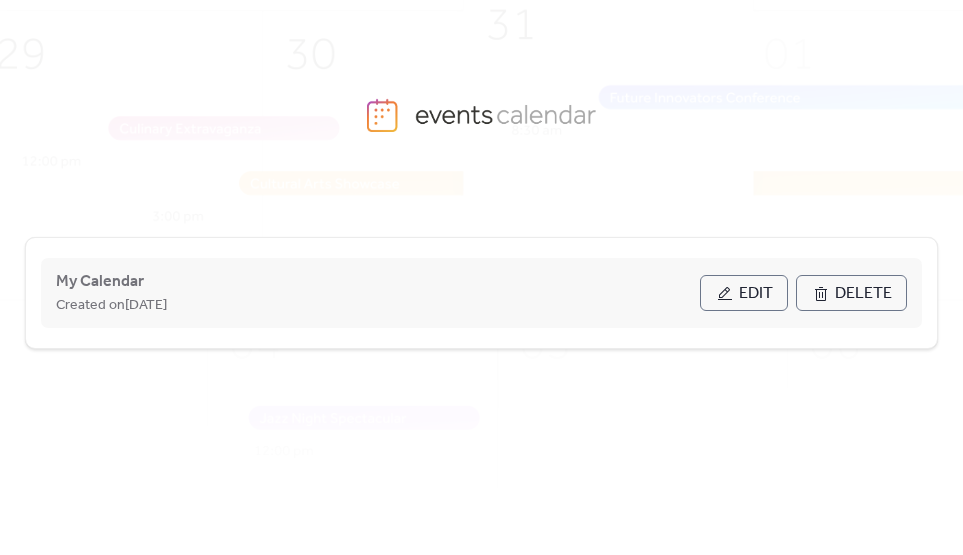 click on "Edit" at bounding box center [756, 294] 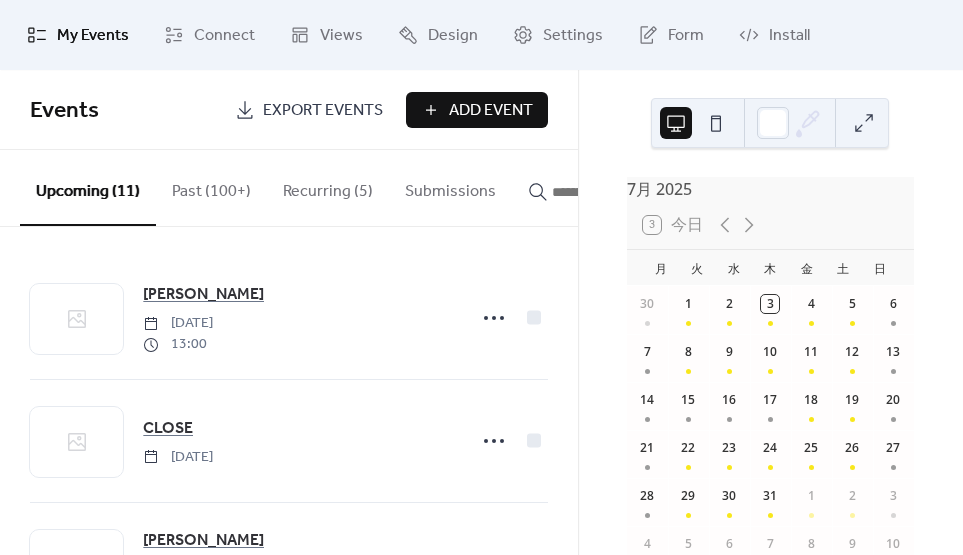 click on "Add Event" at bounding box center [491, 111] 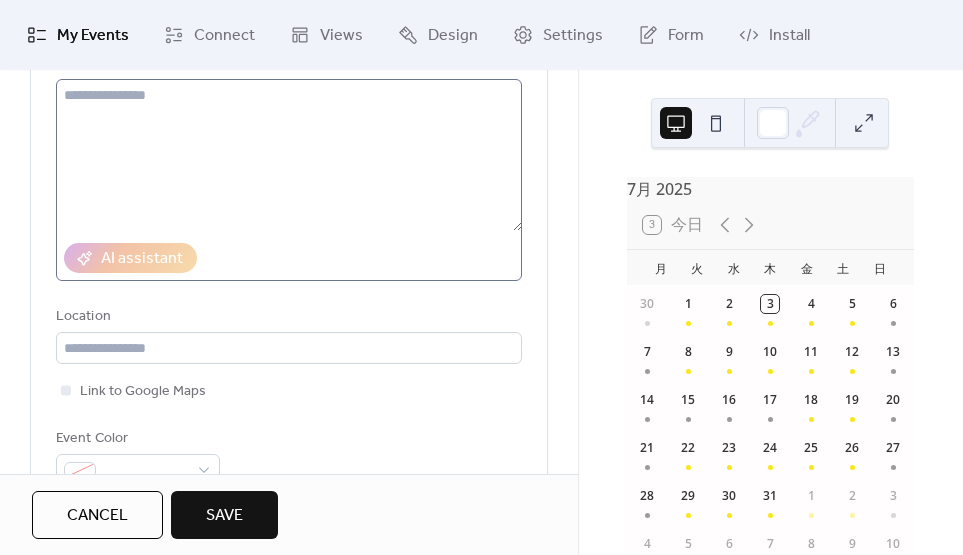 scroll, scrollTop: 541, scrollLeft: 0, axis: vertical 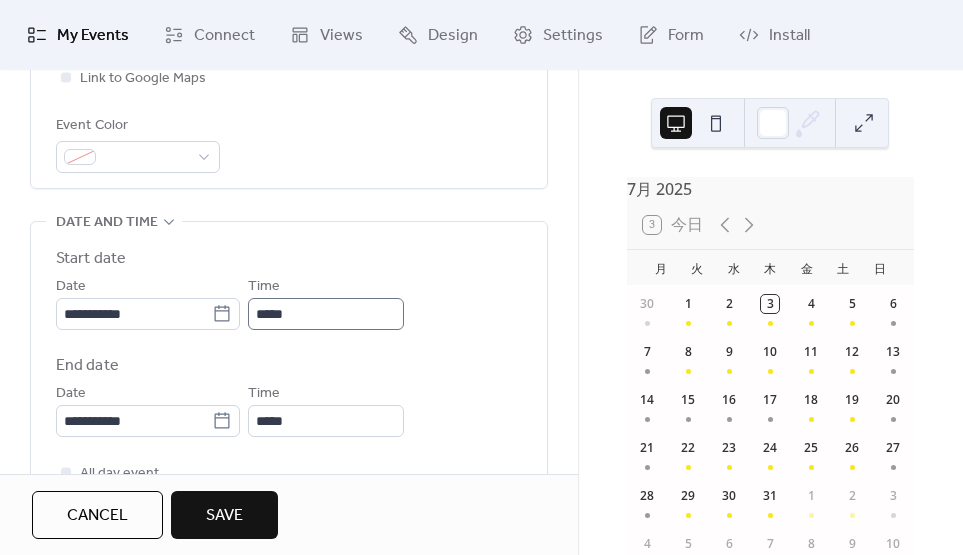 type on "**********" 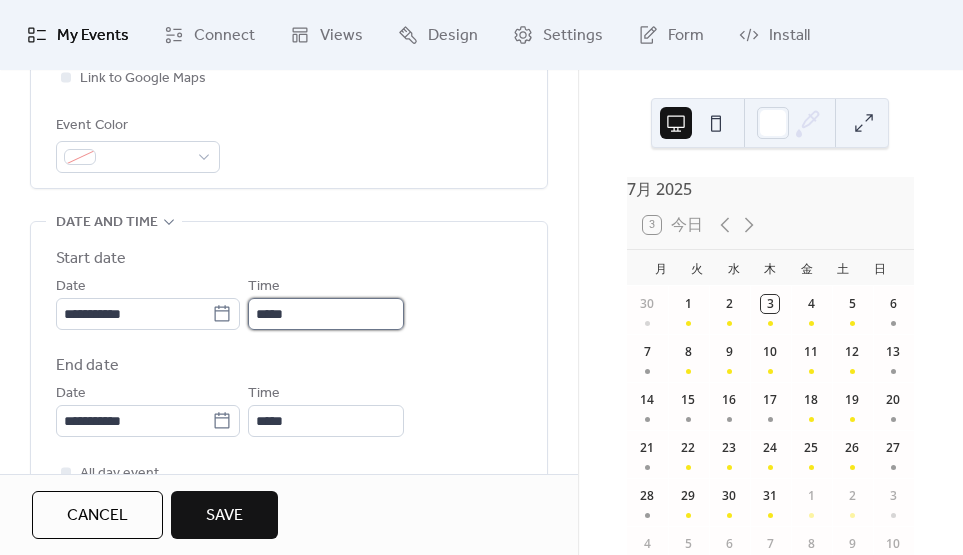 click on "*****" at bounding box center (326, 314) 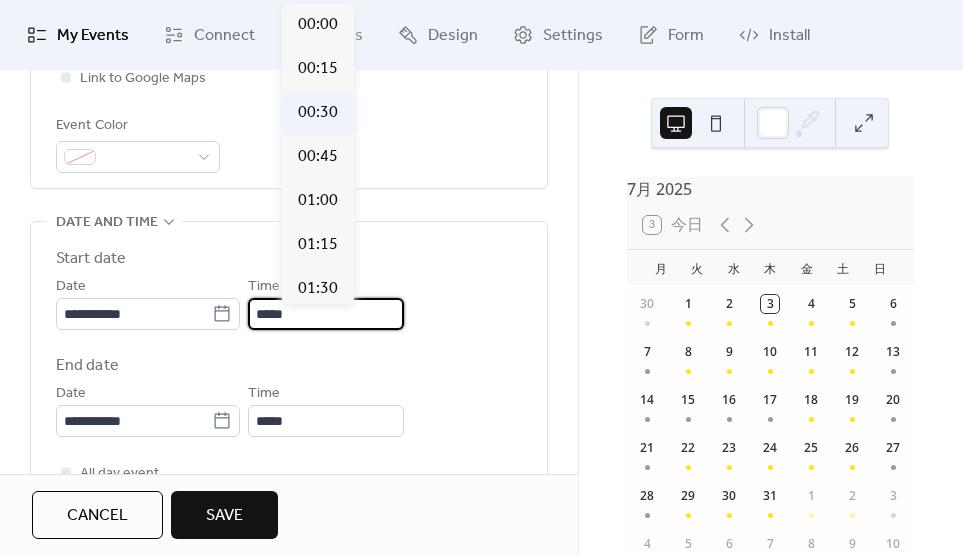 scroll, scrollTop: 0, scrollLeft: 0, axis: both 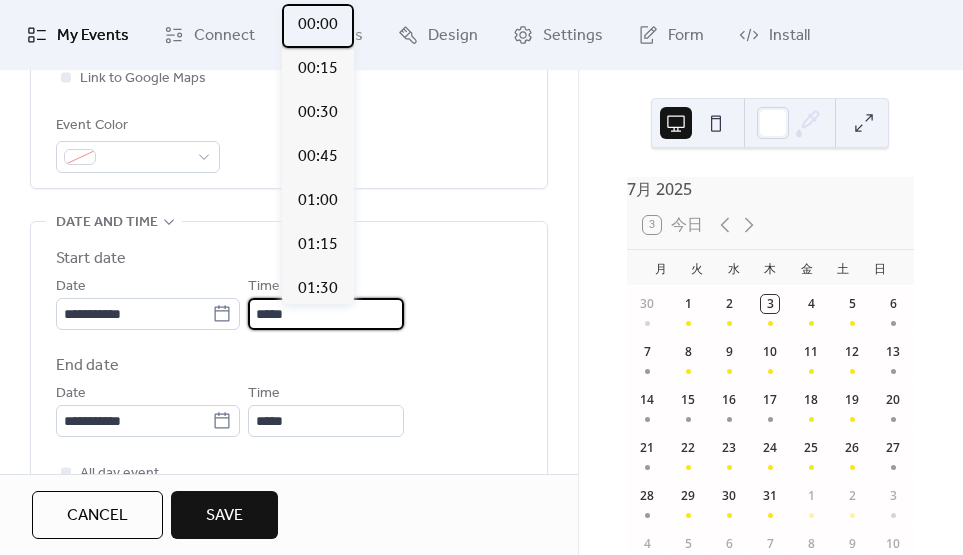 click on "00:00" at bounding box center [318, 25] 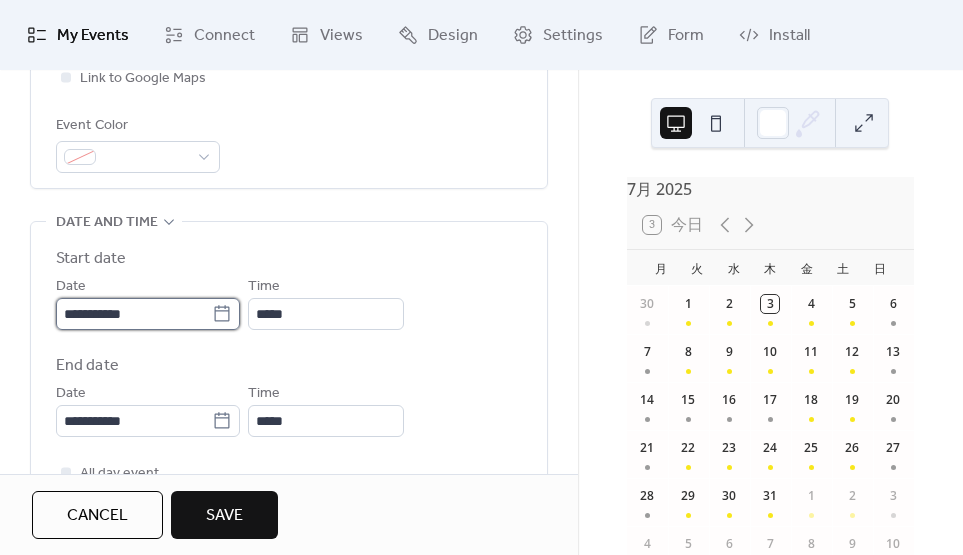 click on "**********" at bounding box center [134, 314] 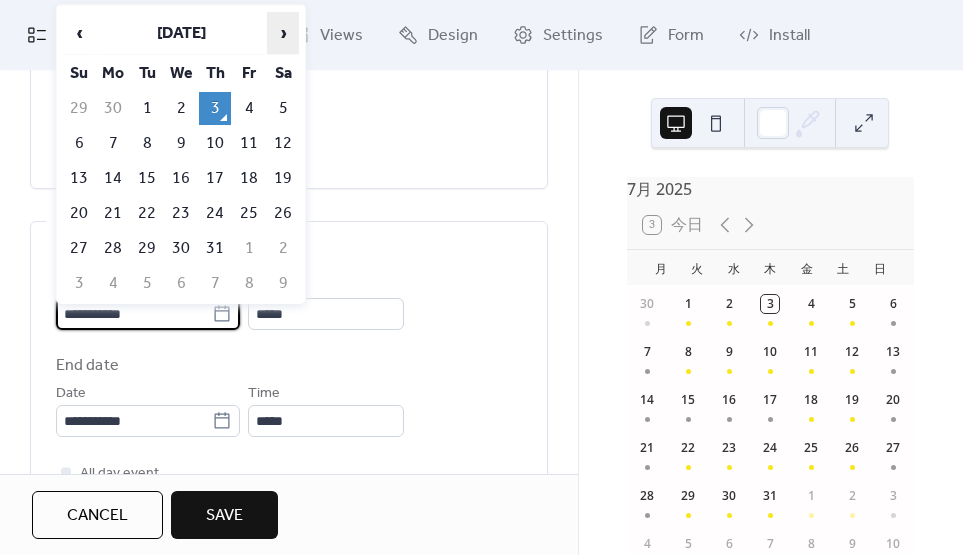 click on "›" at bounding box center [283, 33] 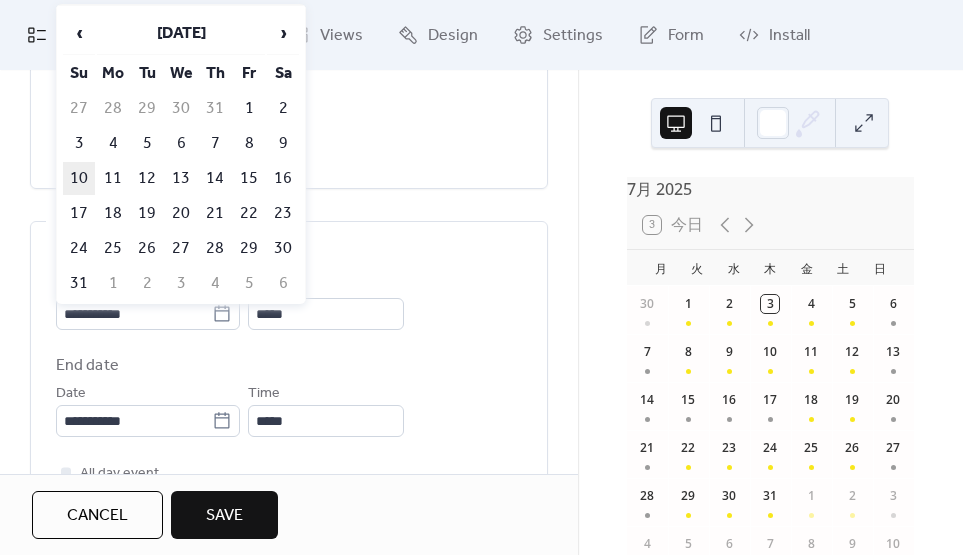 click on "10" at bounding box center [79, 178] 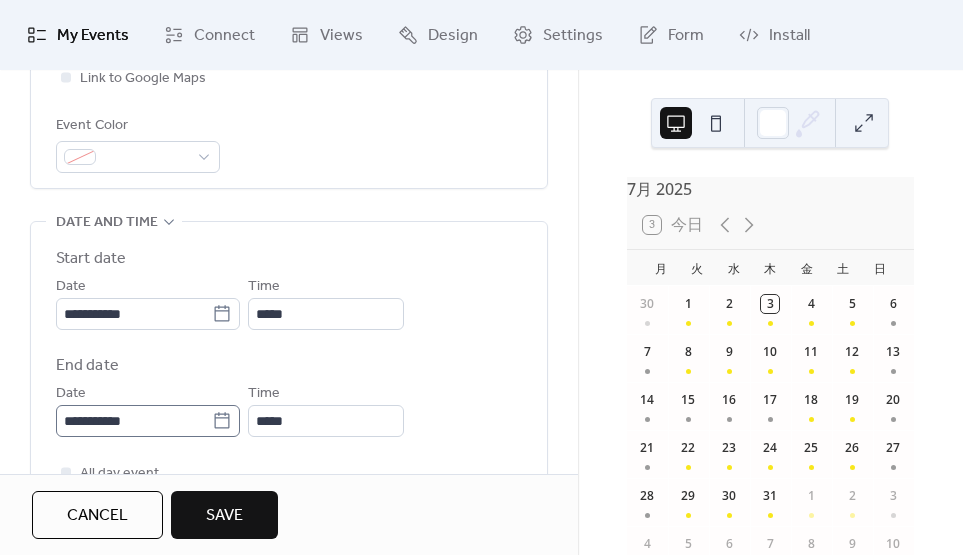 click 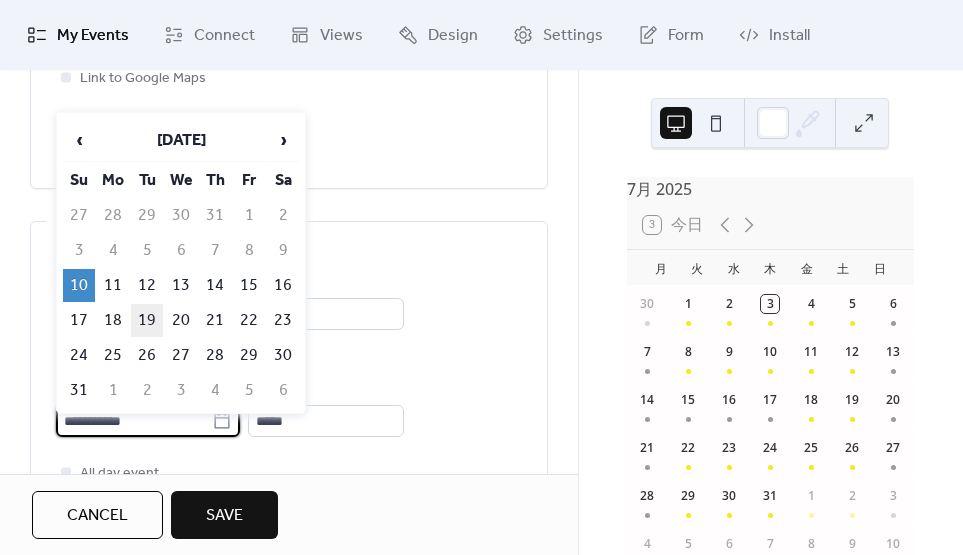 click on "19" at bounding box center [147, 320] 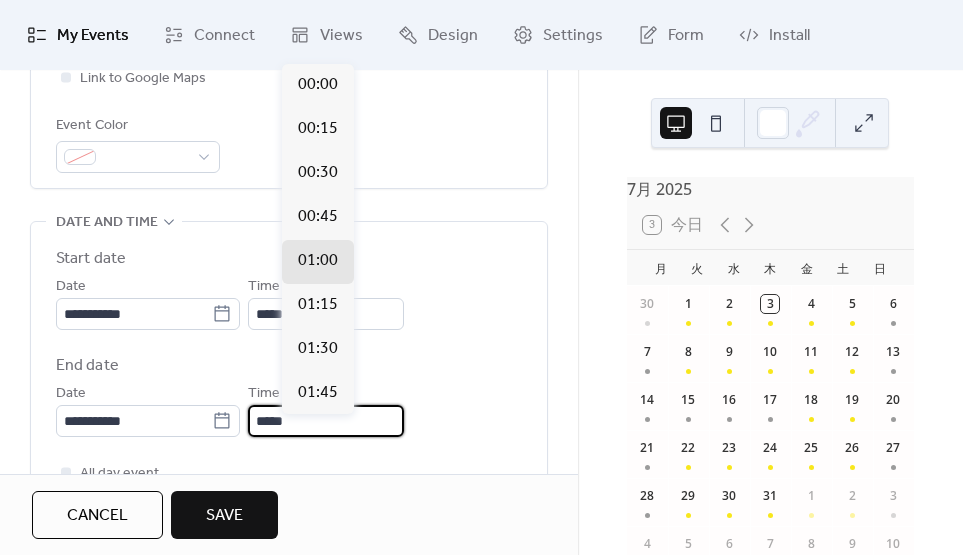 drag, startPoint x: 369, startPoint y: 432, endPoint x: 284, endPoint y: 430, distance: 85.02353 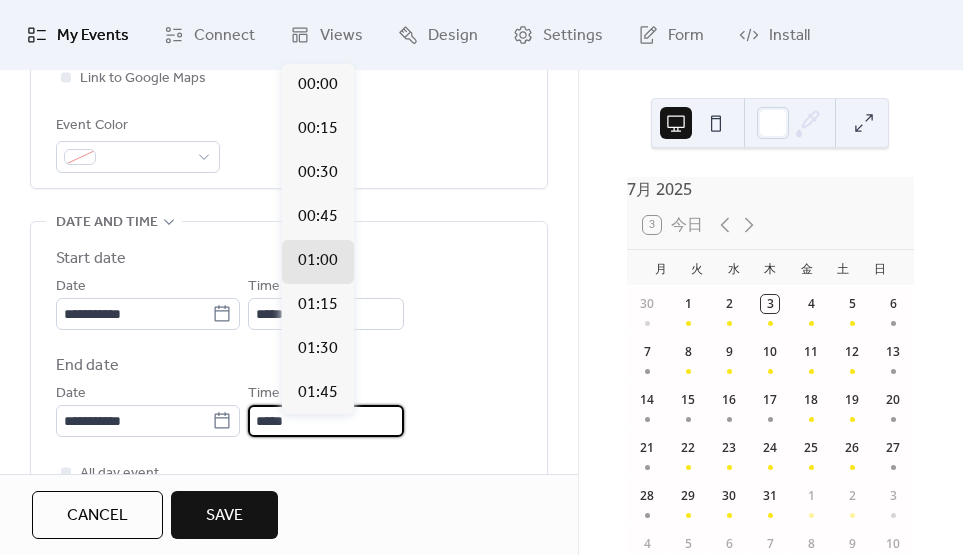 click on "*****" at bounding box center (326, 421) 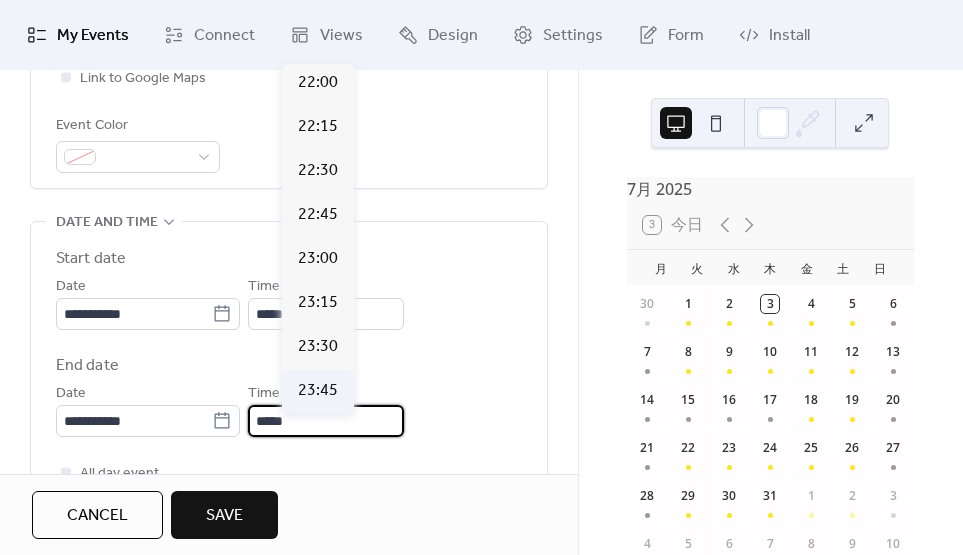 scroll, scrollTop: 3874, scrollLeft: 0, axis: vertical 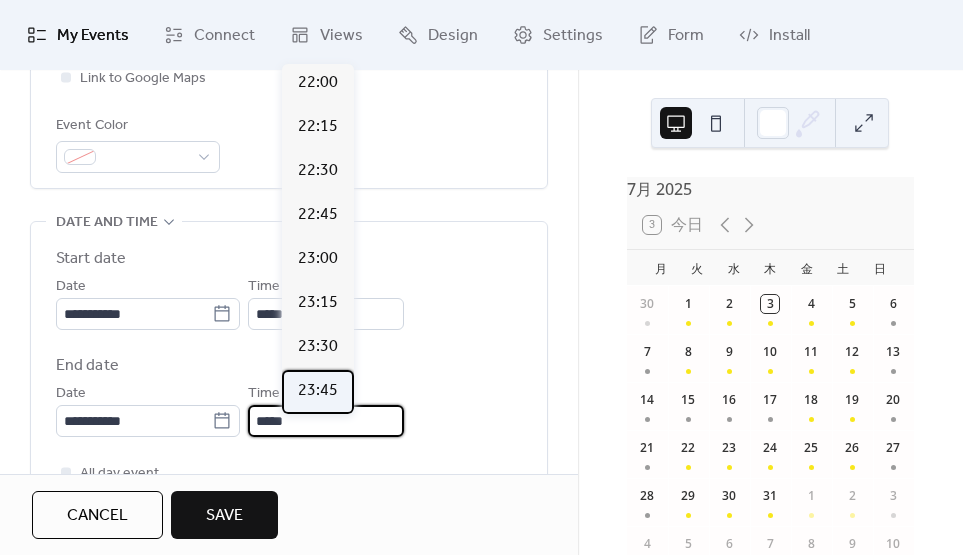 click on "23:45" at bounding box center (318, 391) 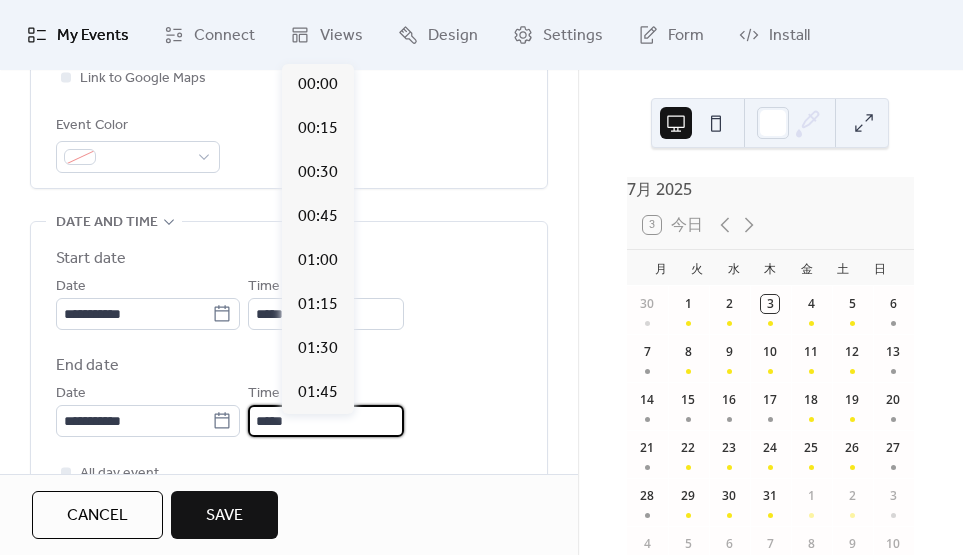 scroll, scrollTop: 3874, scrollLeft: 0, axis: vertical 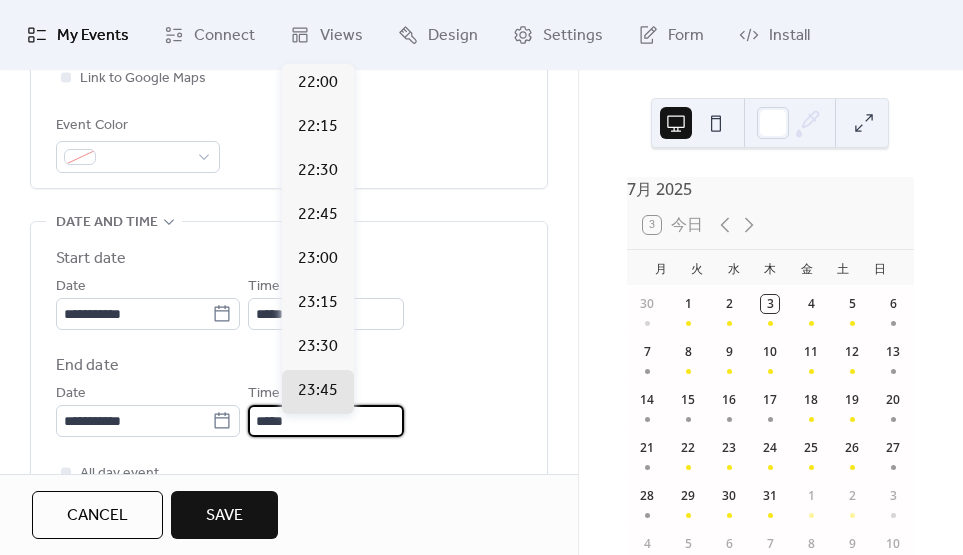 drag, startPoint x: 311, startPoint y: 433, endPoint x: 341, endPoint y: 433, distance: 30 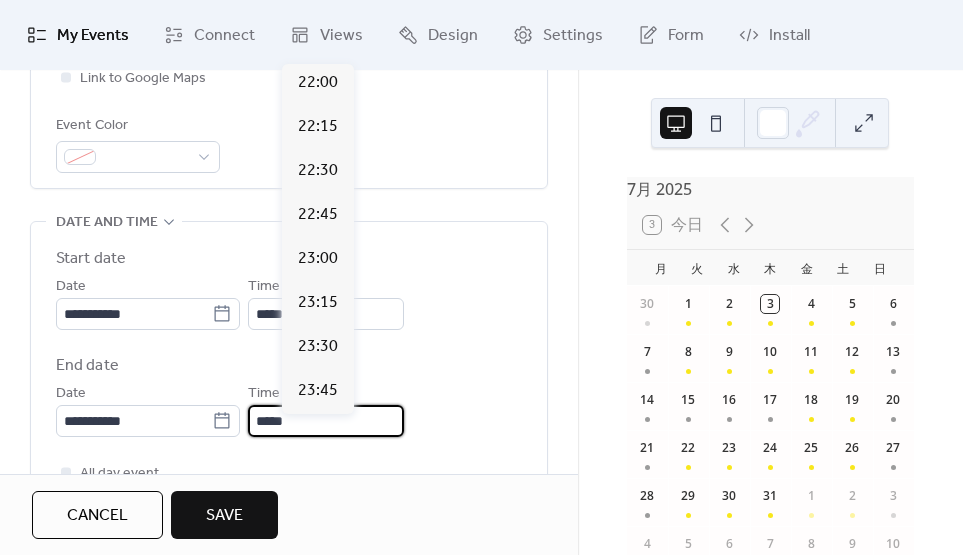 type on "*****" 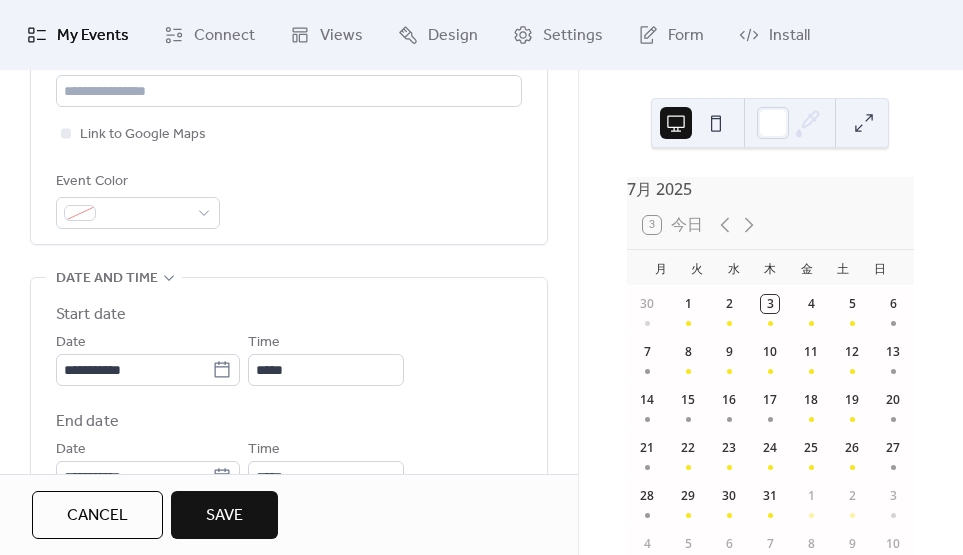 scroll, scrollTop: 470, scrollLeft: 0, axis: vertical 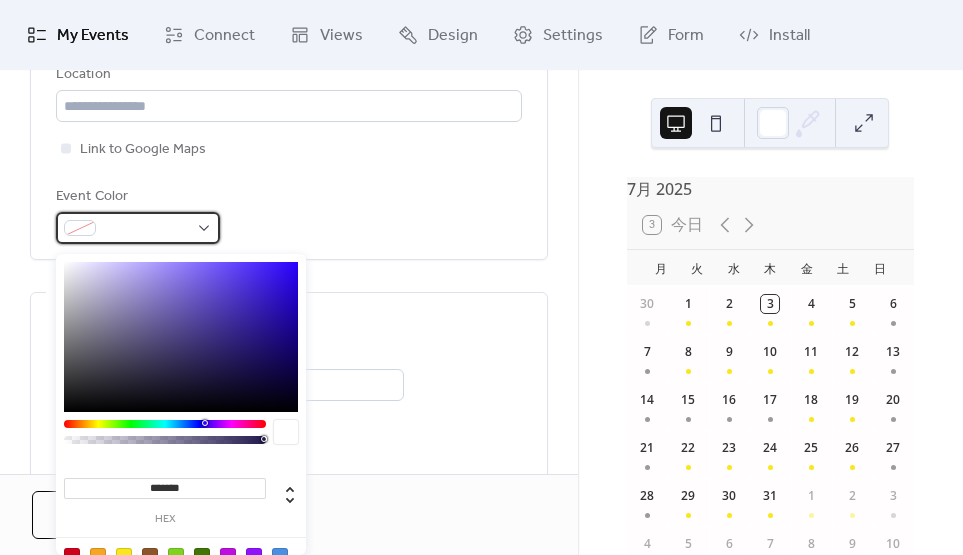 click at bounding box center (138, 228) 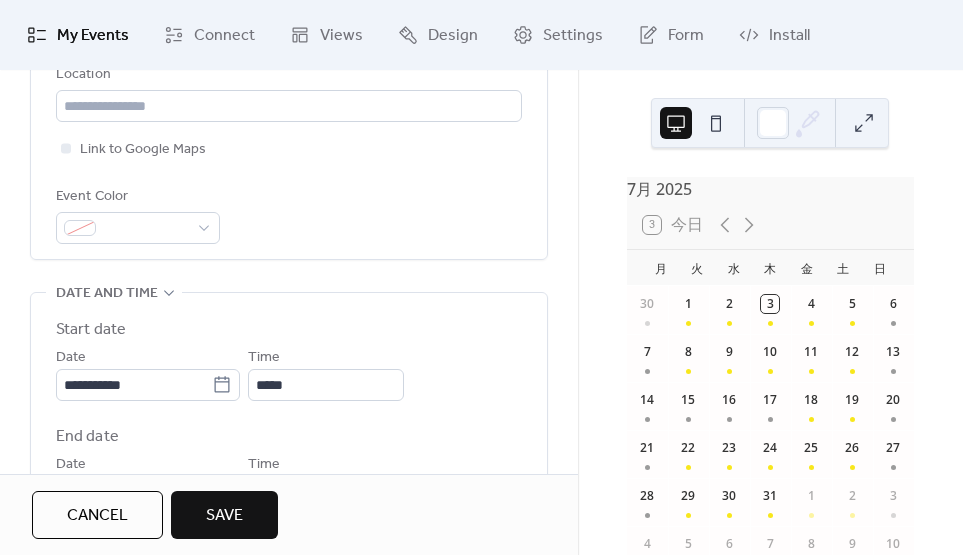 click on "**********" at bounding box center [289, -15] 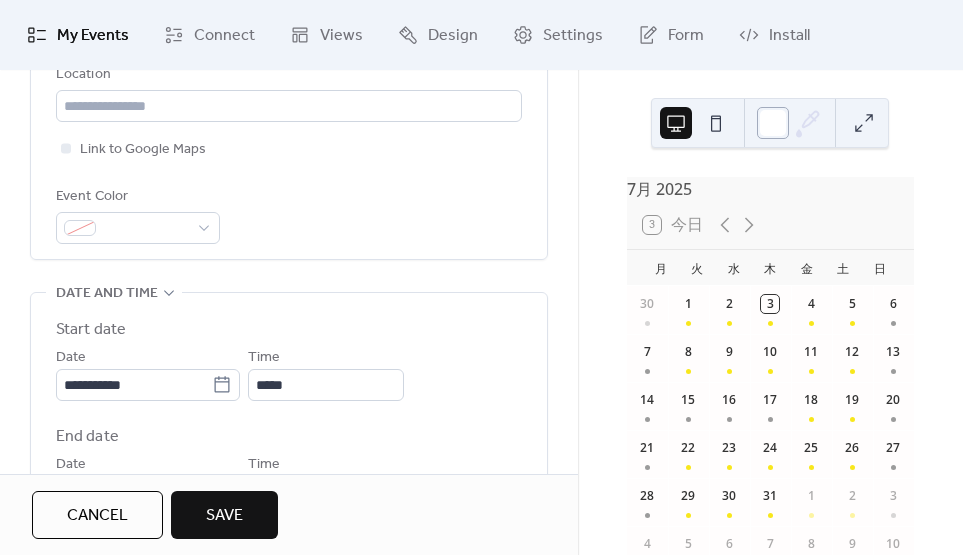 click at bounding box center (773, 123) 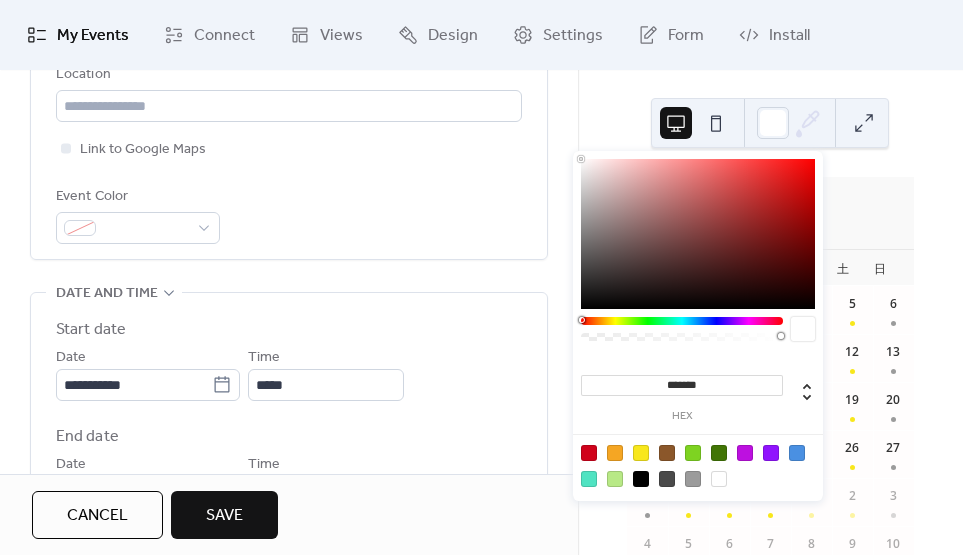 click at bounding box center (693, 479) 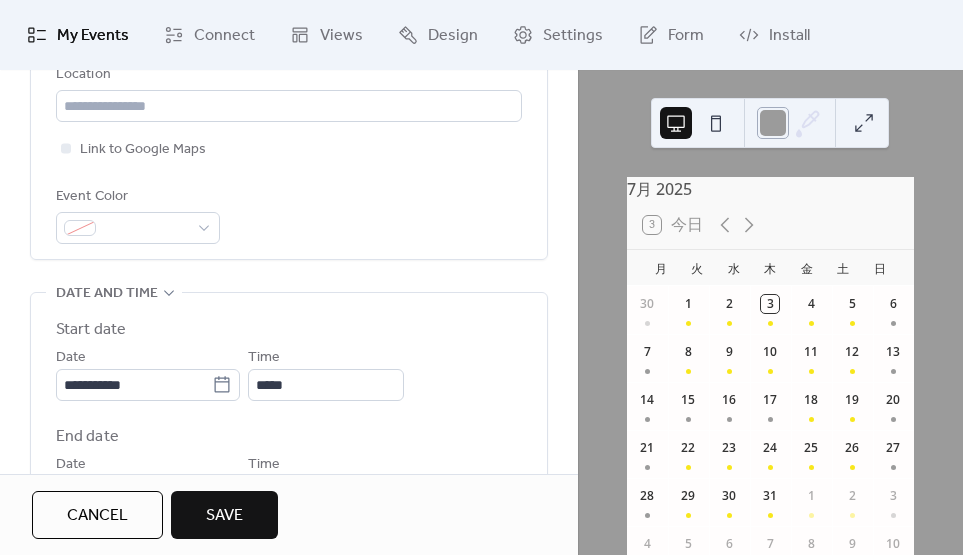 click at bounding box center (773, 123) 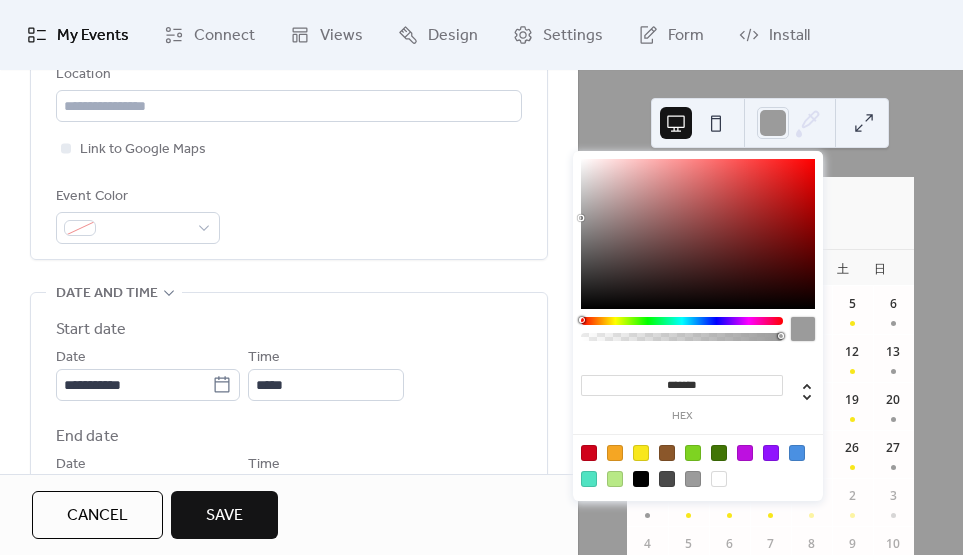 click on "**********" at bounding box center (289, -15) 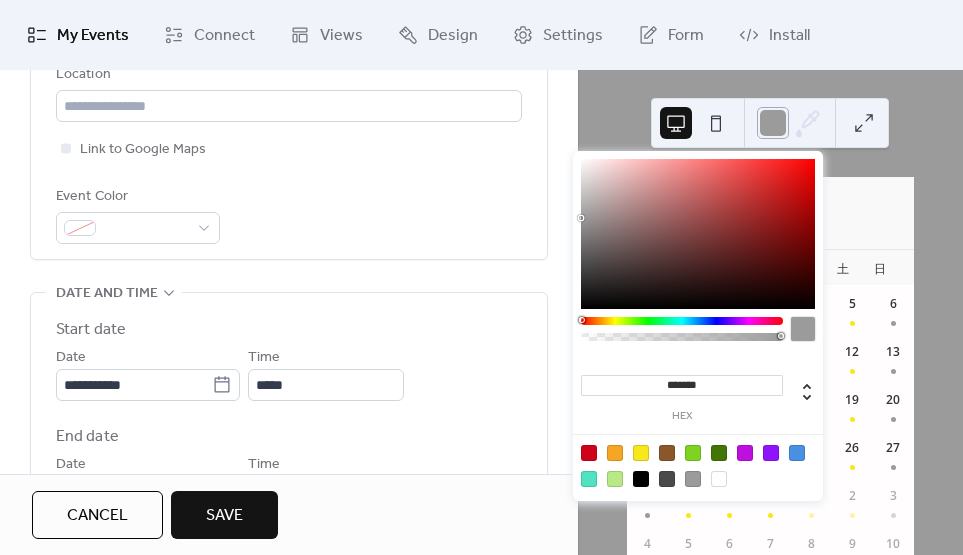 click at bounding box center [773, 123] 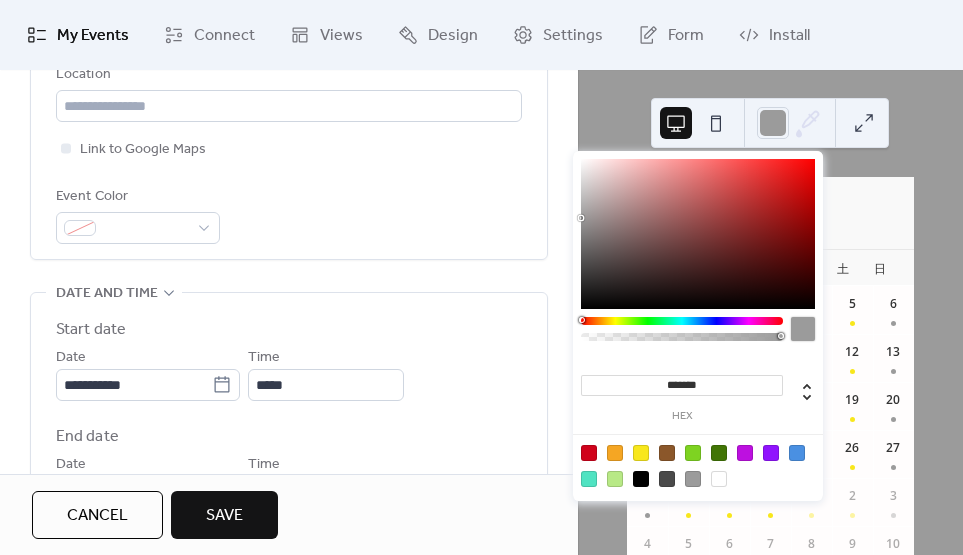 click at bounding box center [719, 479] 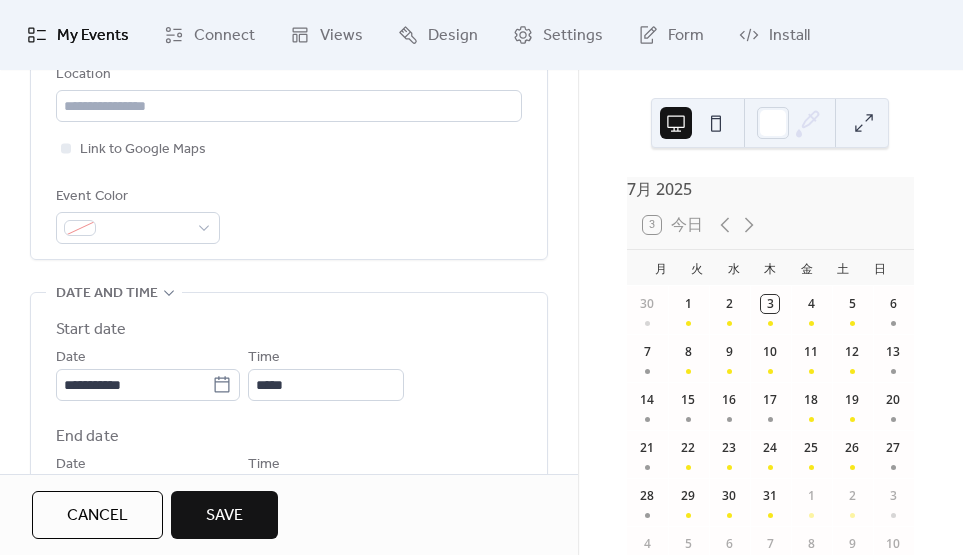 click on "7月 2025 3 今日 月 火 水 木 金 土 日 30 1 2 3 4 5 6 7 8 9 10 11 12 13 14 15 16 17 18 19 20 21 22 23 24 25 26 27 28 29 30 31 1 2 3 4 5 6 7 8 9 10" at bounding box center (770, 312) 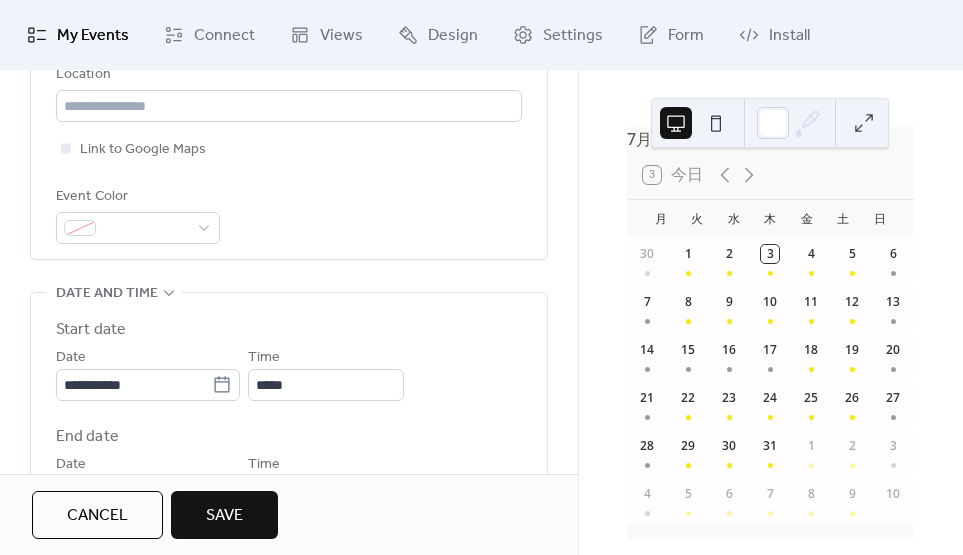 scroll, scrollTop: 52, scrollLeft: 0, axis: vertical 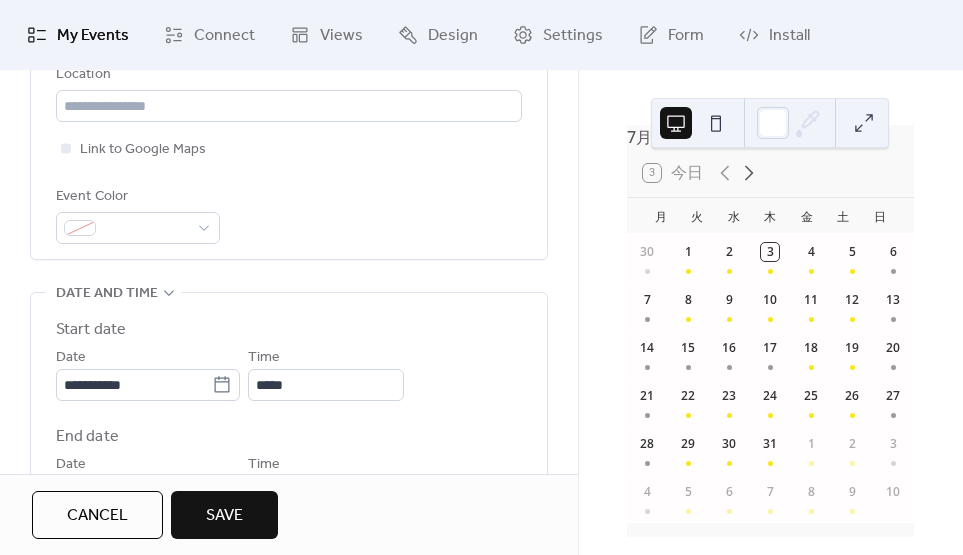 click 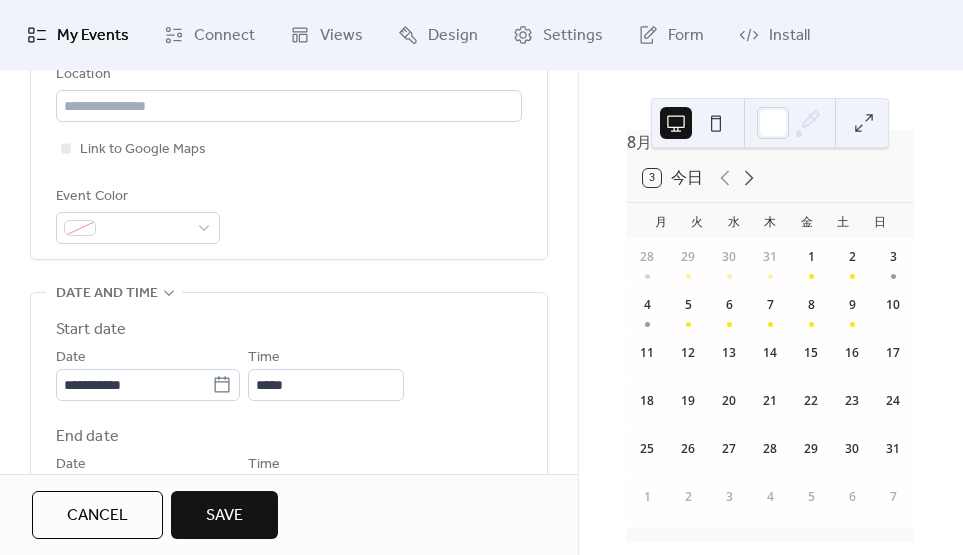 scroll, scrollTop: 46, scrollLeft: 0, axis: vertical 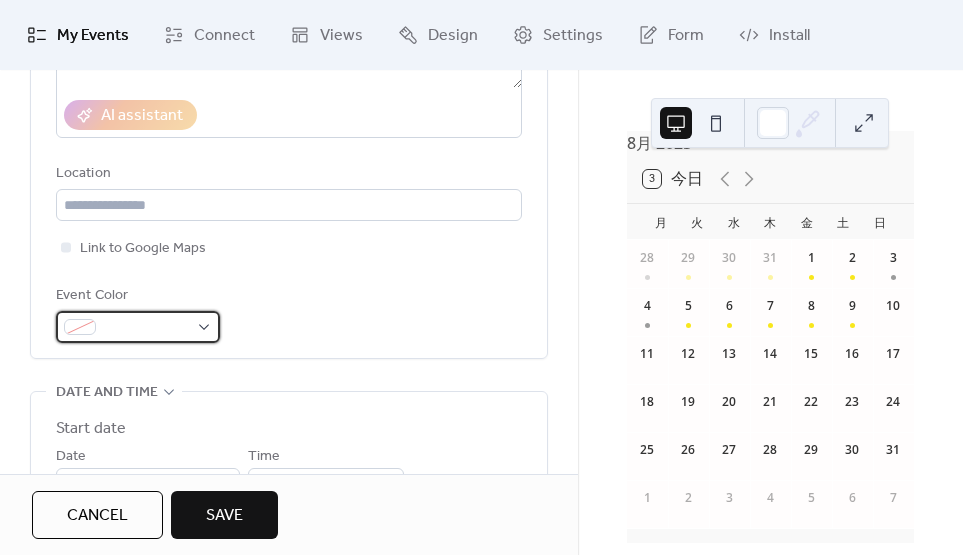 click at bounding box center (138, 327) 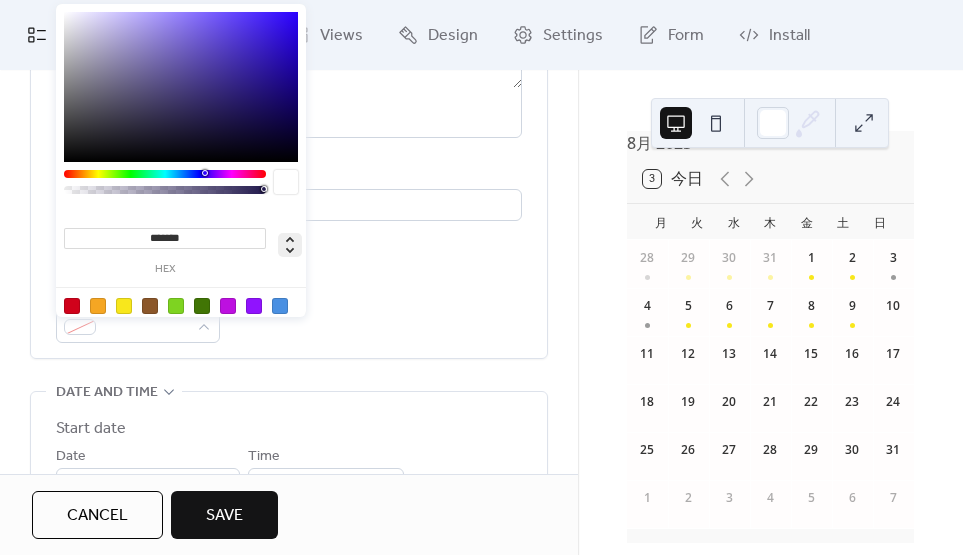click 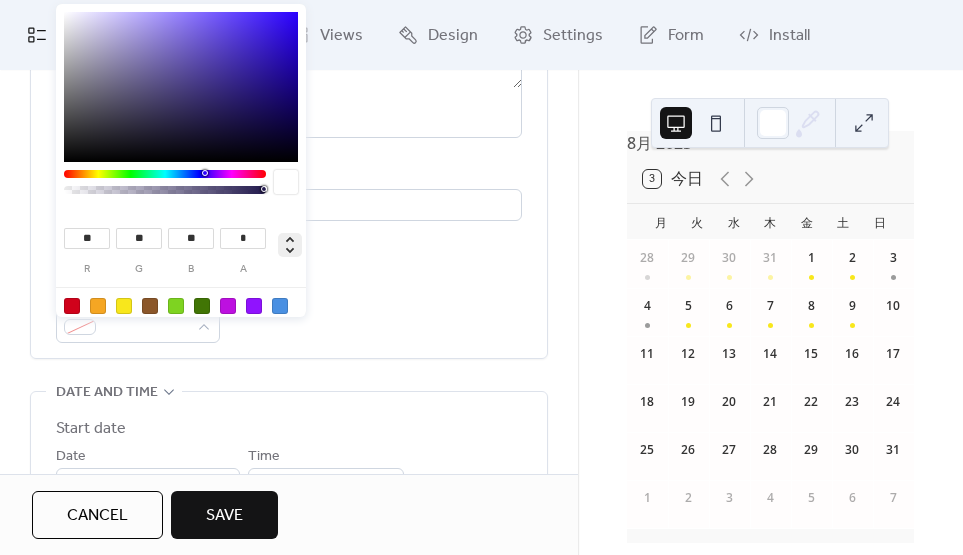 click 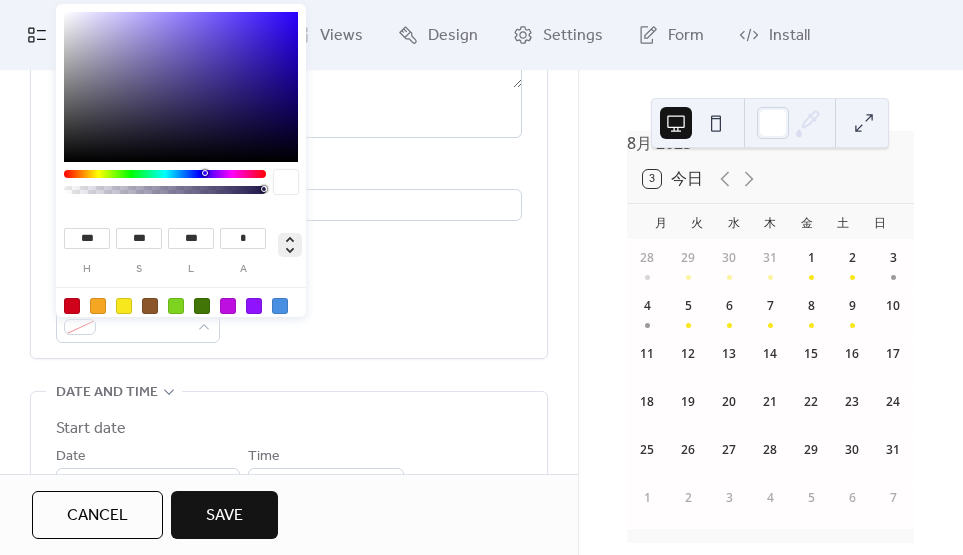 click 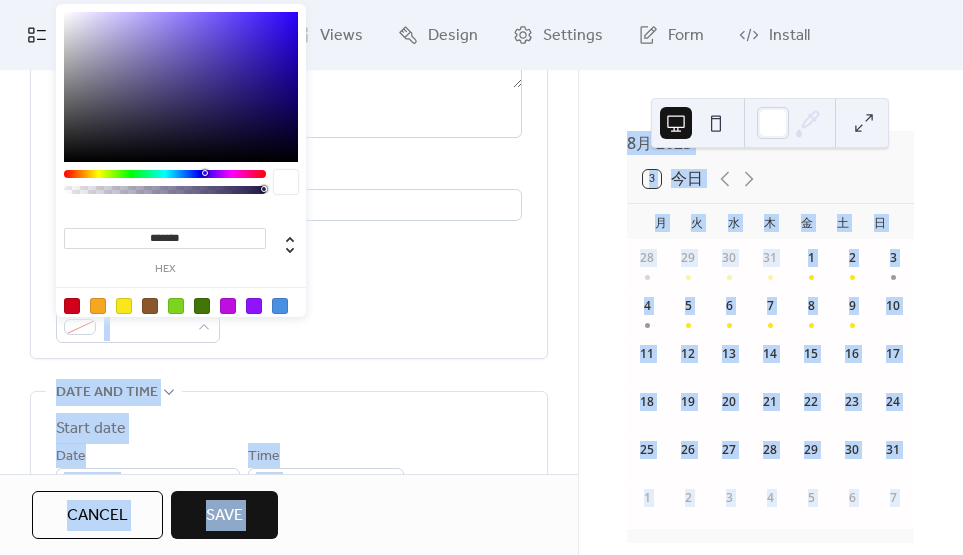 drag, startPoint x: 297, startPoint y: 312, endPoint x: 322, endPoint y: 353, distance: 48.02083 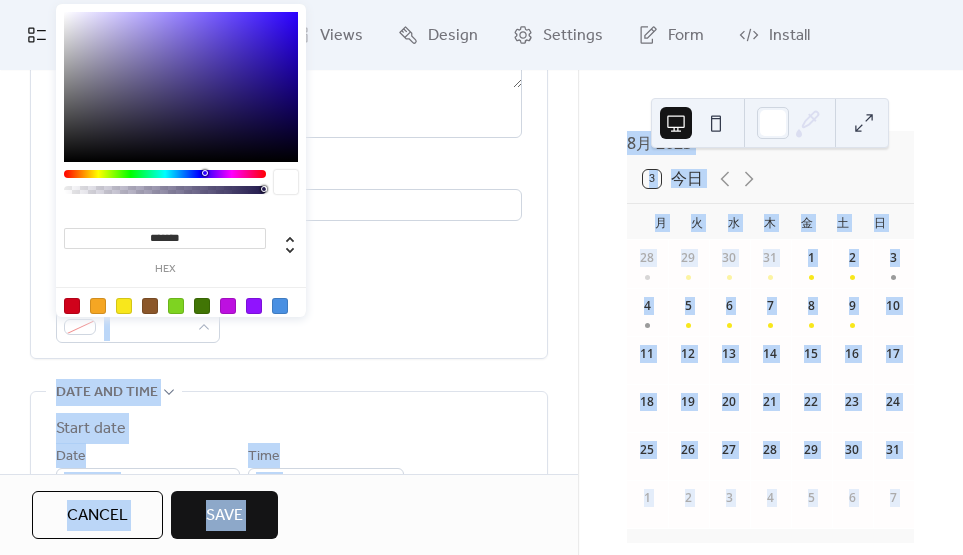 click on "**********" at bounding box center (481, 277) 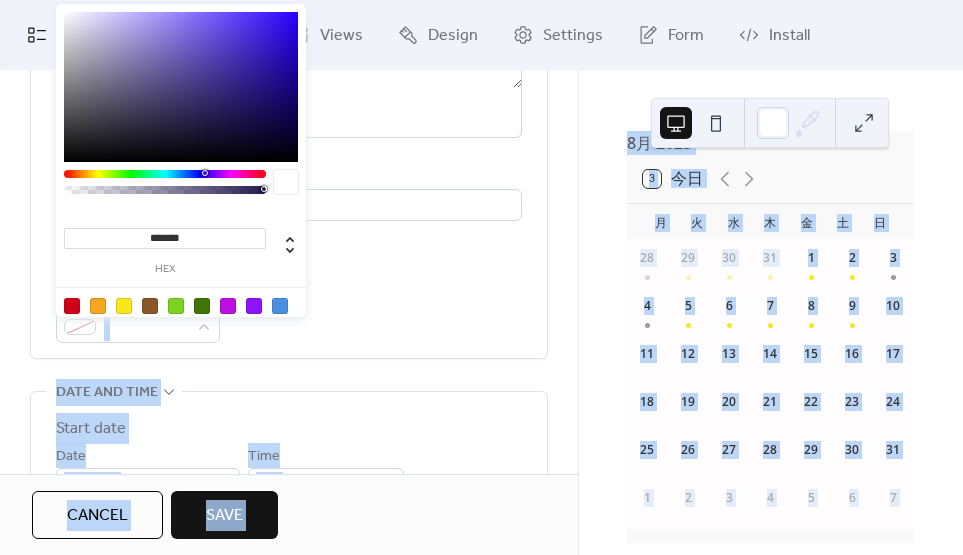 click on "Event Color" at bounding box center (289, 313) 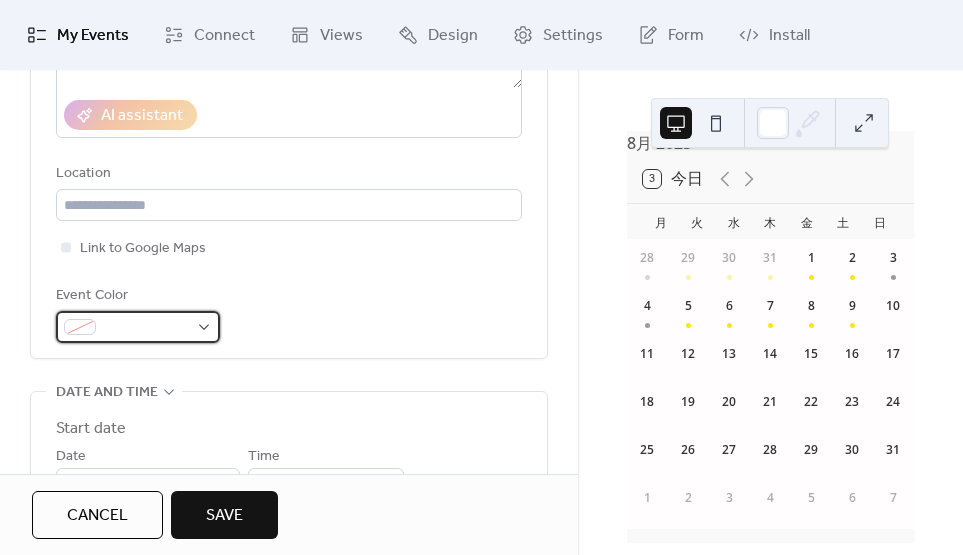 click at bounding box center (146, 328) 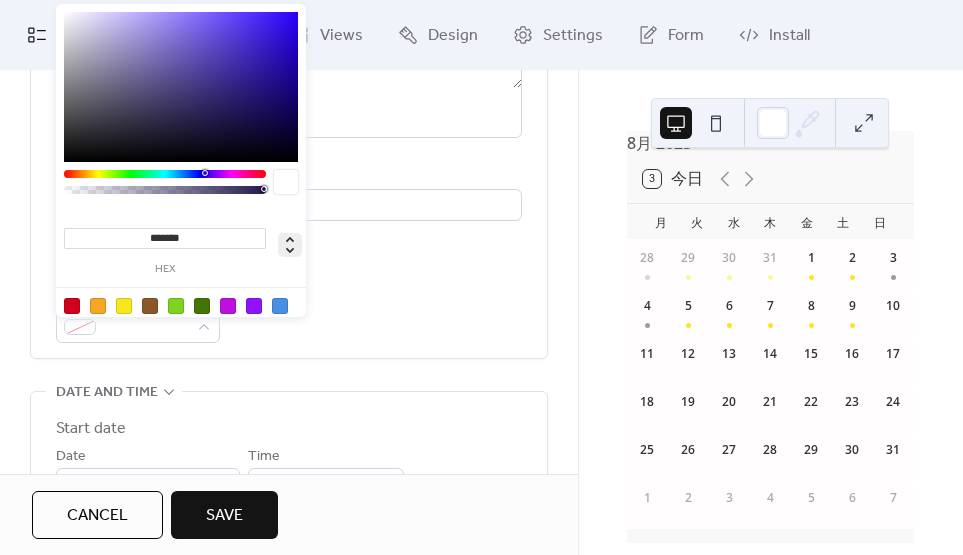 click 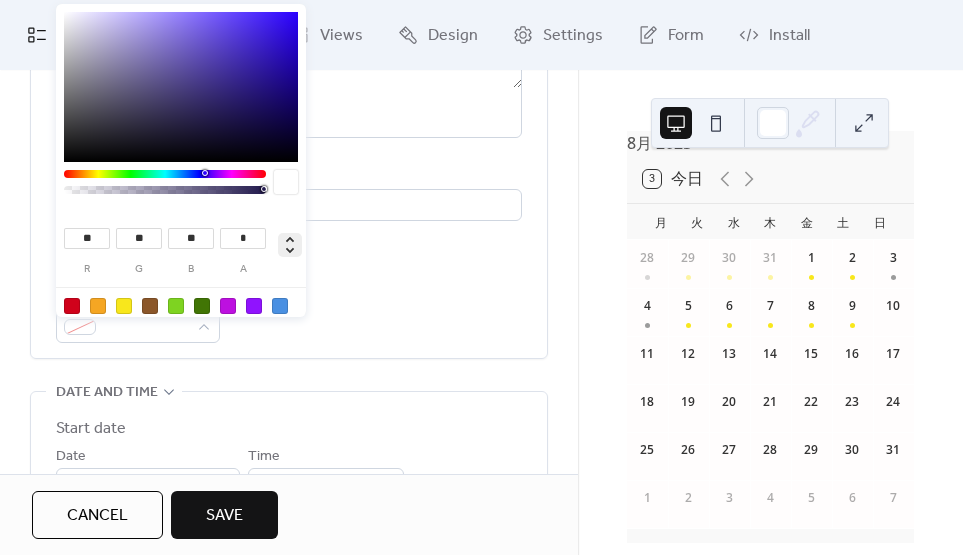 click 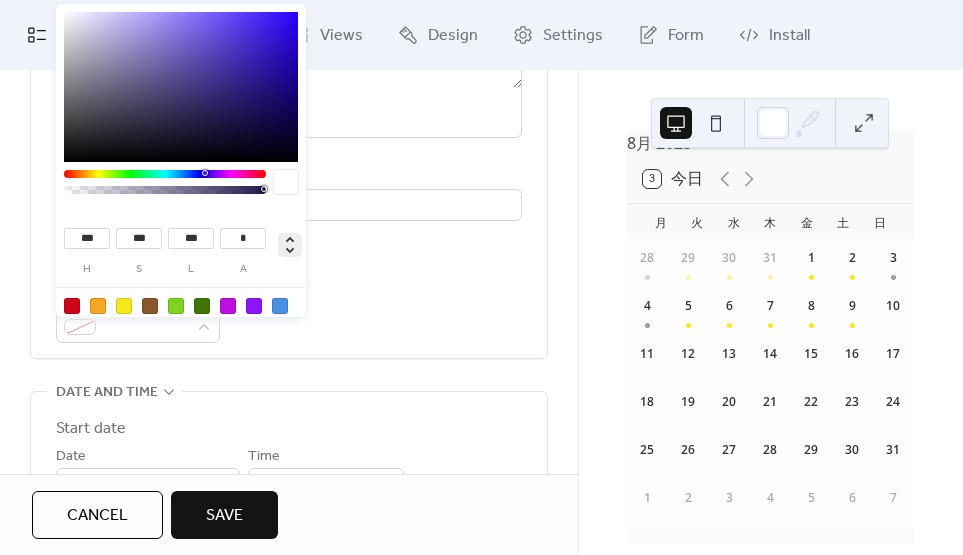 click 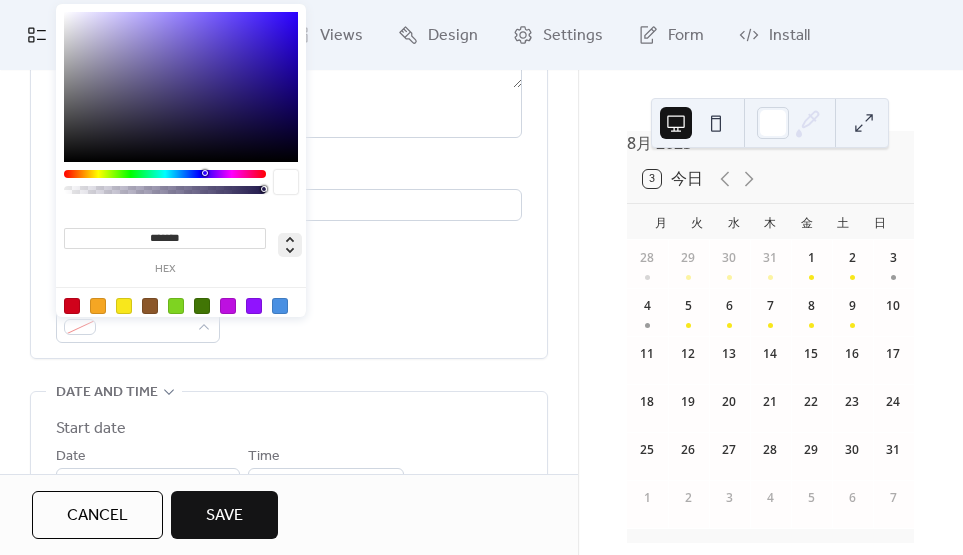 click 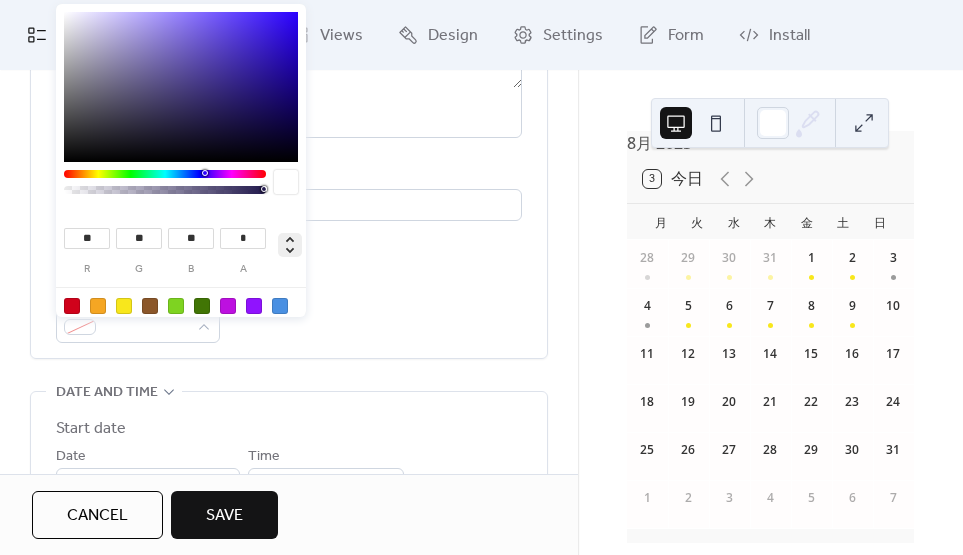 click 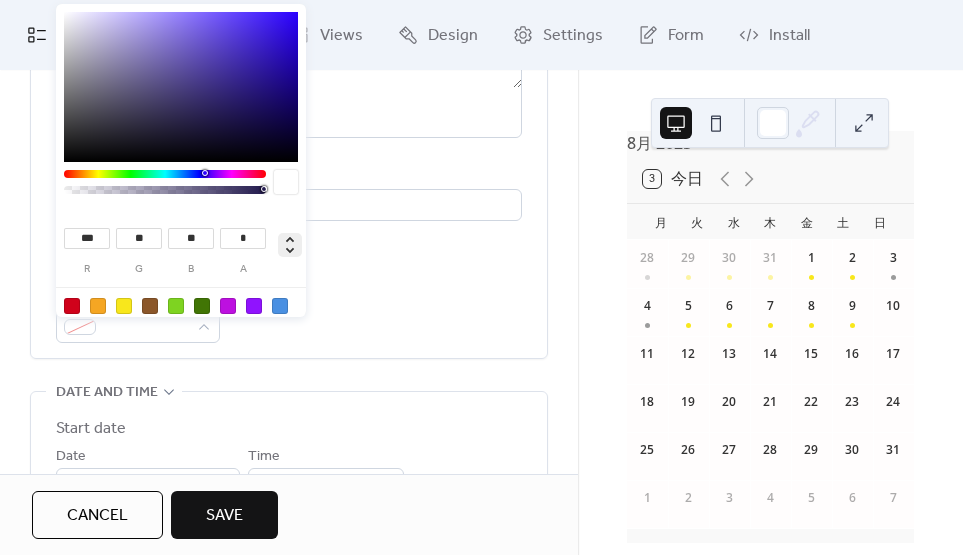 type on "***" 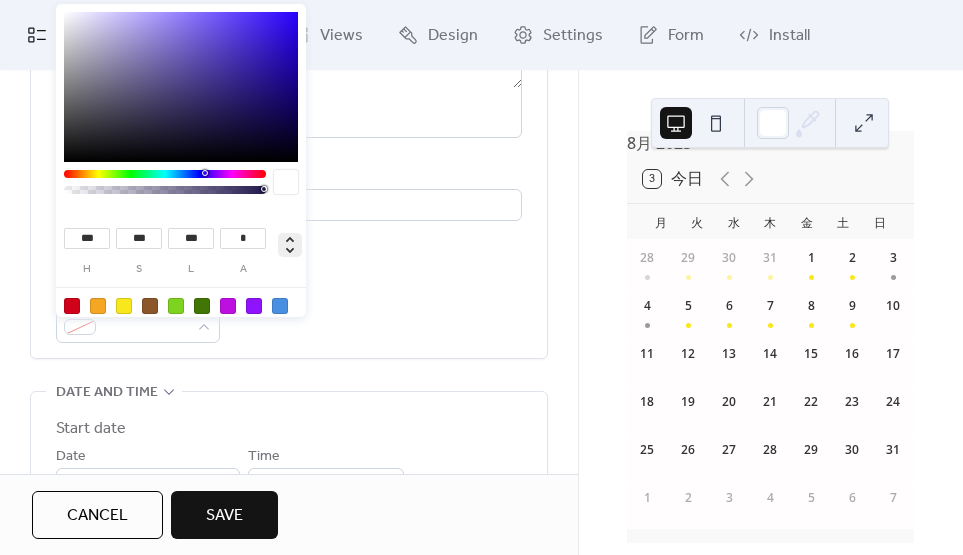 click 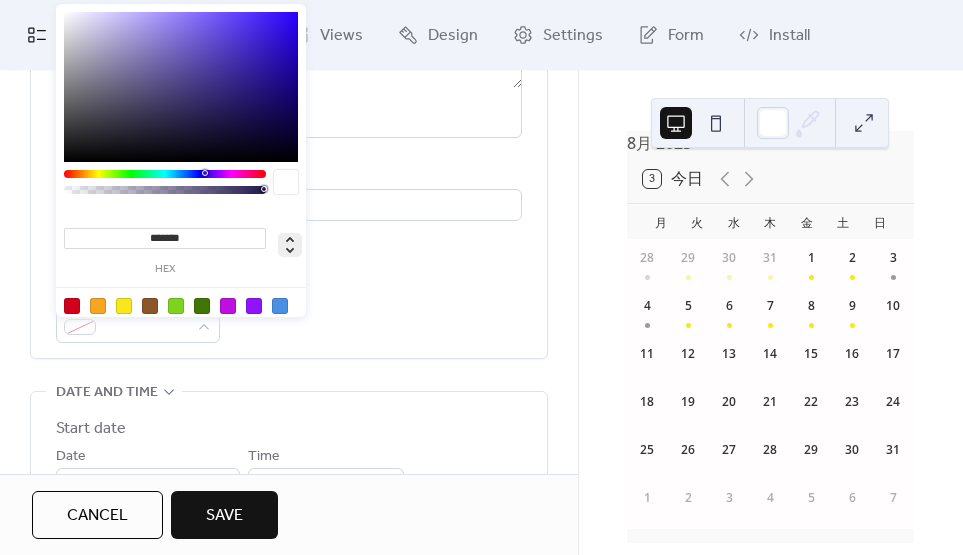 click 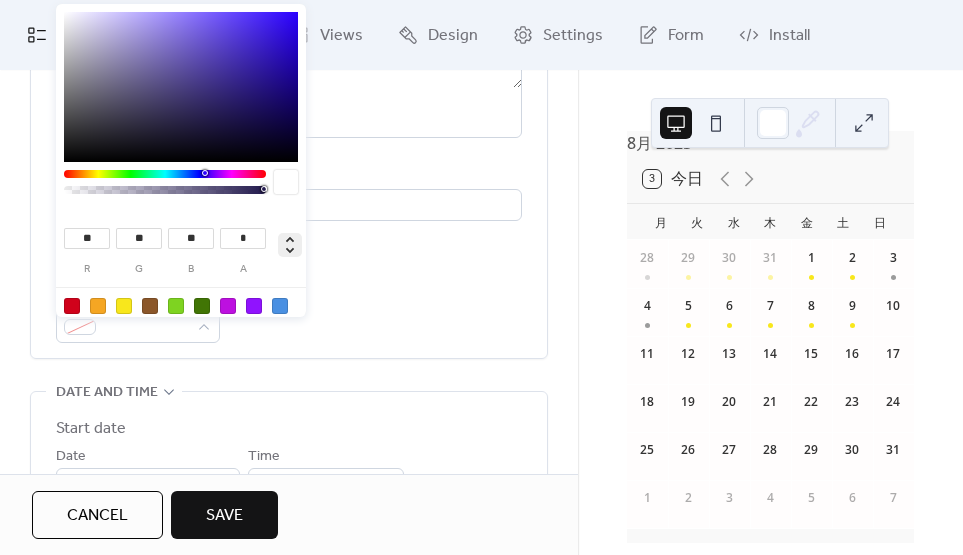 click 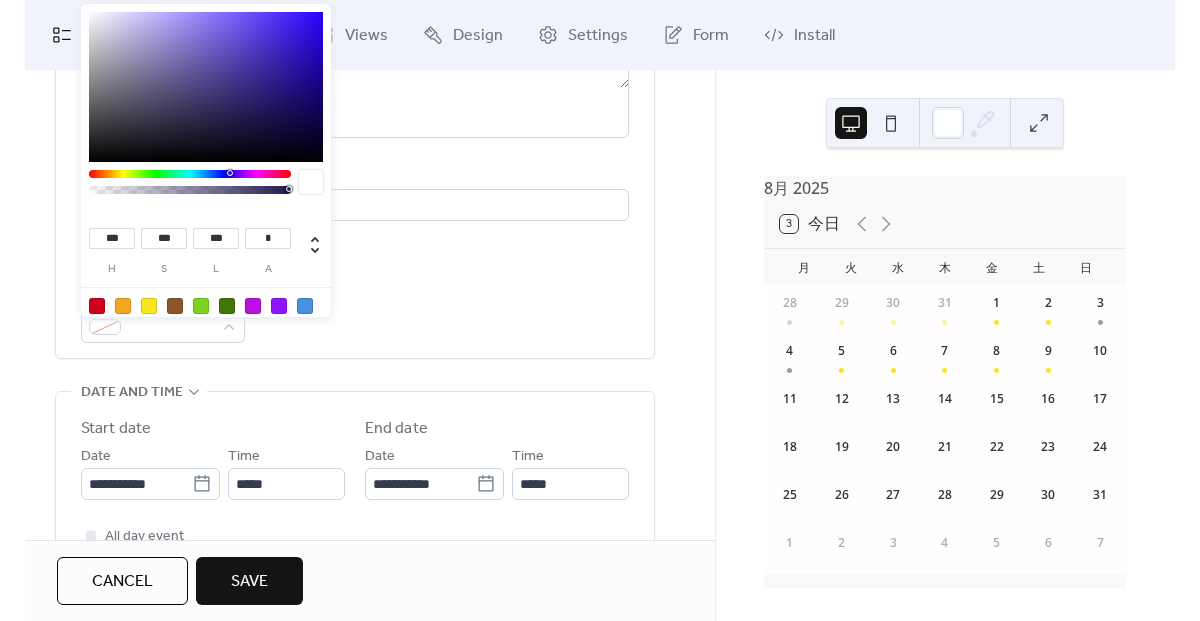 scroll, scrollTop: 13, scrollLeft: 0, axis: vertical 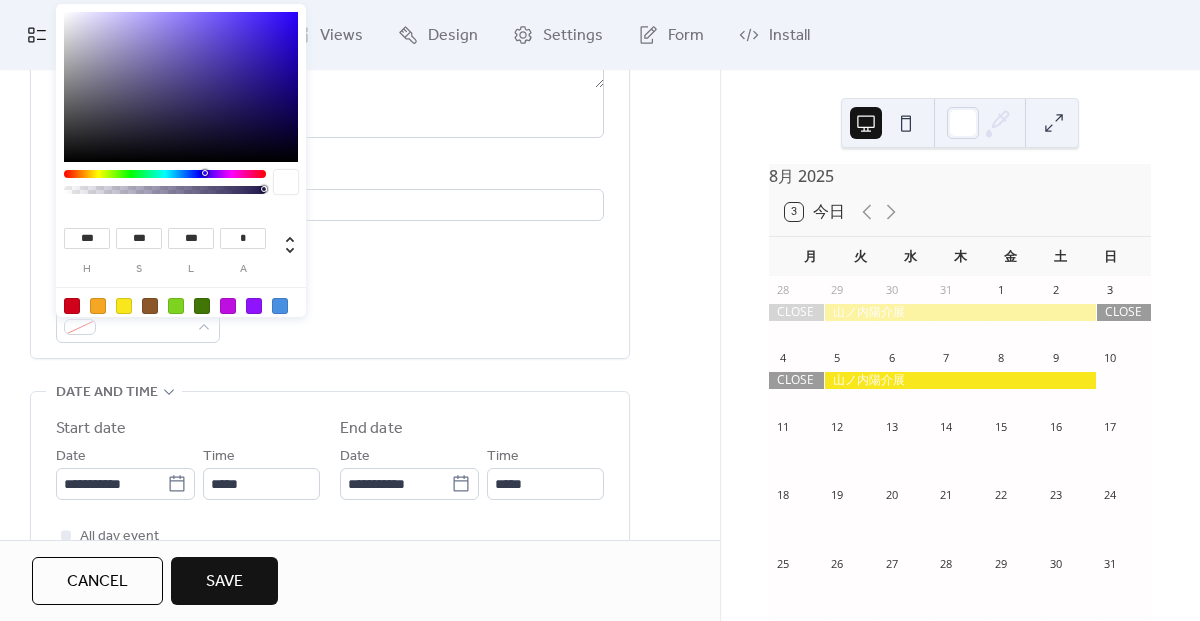 type on "***" 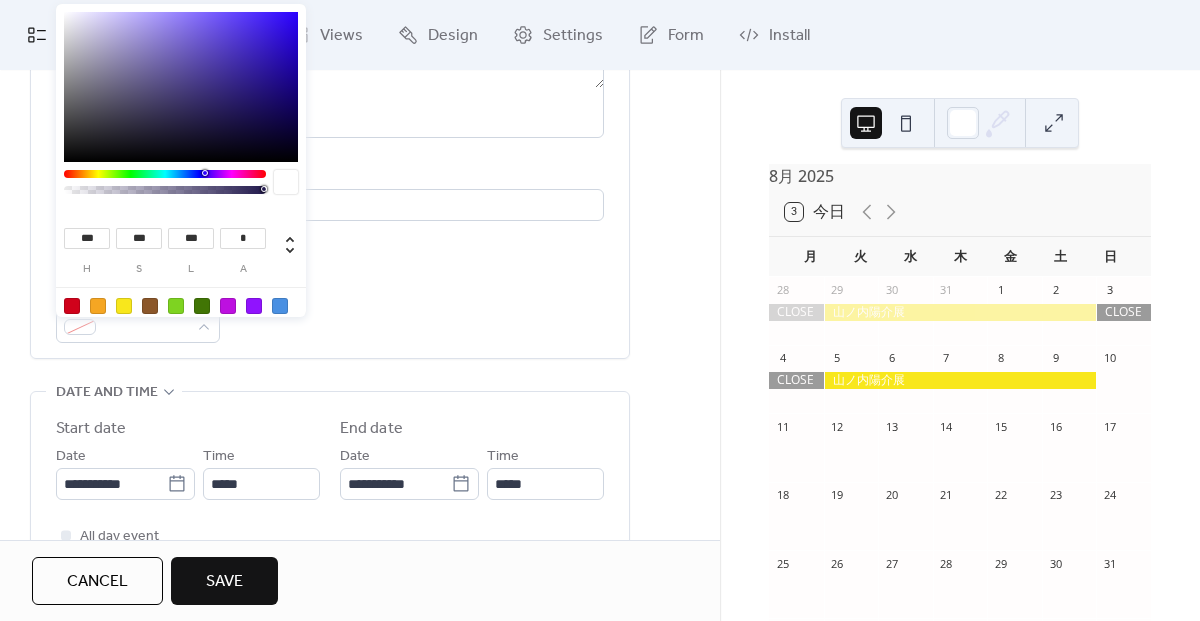 type on "***" 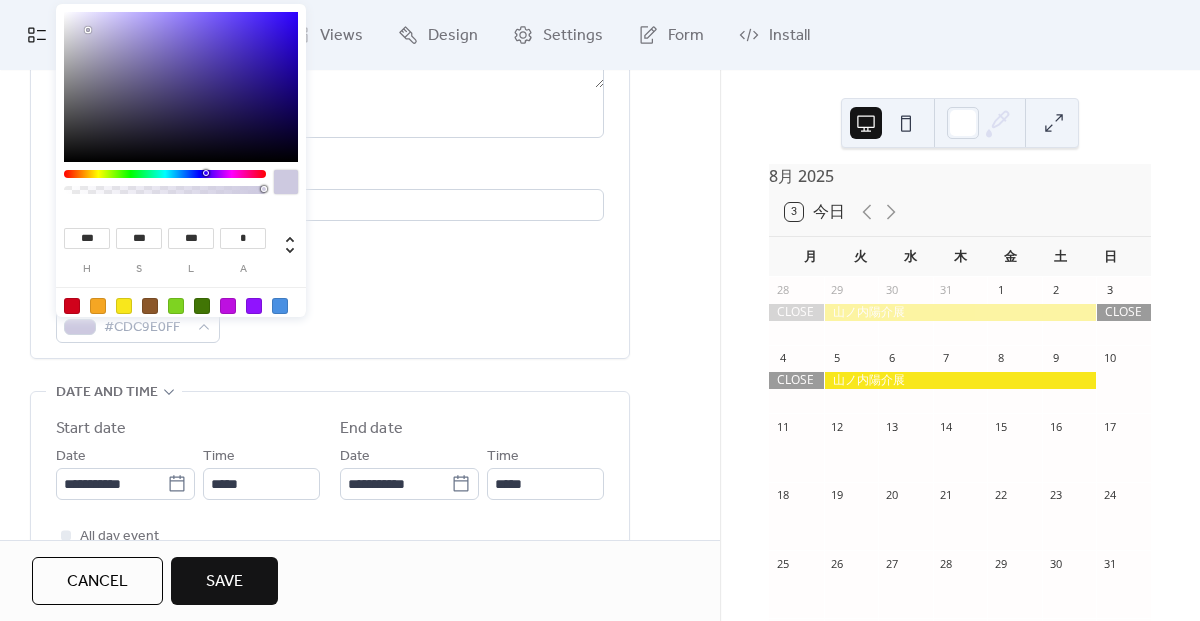 type on "***" 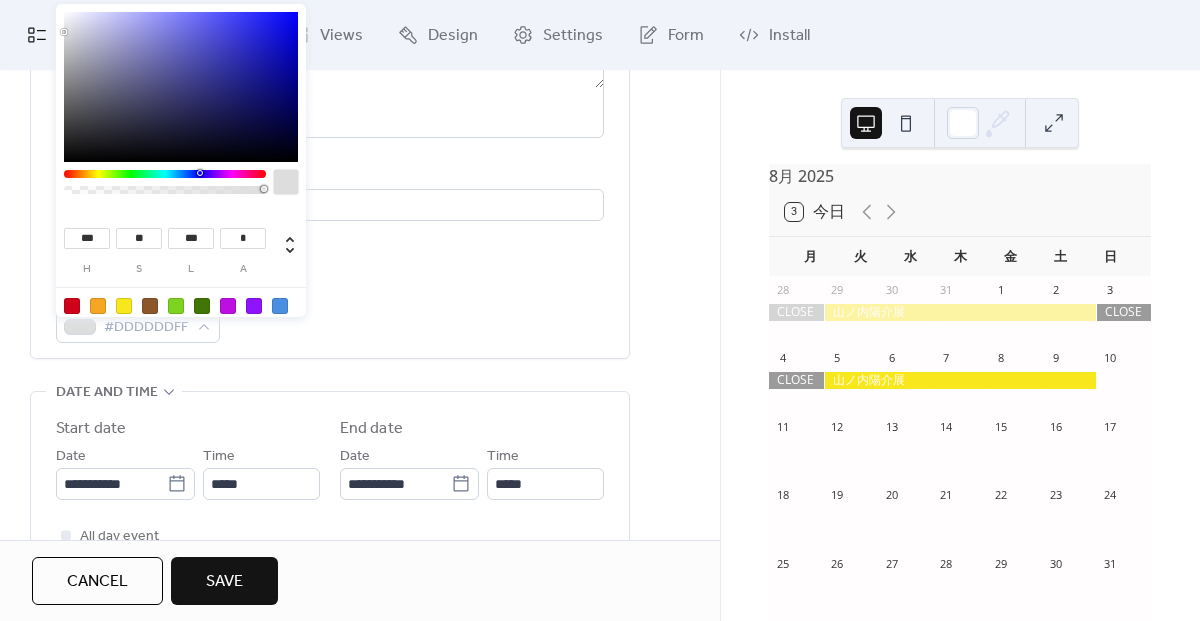 type on "**" 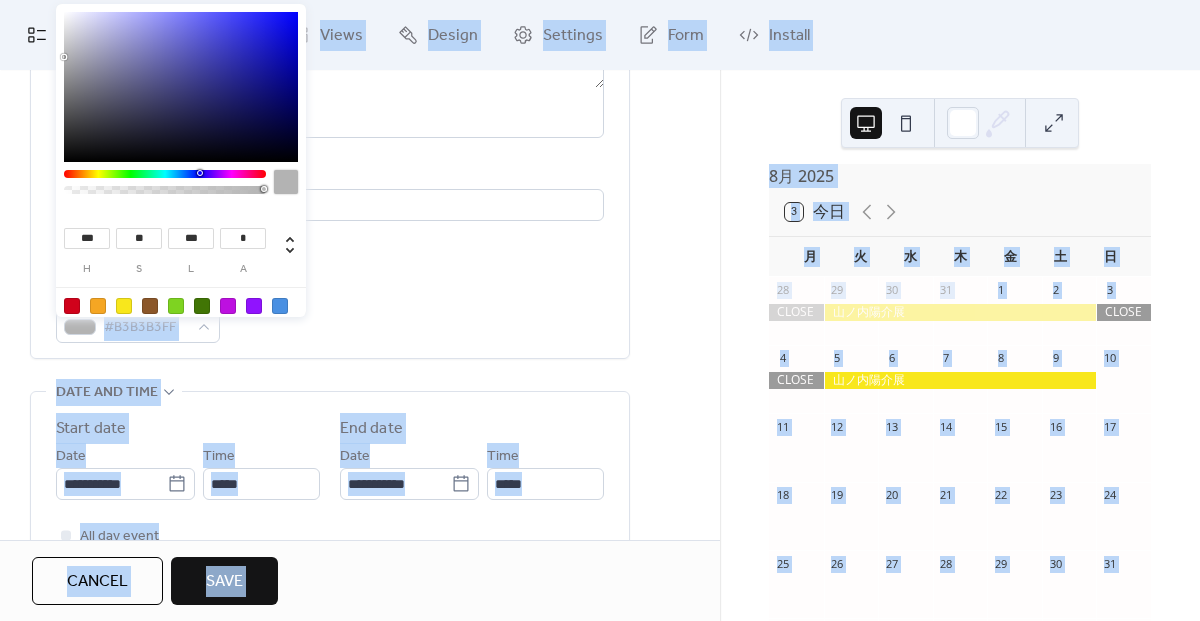 type on "***" 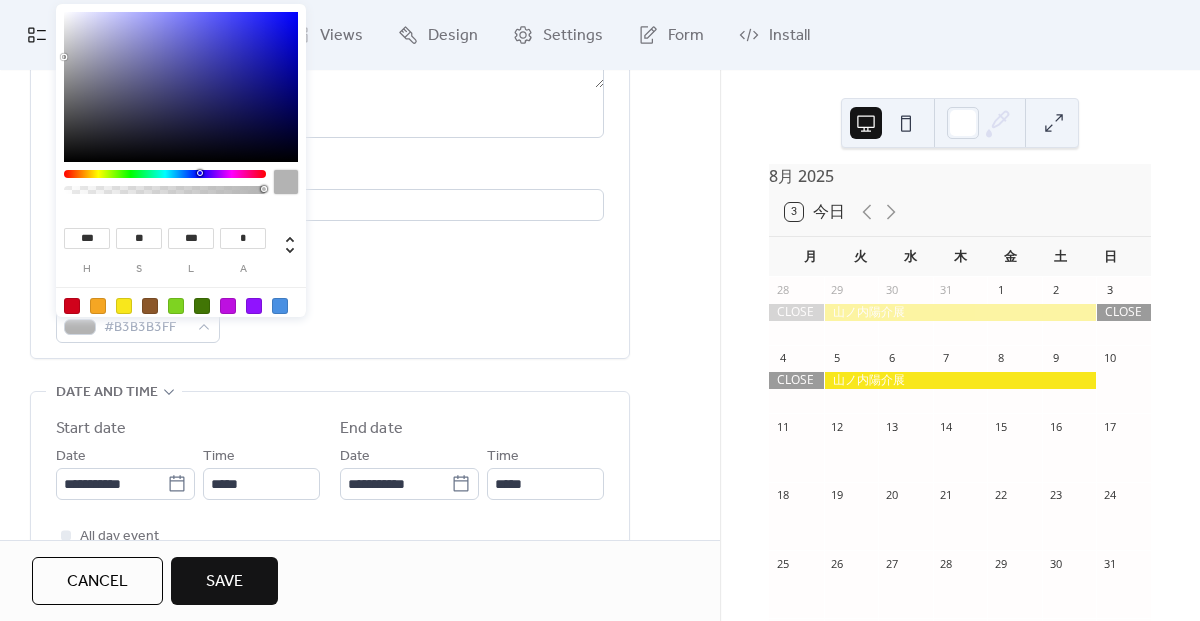 drag, startPoint x: 88, startPoint y: 30, endPoint x: 71, endPoint y: 56, distance: 31.06445 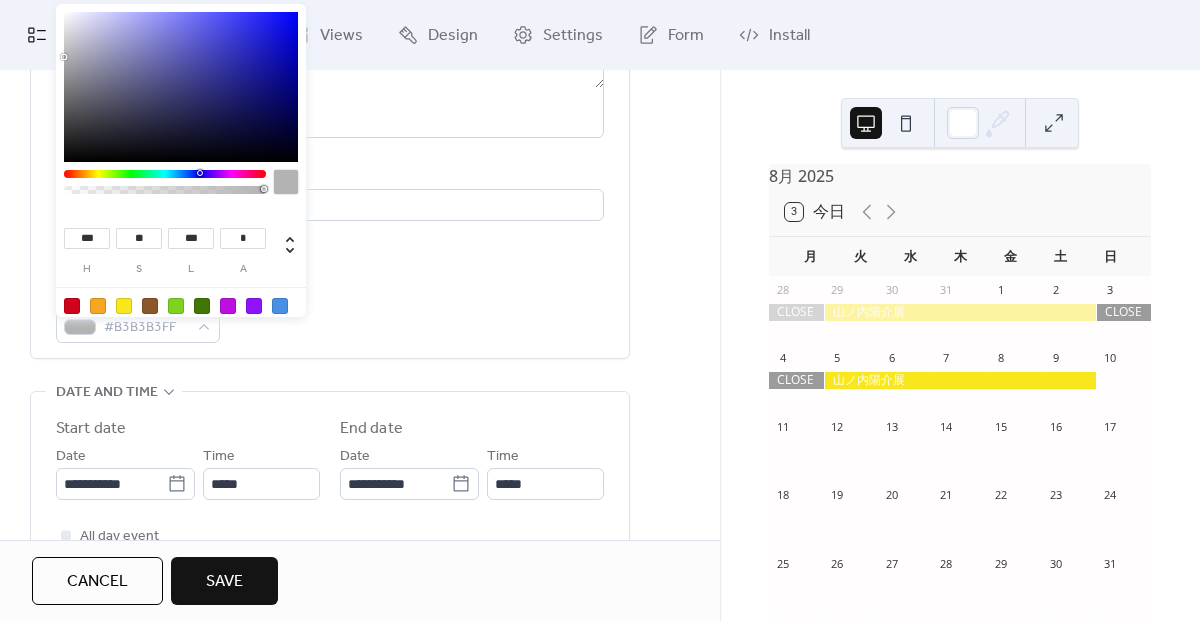 click at bounding box center [181, 87] 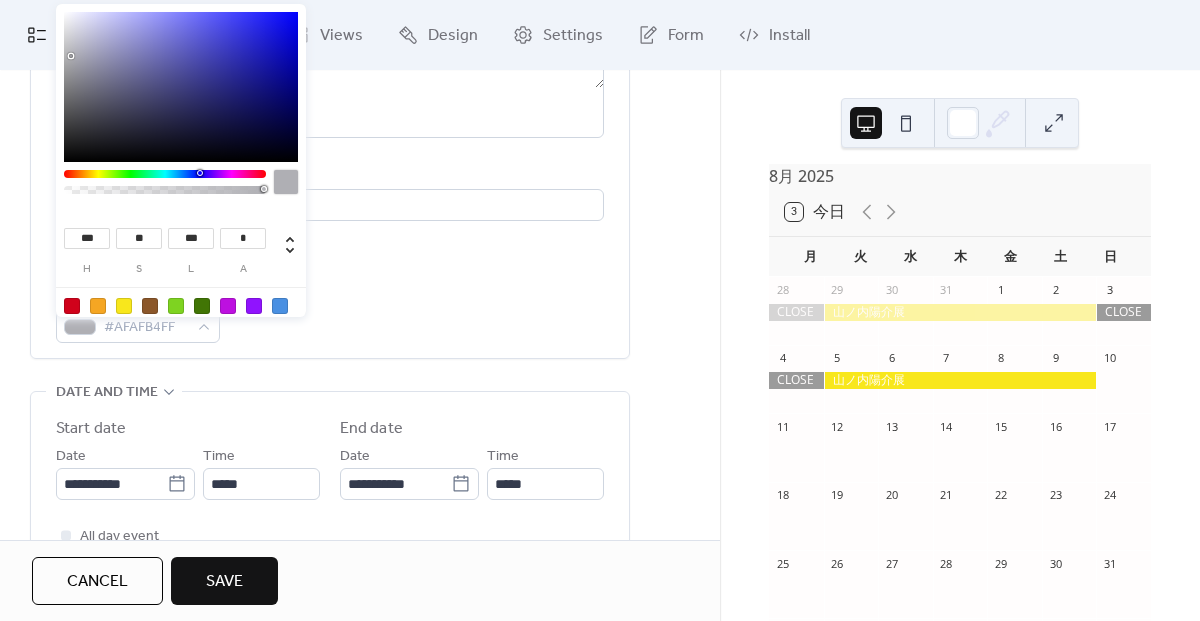 type on "**" 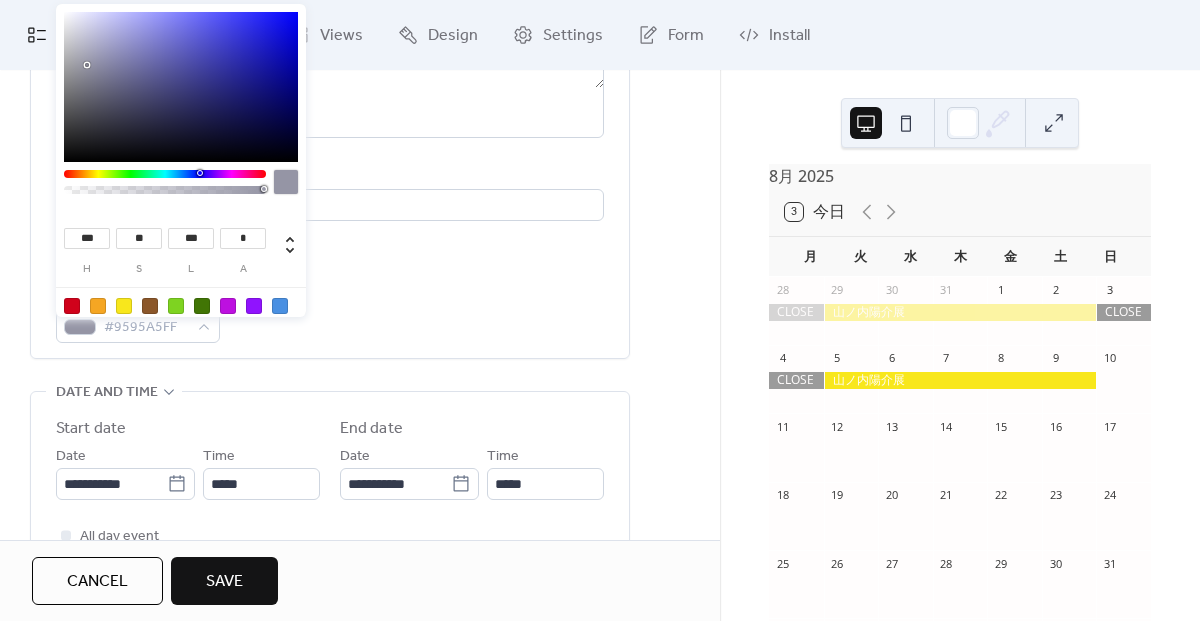 type on "**" 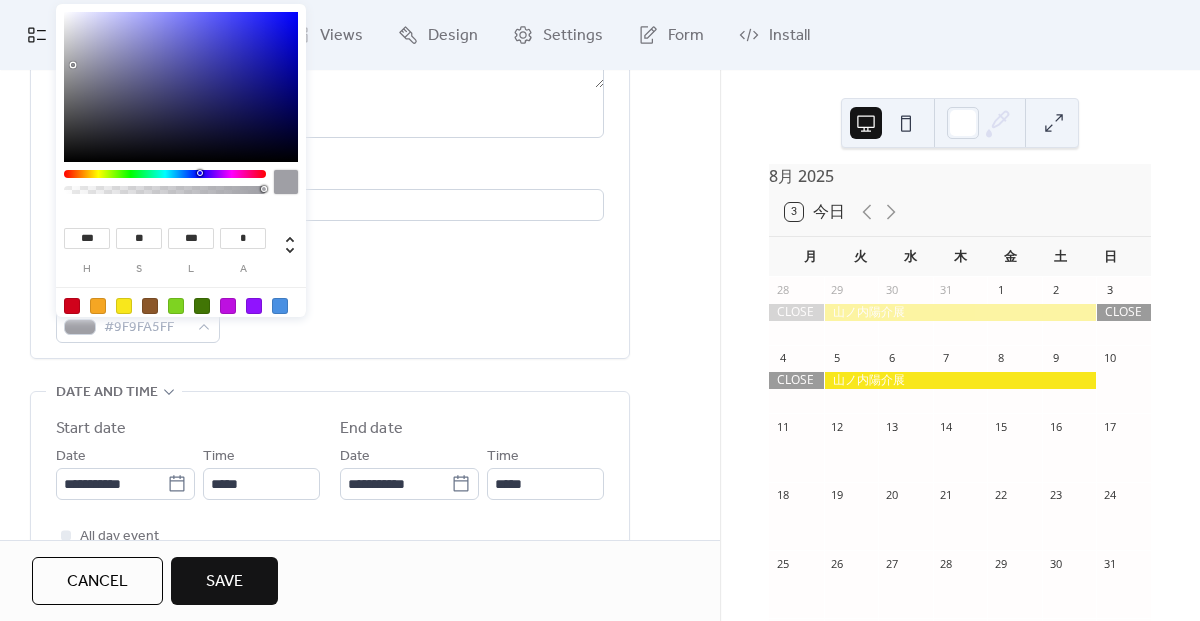 type on "**" 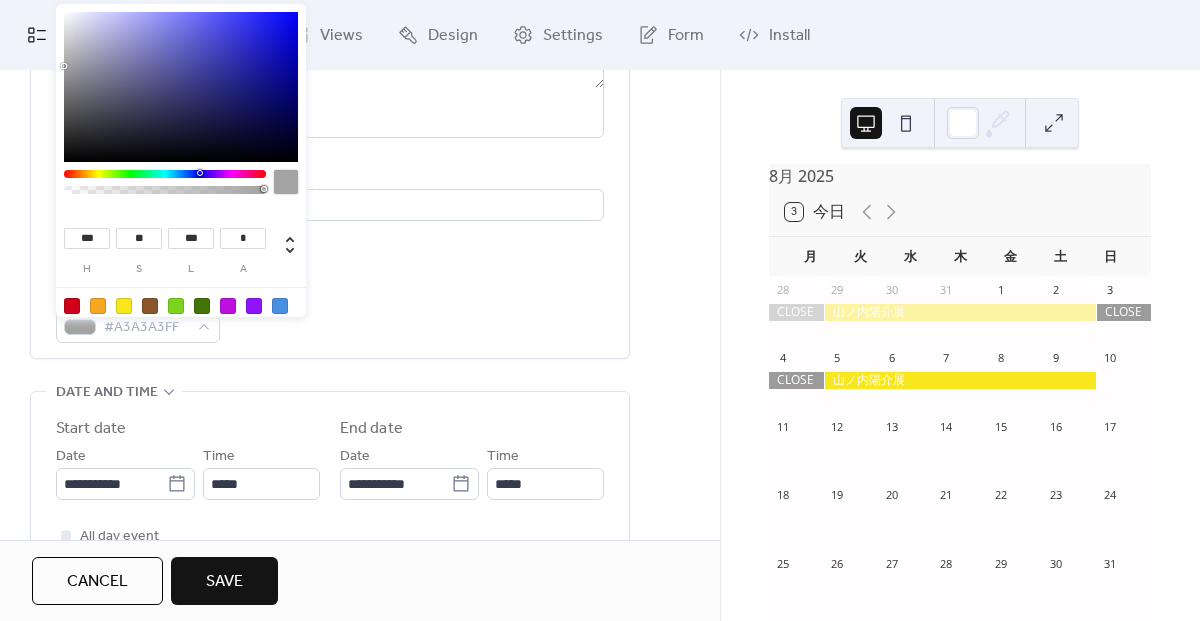 type on "***" 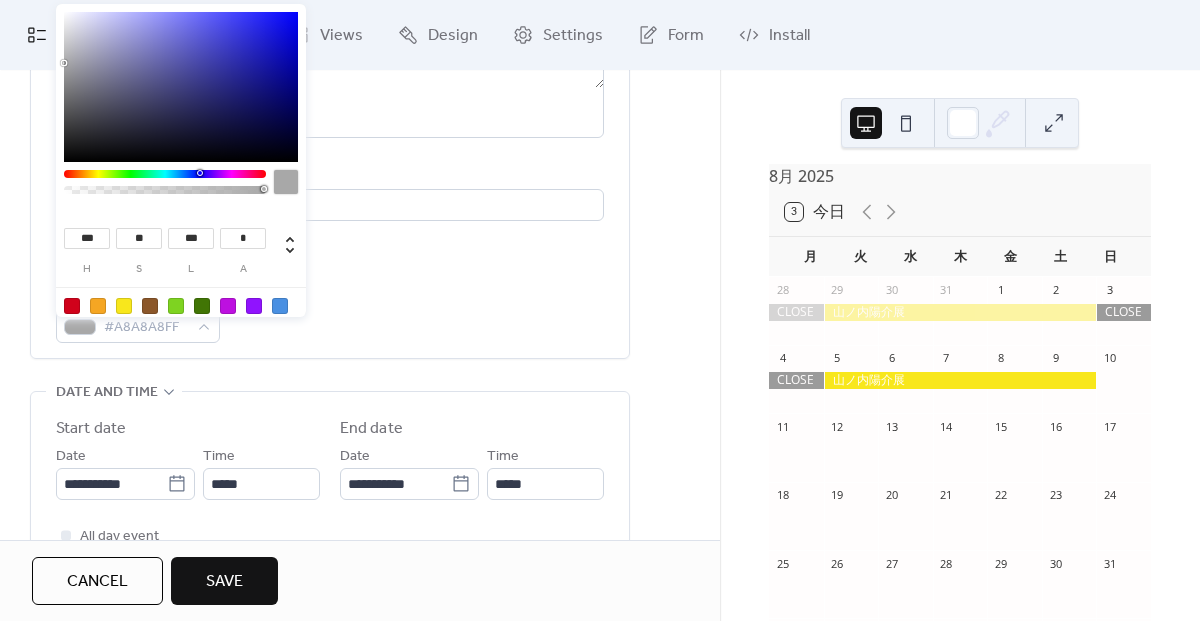 drag, startPoint x: 87, startPoint y: 65, endPoint x: 61, endPoint y: 63, distance: 26.076809 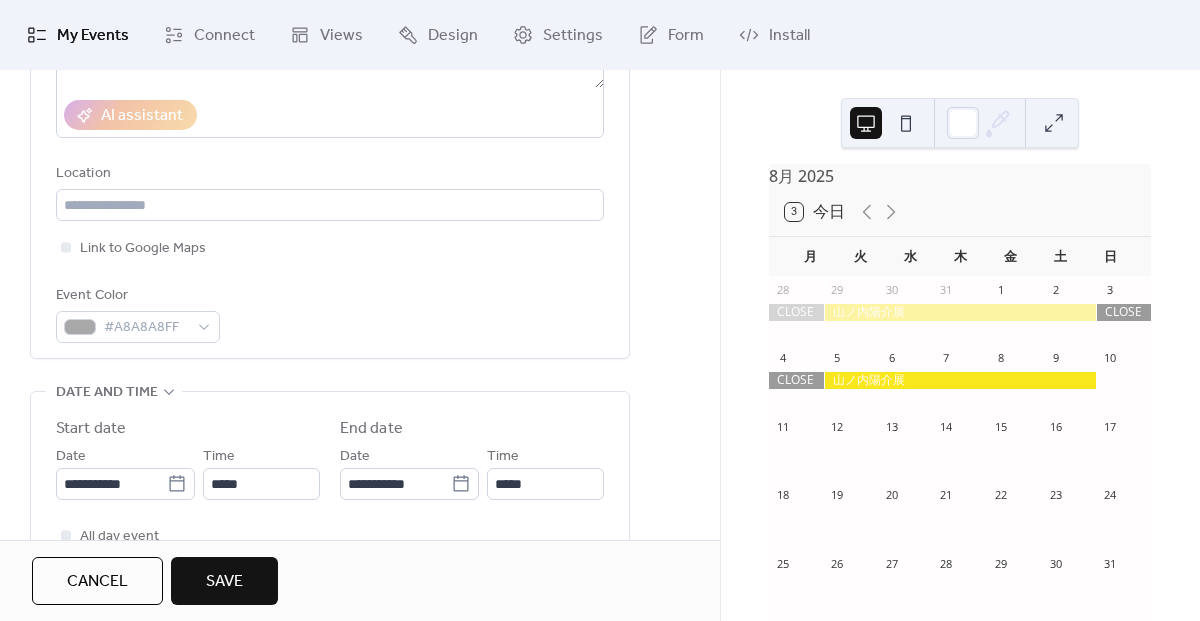 click at bounding box center [796, 380] 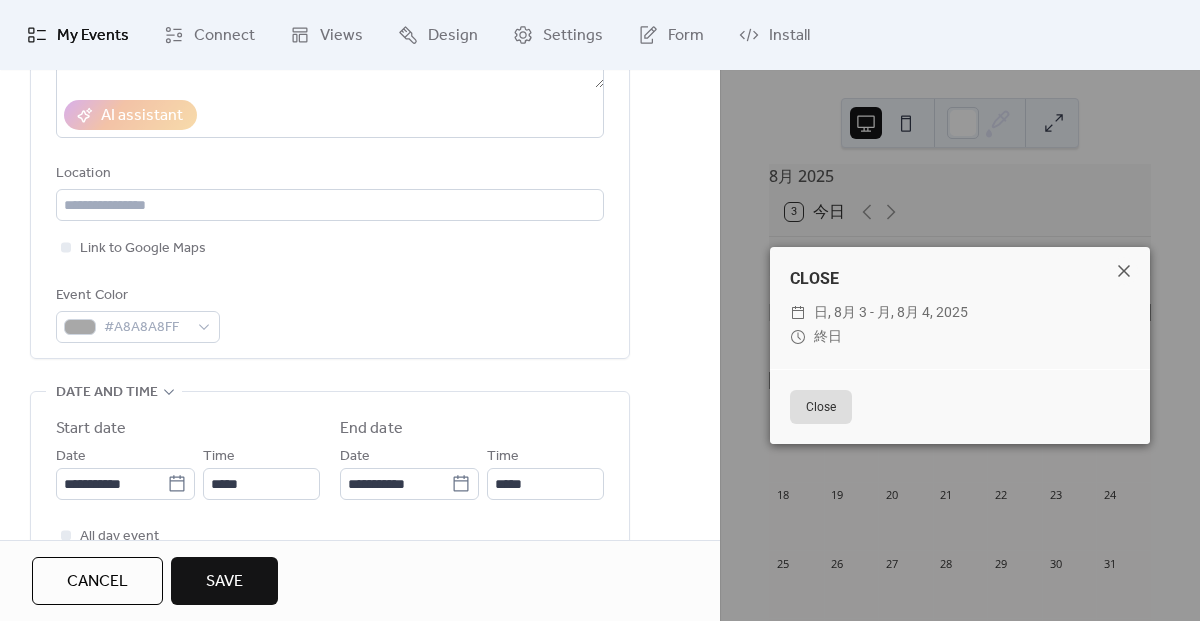 click on "Close" at bounding box center [821, 407] 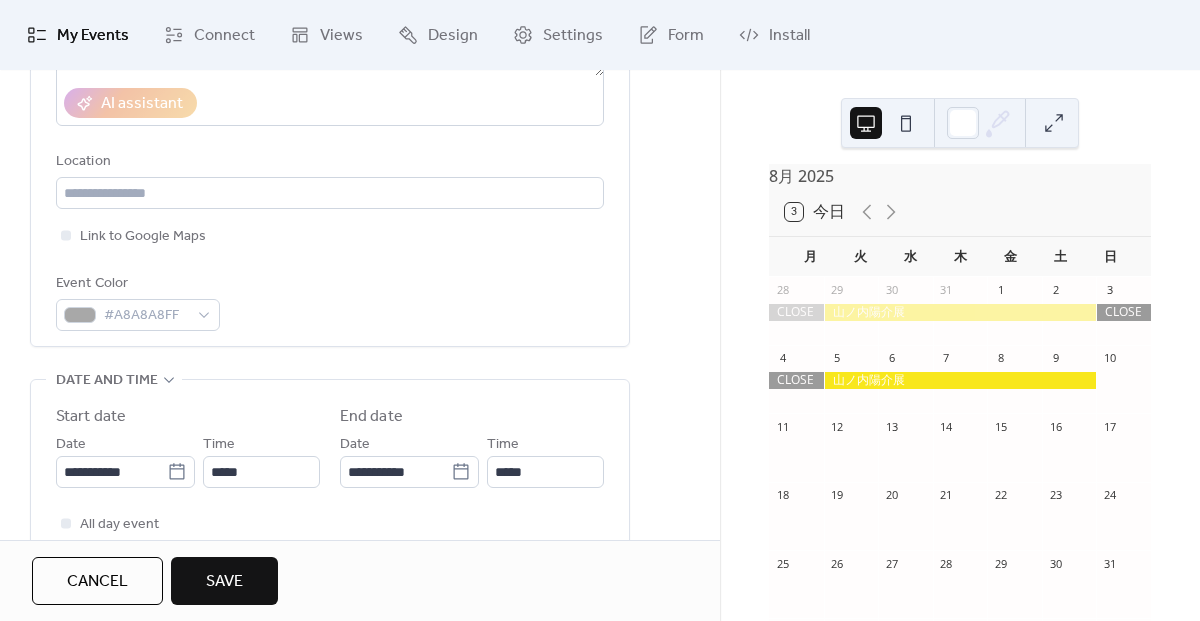 scroll, scrollTop: 486, scrollLeft: 0, axis: vertical 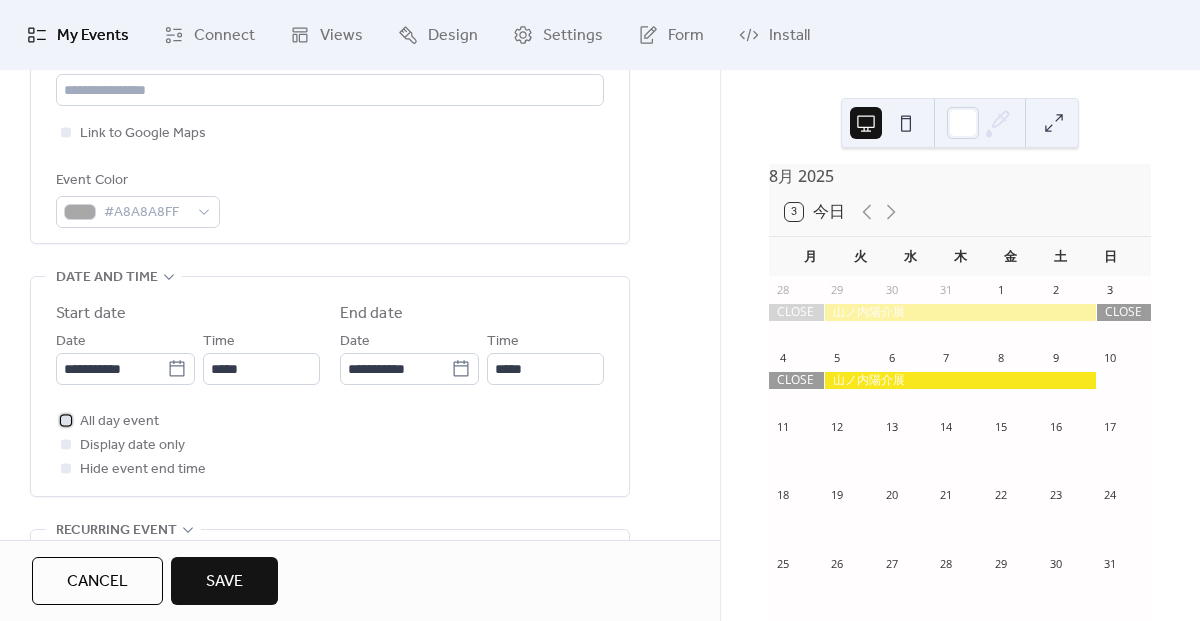 click at bounding box center [66, 420] 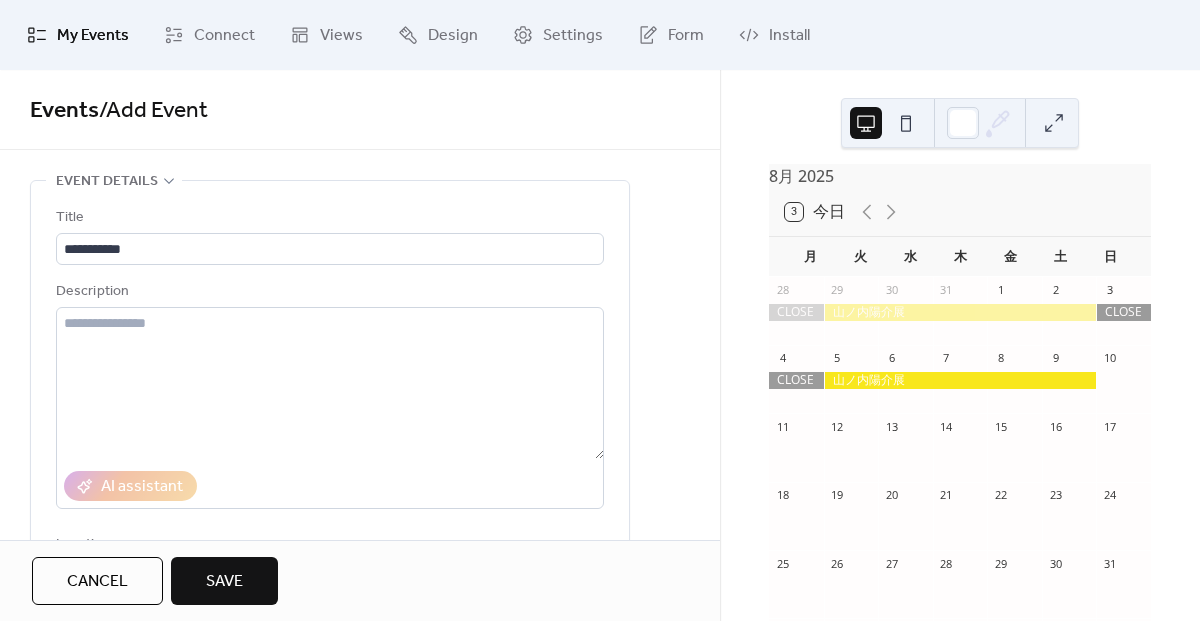 scroll, scrollTop: -1, scrollLeft: 0, axis: vertical 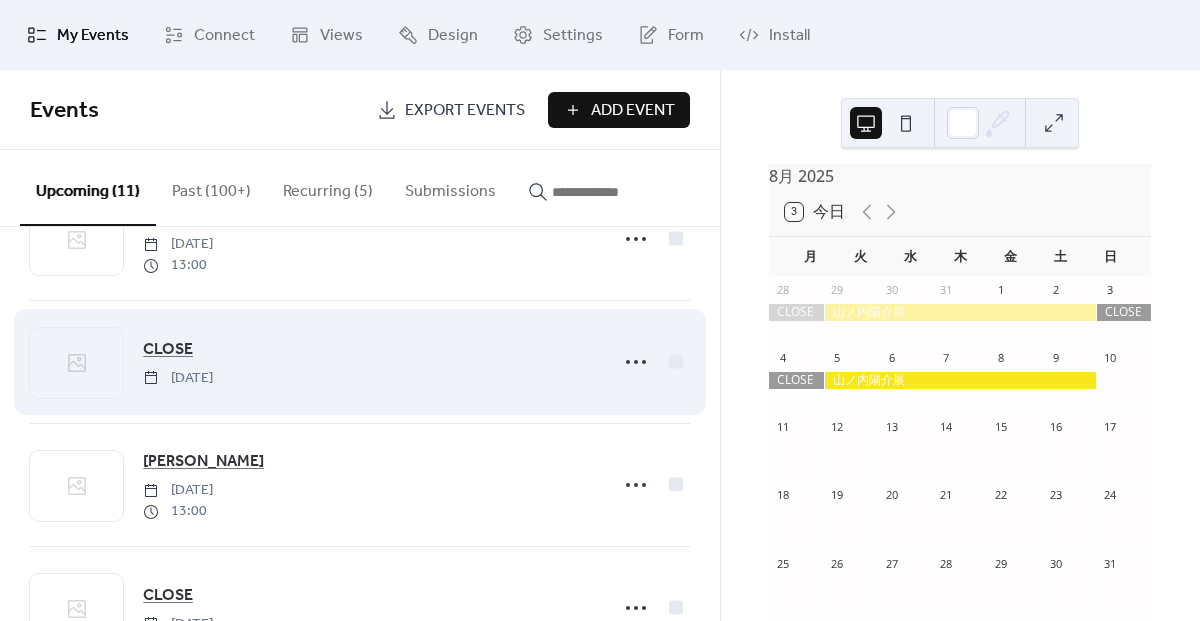 click on "CLOSE [DATE]" at bounding box center [369, 362] 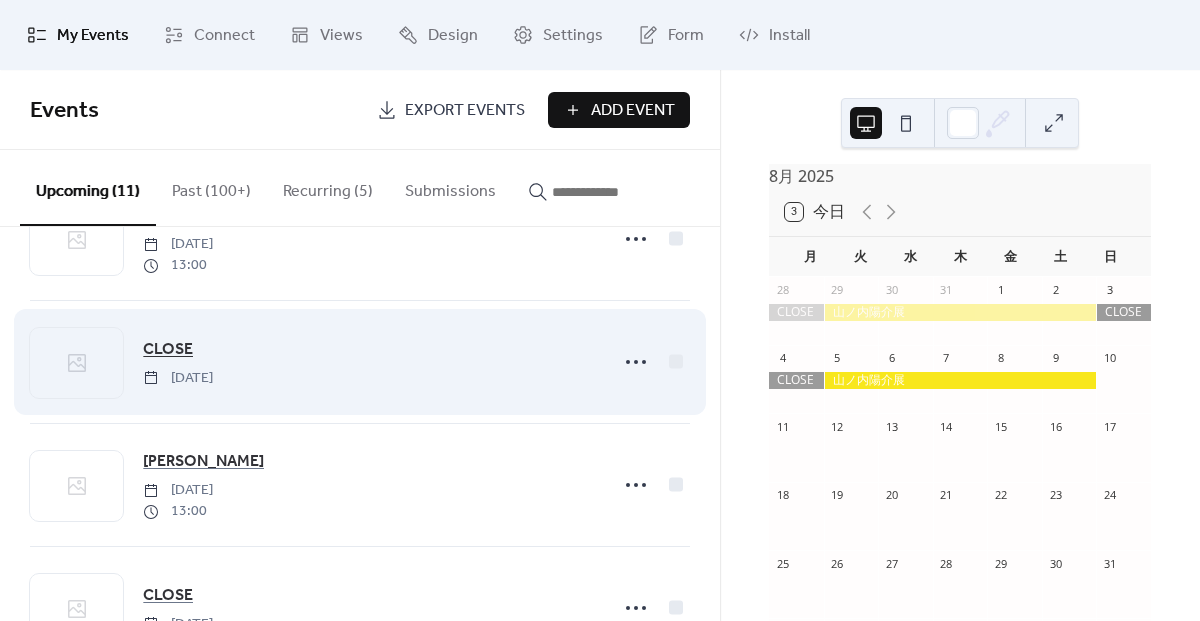 click on "CLOSE" at bounding box center [168, 350] 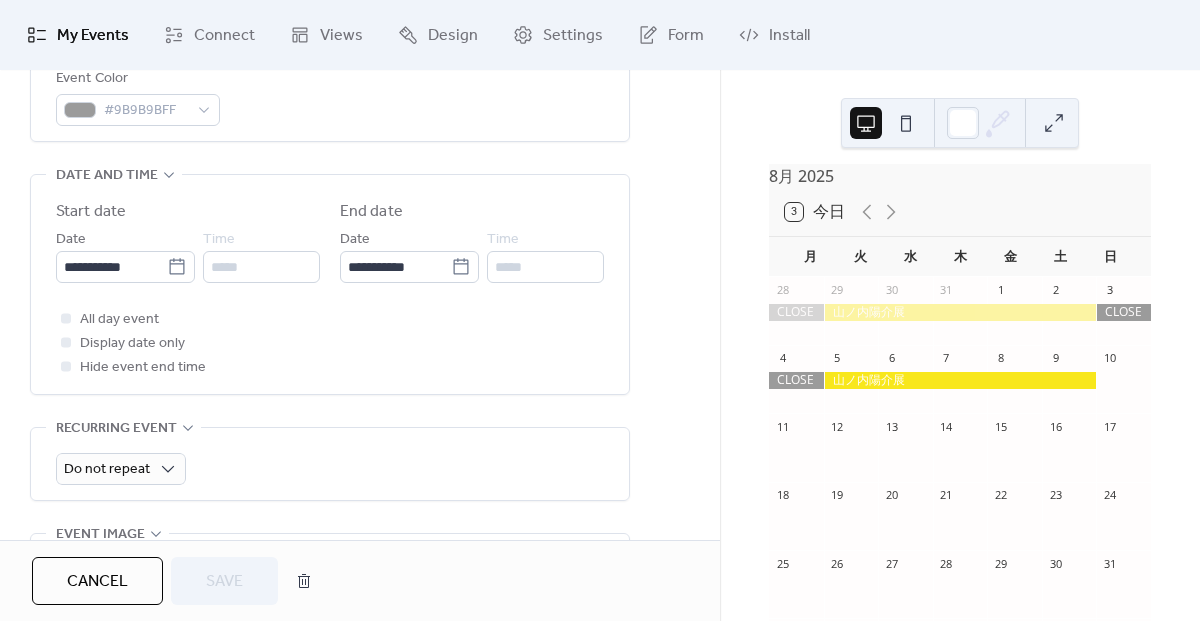 scroll, scrollTop: 587, scrollLeft: 0, axis: vertical 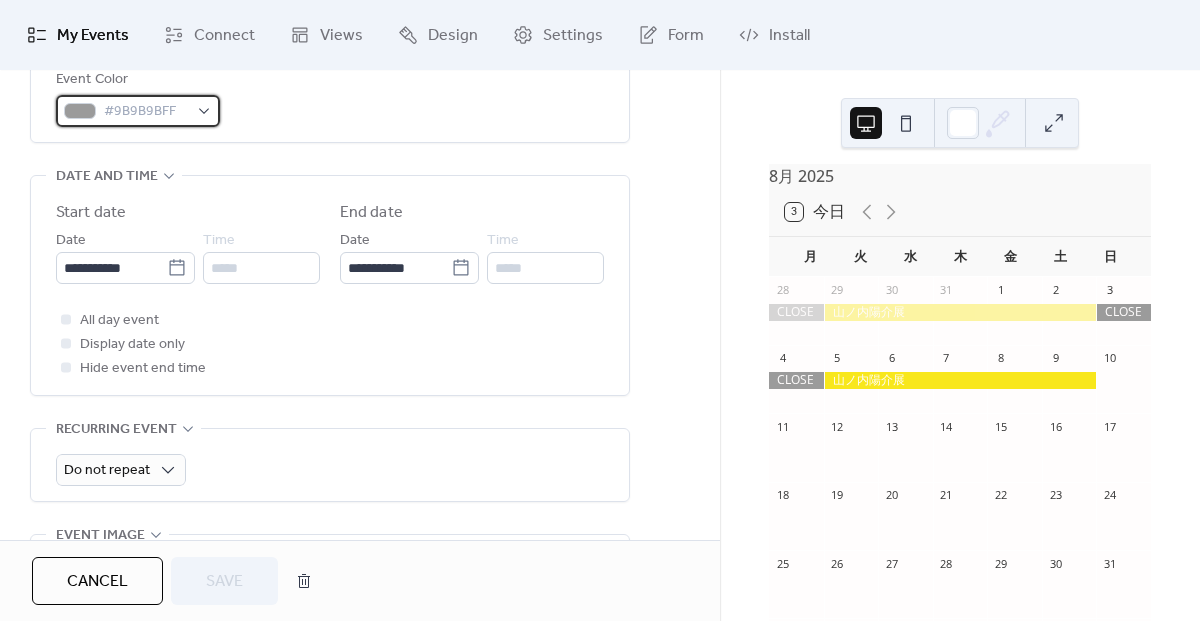 click on "#9B9B9BFF" at bounding box center (146, 112) 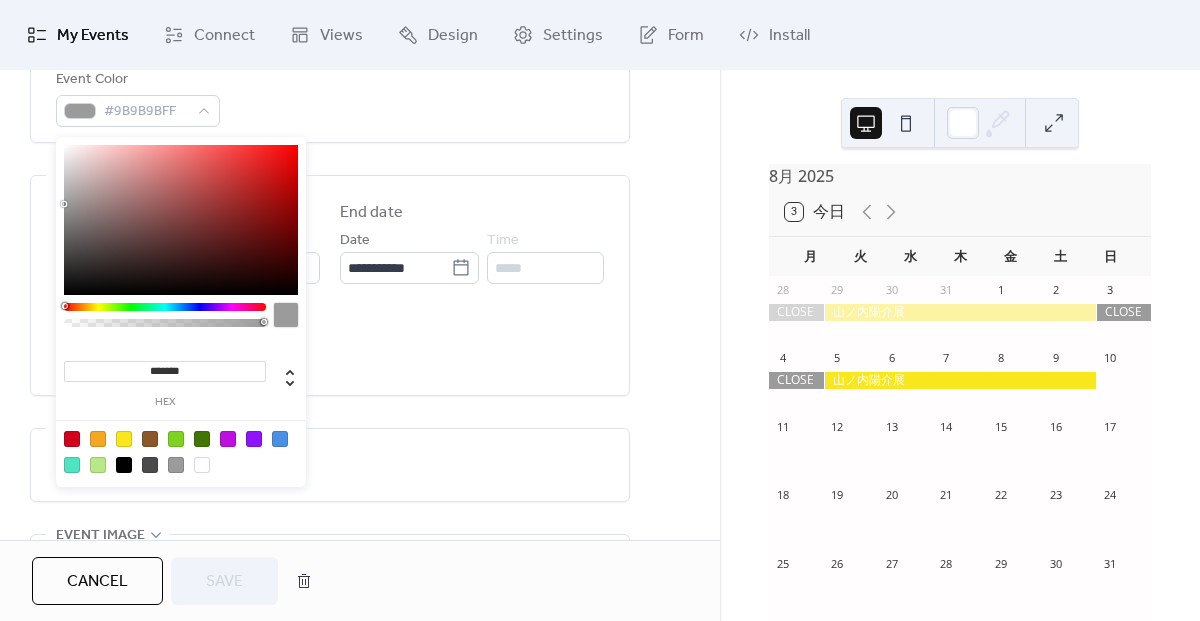 click at bounding box center [176, 465] 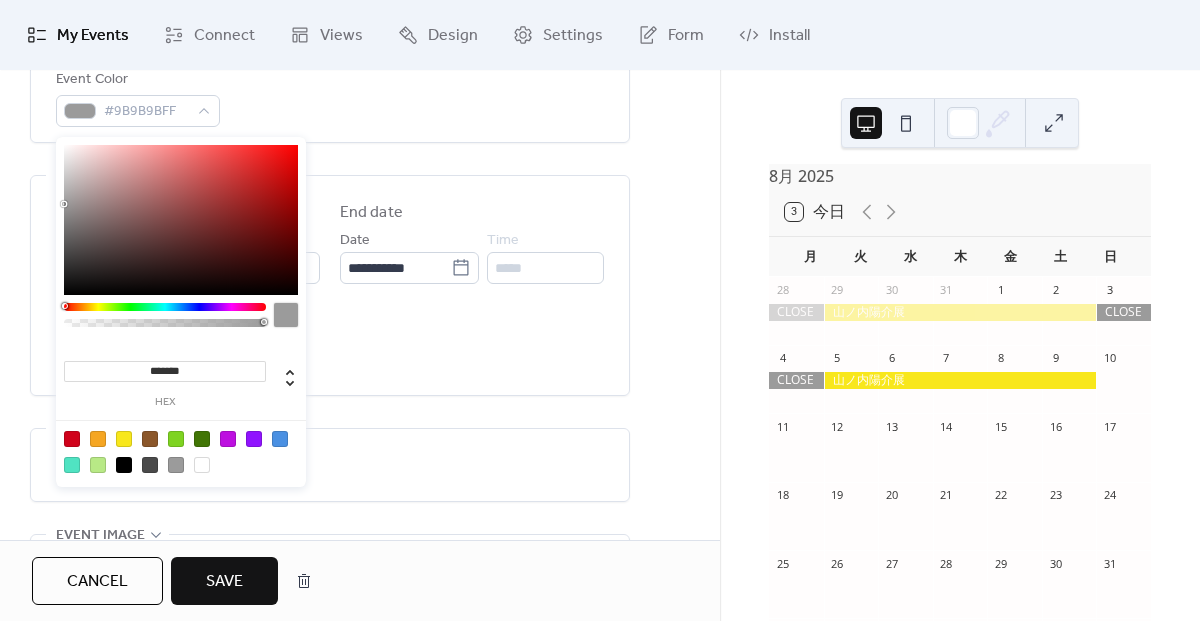 click on "******* hex" at bounding box center (165, 381) 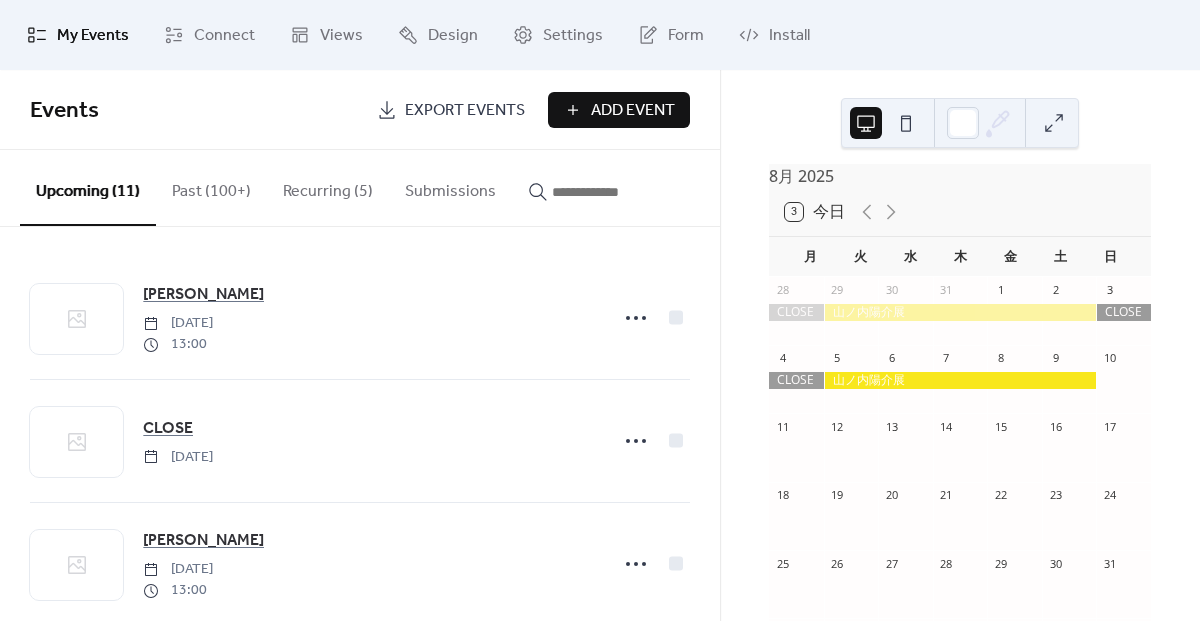 click on "Events Export Events Add Event" at bounding box center [360, 110] 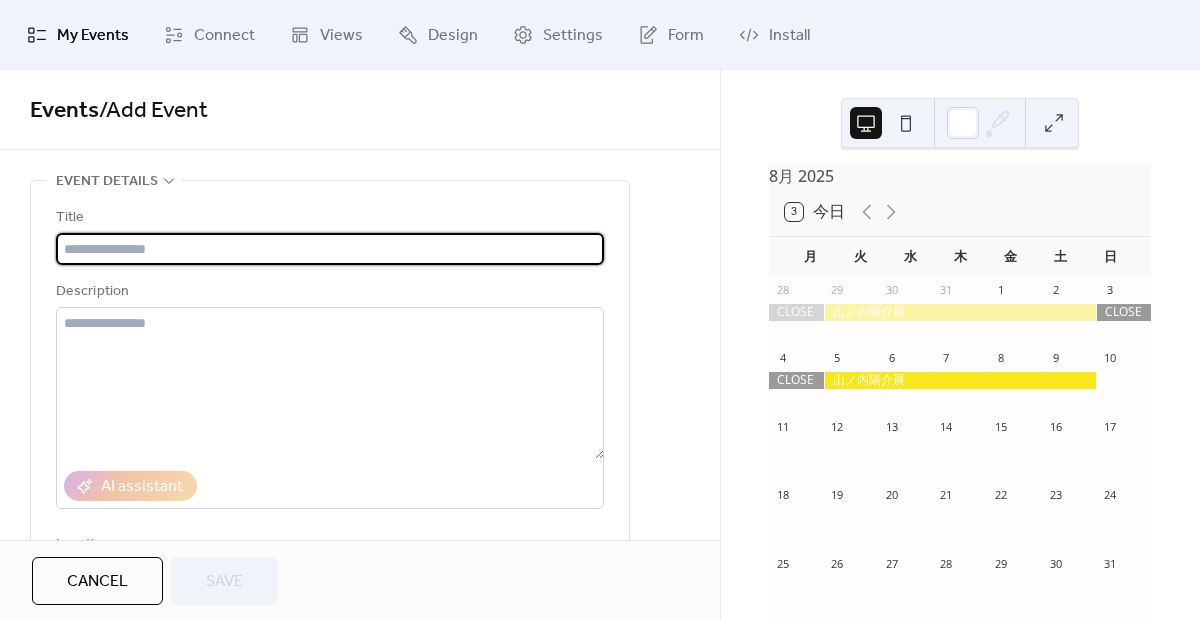 click at bounding box center (330, 249) 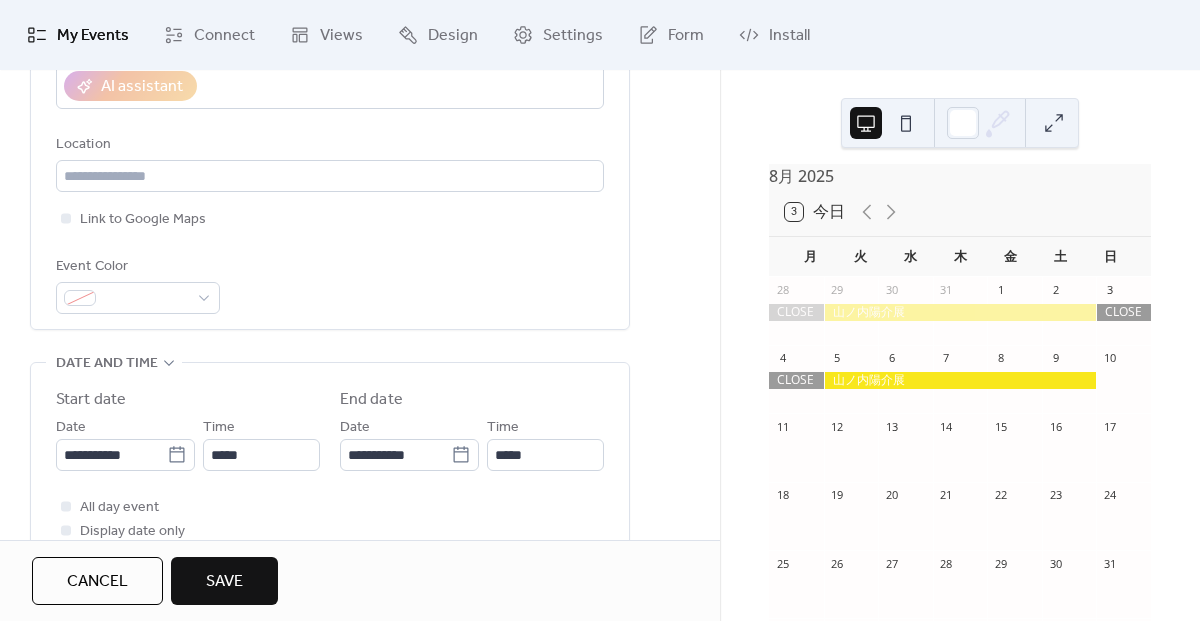 scroll, scrollTop: 413, scrollLeft: 0, axis: vertical 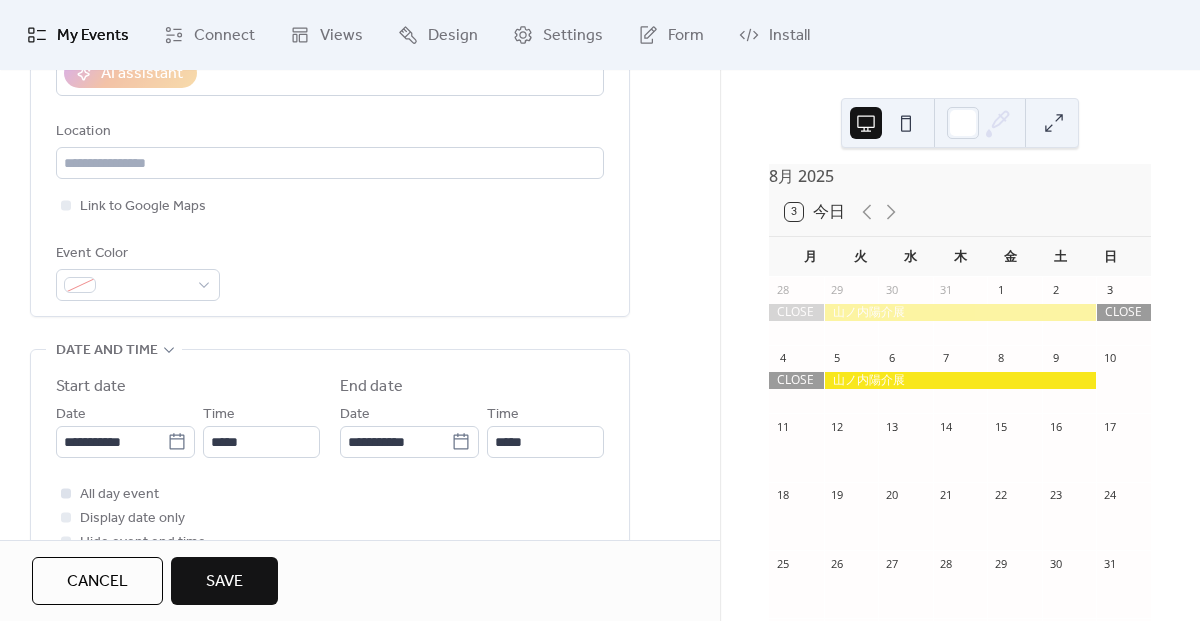type on "**********" 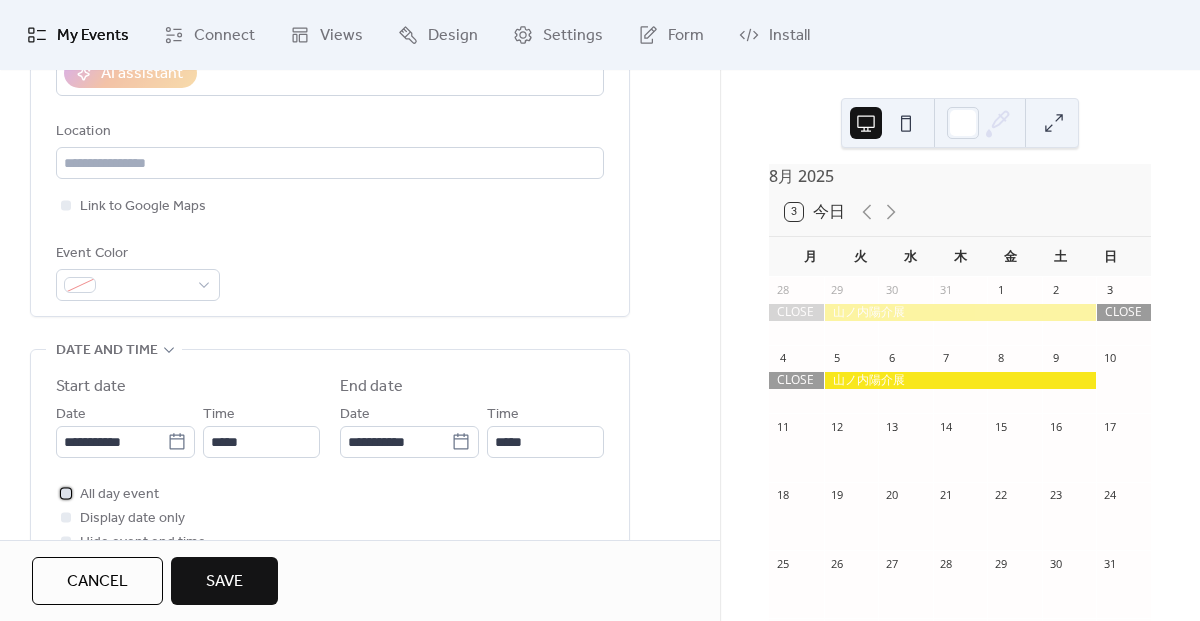 click at bounding box center [66, 493] 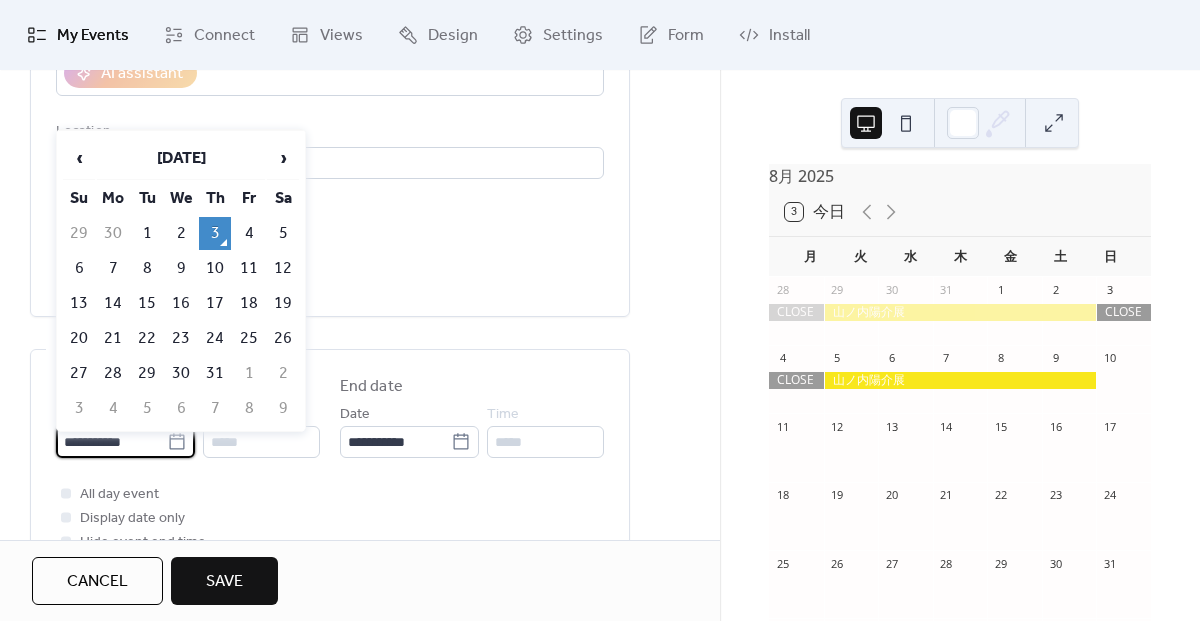click on "**********" at bounding box center [111, 442] 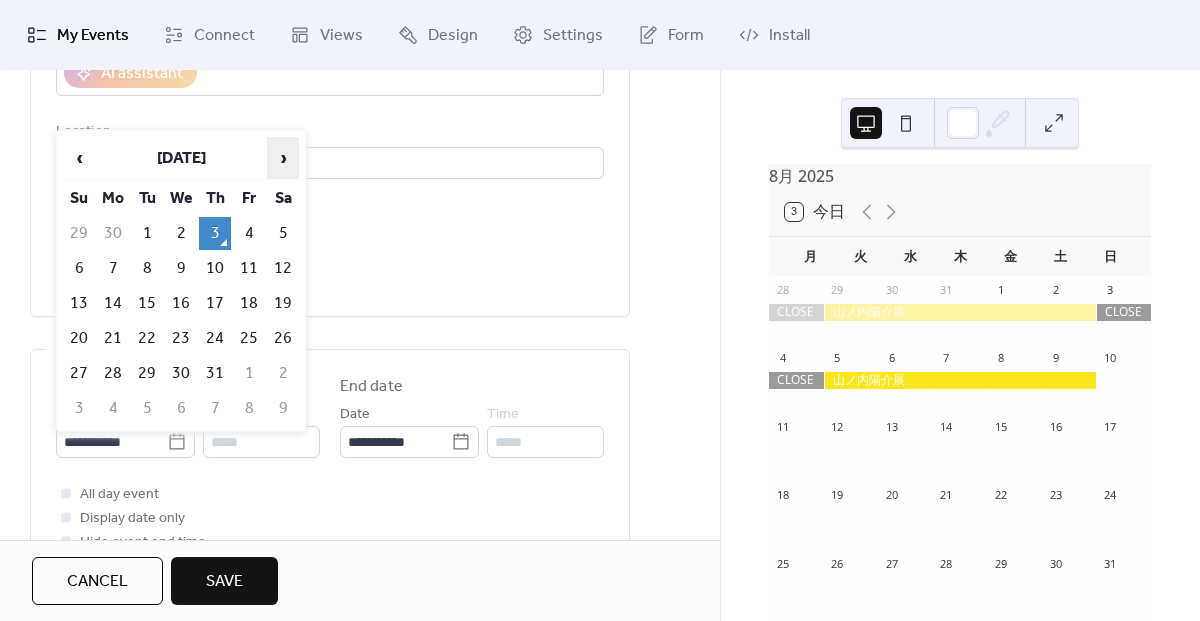 click on "›" at bounding box center [283, 158] 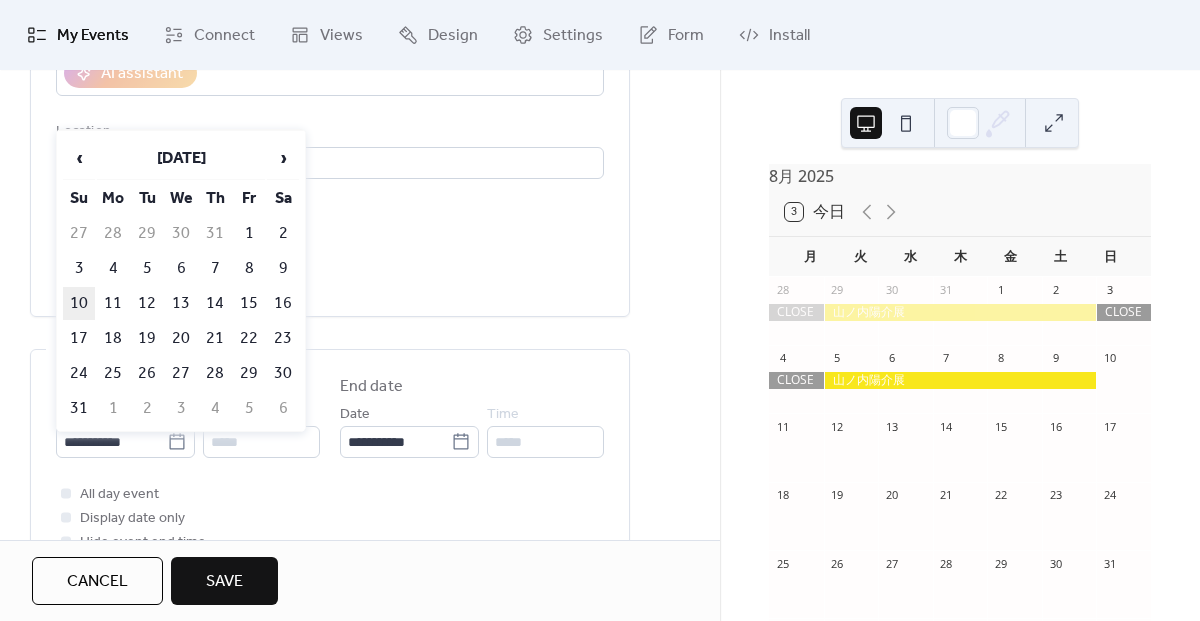 click on "10" at bounding box center [79, 303] 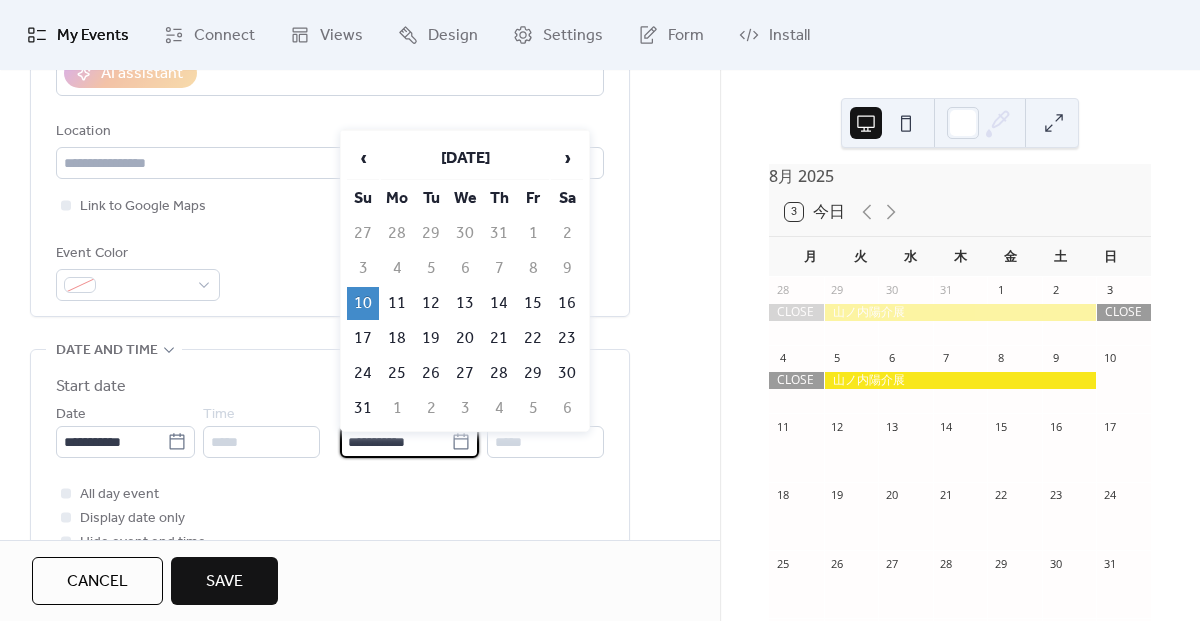 click on "**********" at bounding box center (395, 442) 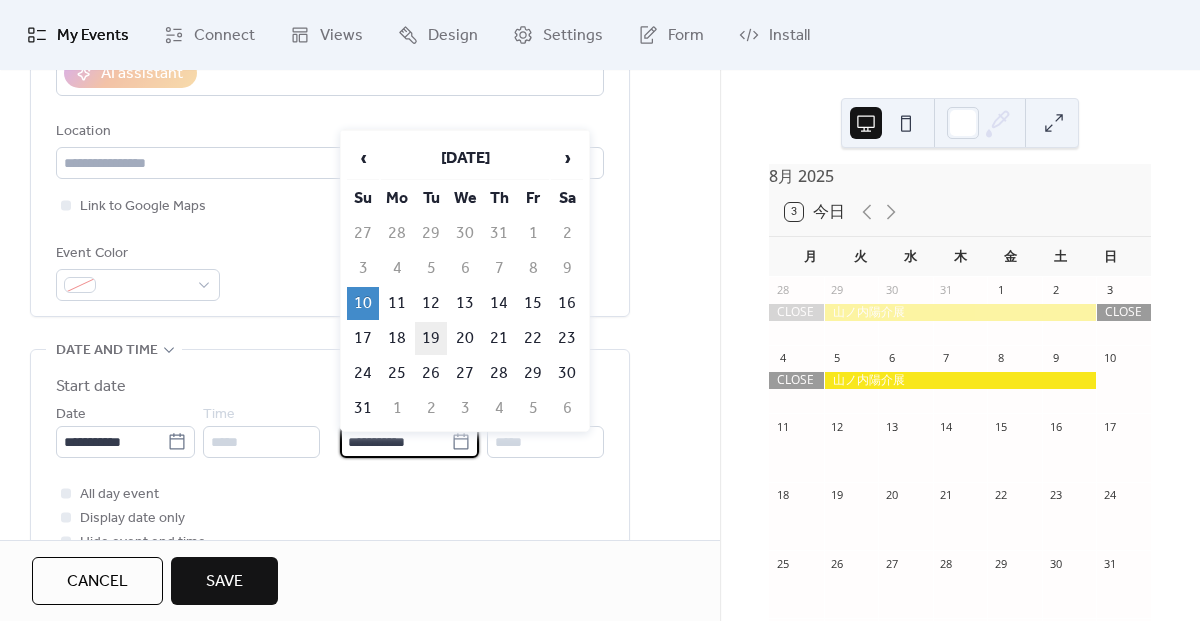 click on "19" at bounding box center (431, 338) 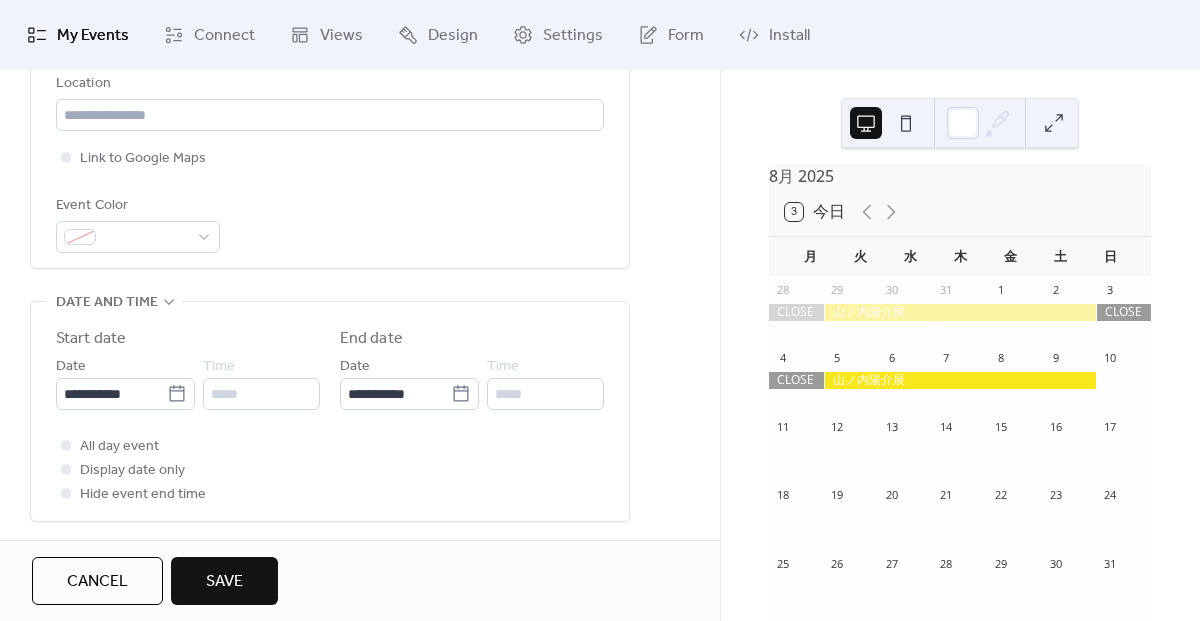 scroll, scrollTop: 451, scrollLeft: 0, axis: vertical 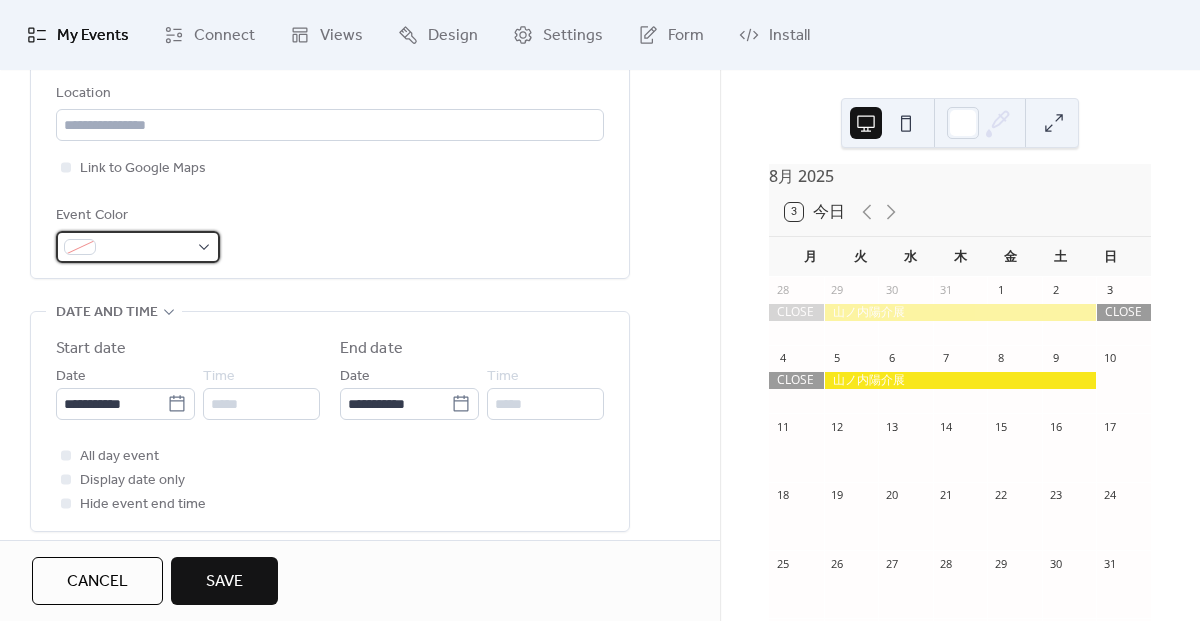 click at bounding box center (138, 247) 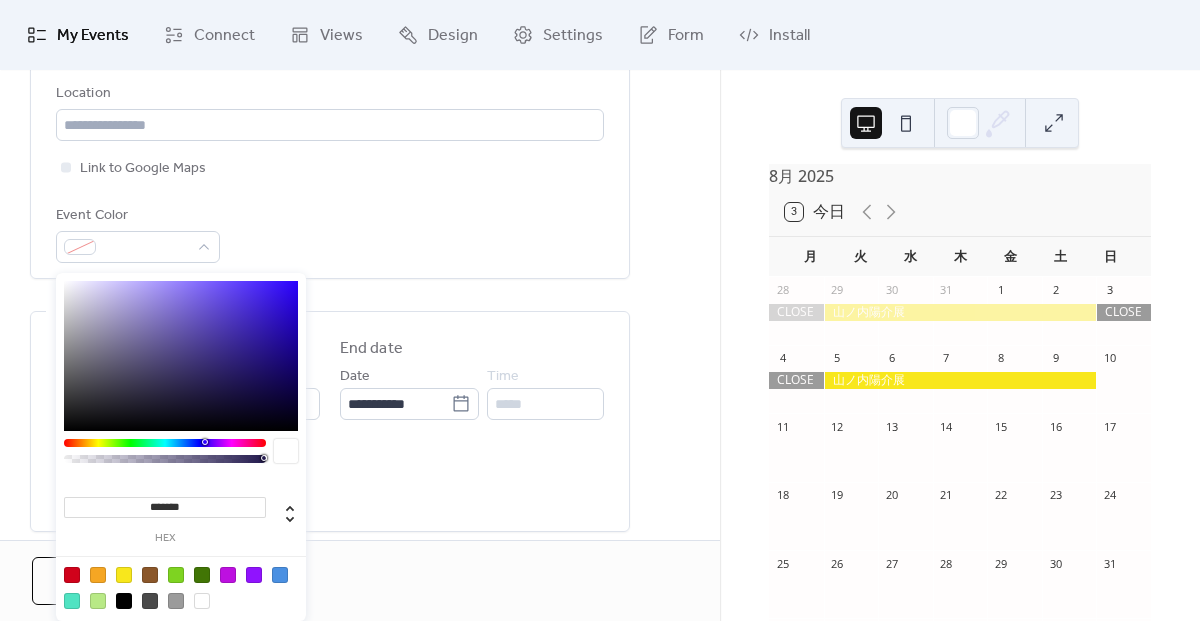 click at bounding box center (176, 601) 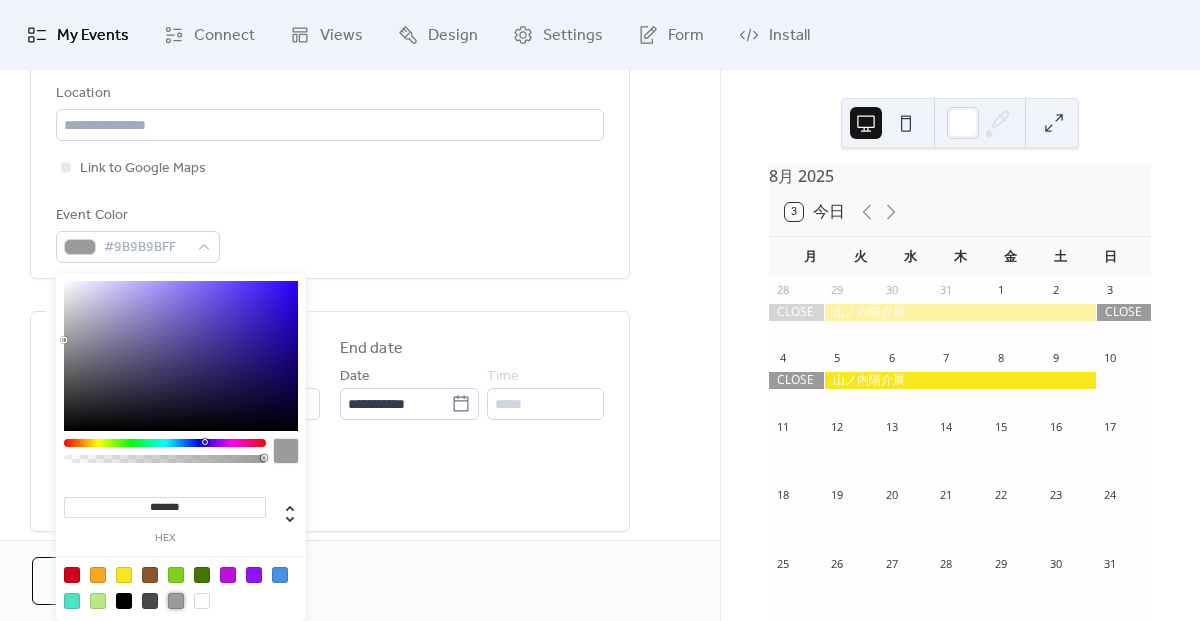 click on "Event Color #9B9B9BFF" at bounding box center [330, 233] 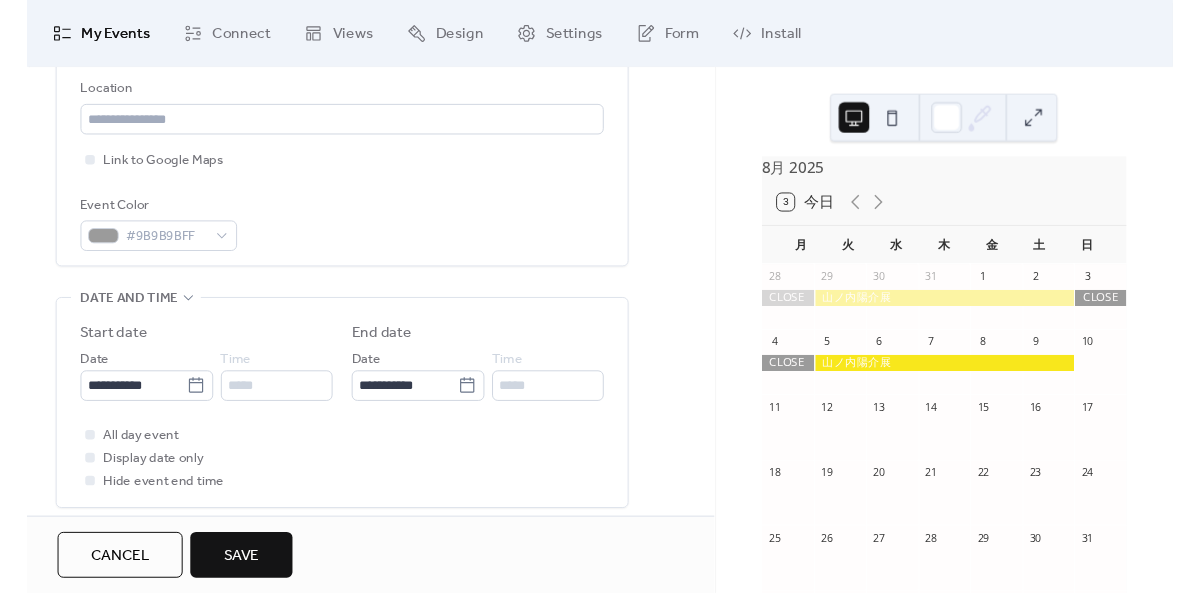 scroll, scrollTop: 884, scrollLeft: 0, axis: vertical 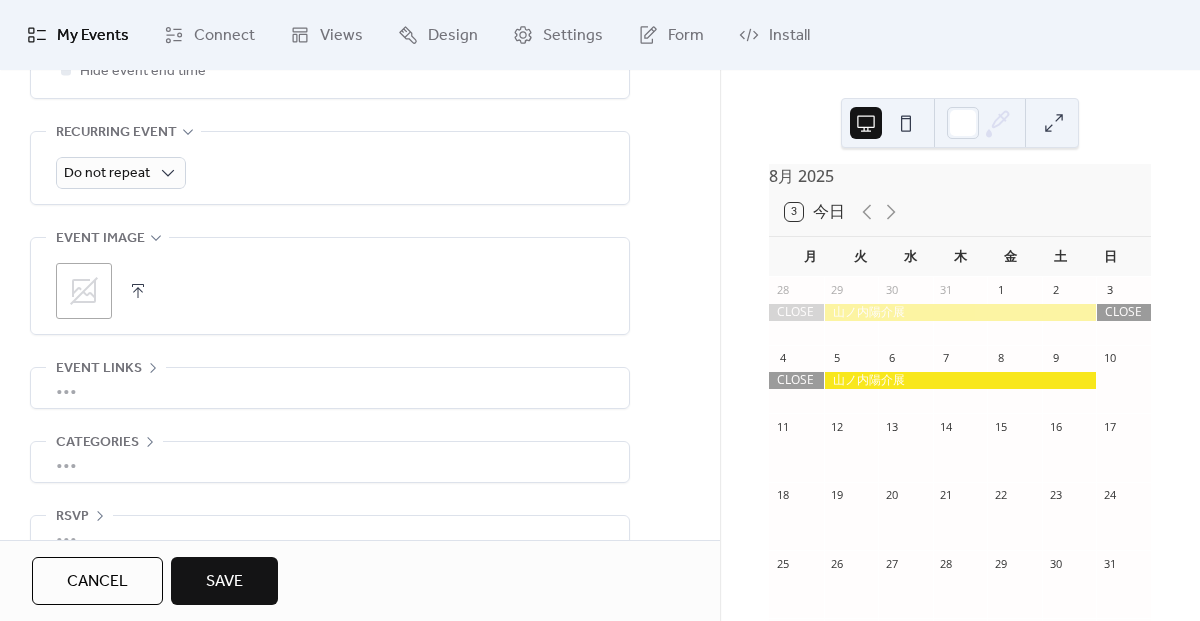click on "Save" at bounding box center [224, 582] 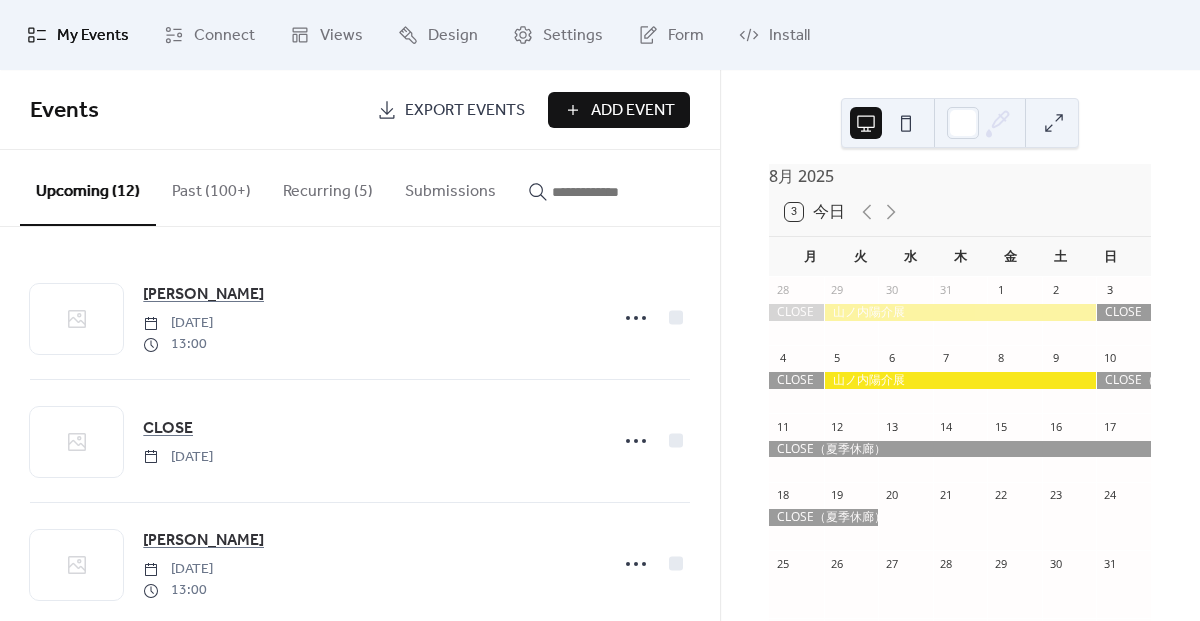 click on "Add Event" at bounding box center [633, 111] 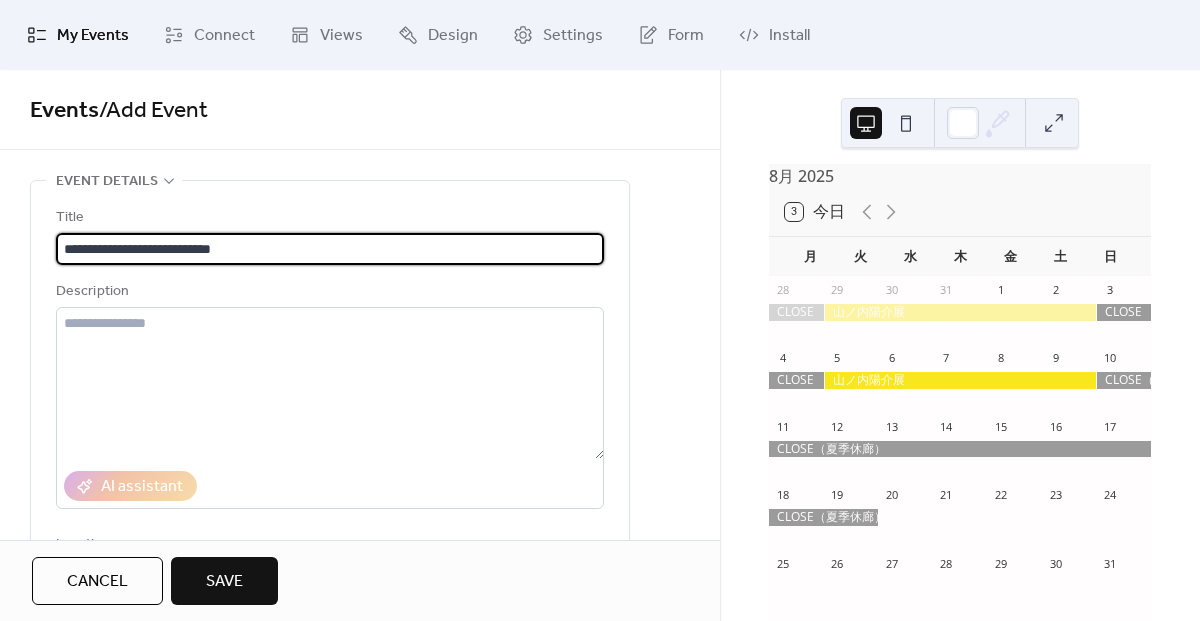 drag, startPoint x: 364, startPoint y: 248, endPoint x: 412, endPoint y: 248, distance: 48 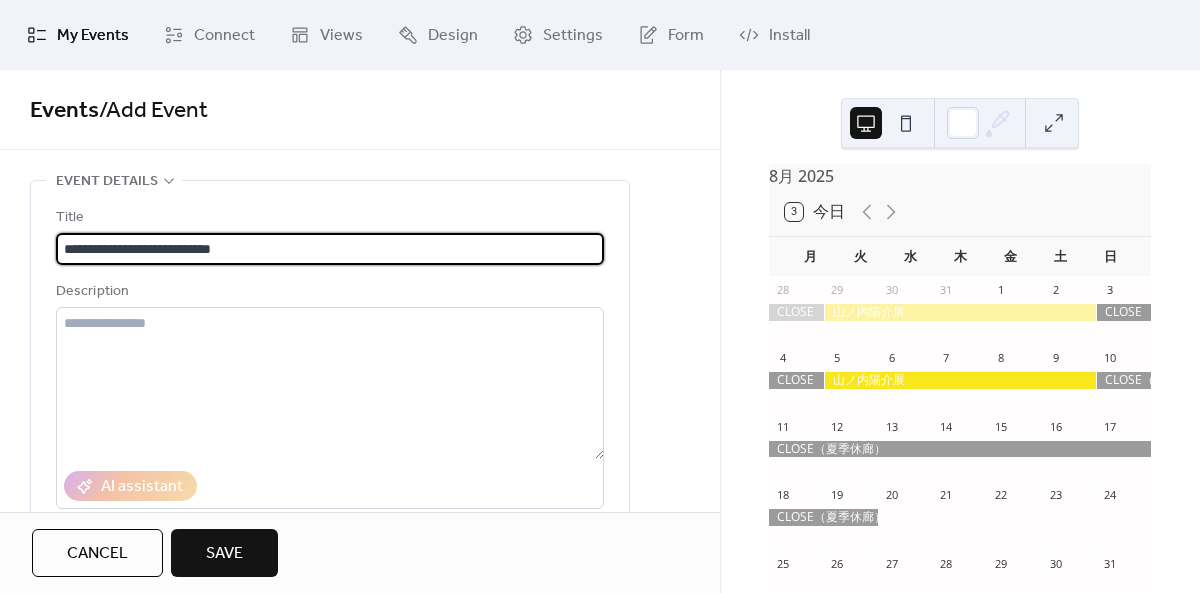 click on "**********" at bounding box center [330, 249] 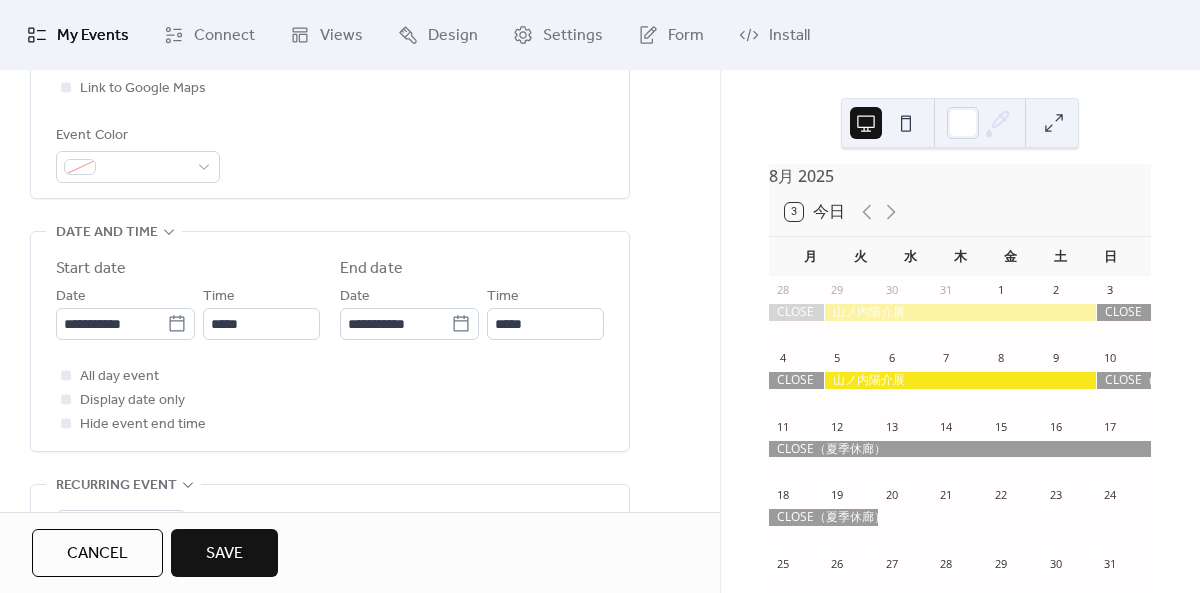 scroll, scrollTop: 578, scrollLeft: 0, axis: vertical 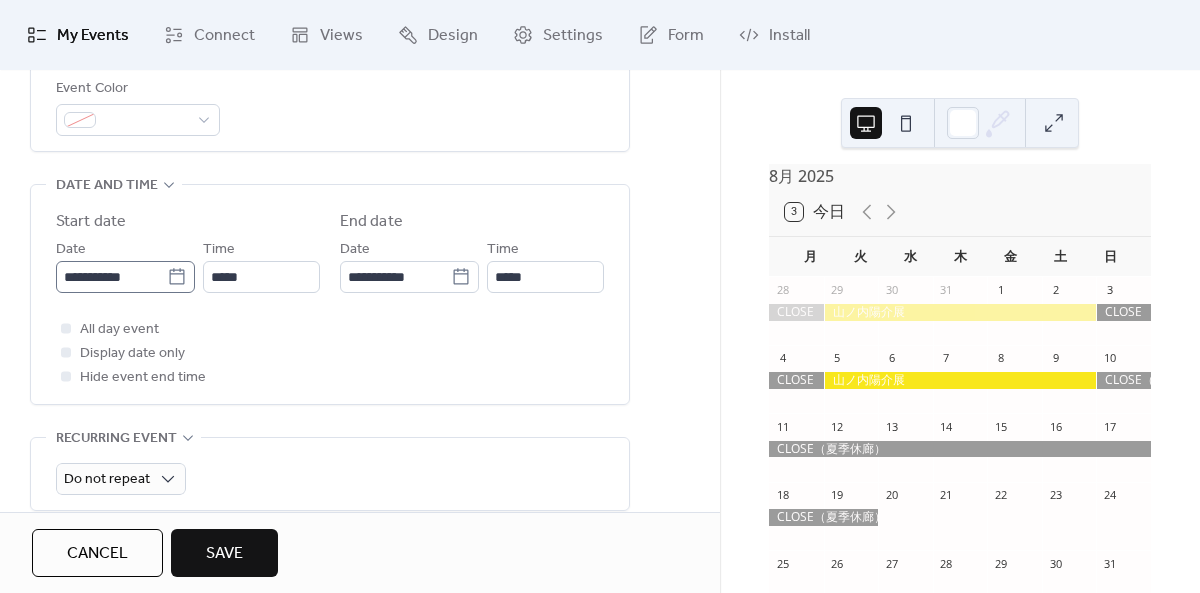 type on "**********" 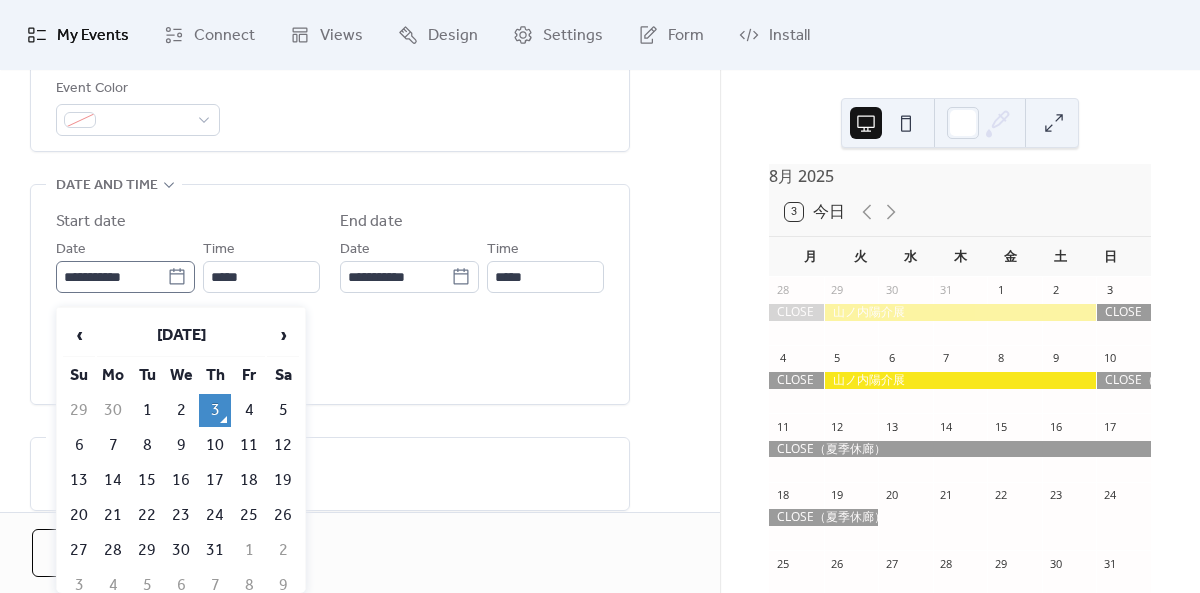 click 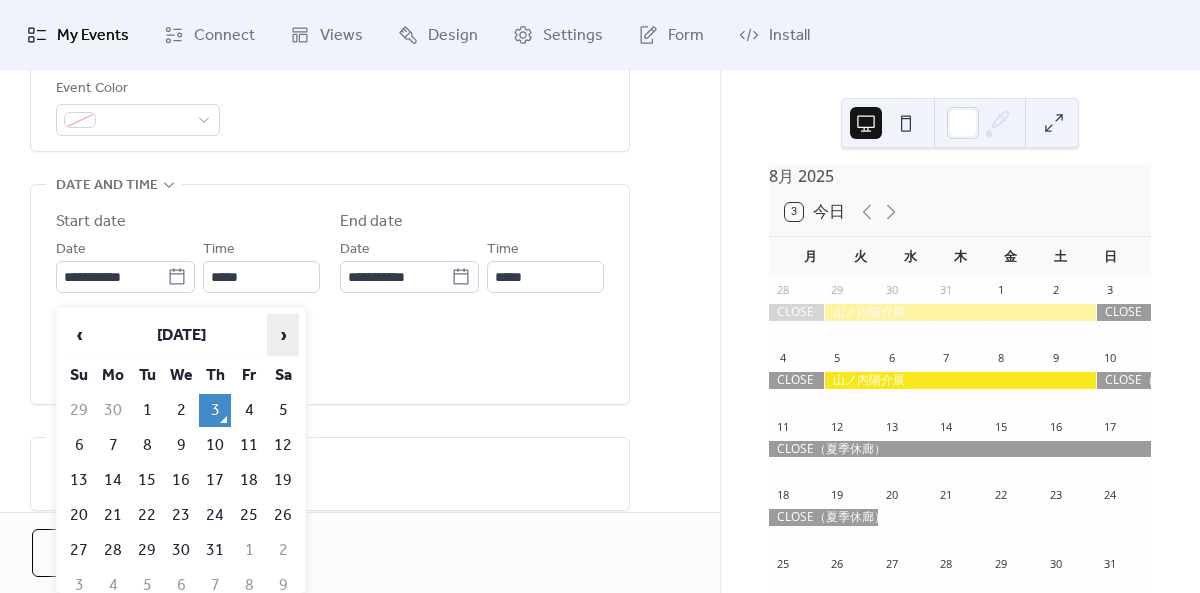 click on "›" at bounding box center [283, 335] 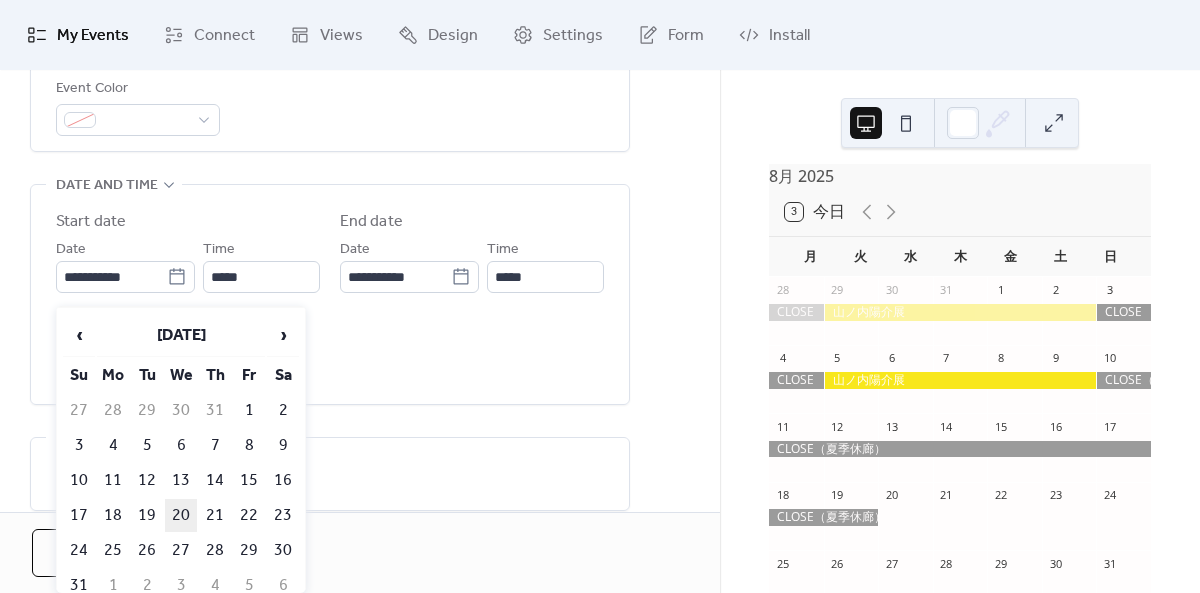 click on "20" at bounding box center [181, 515] 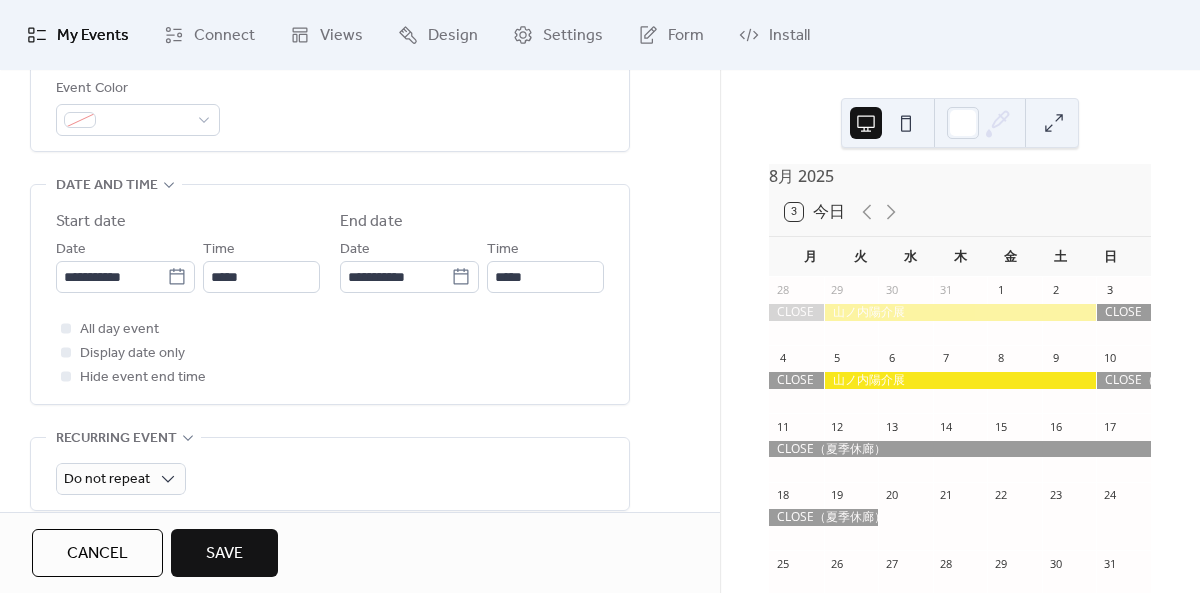 scroll, scrollTop: 596, scrollLeft: 0, axis: vertical 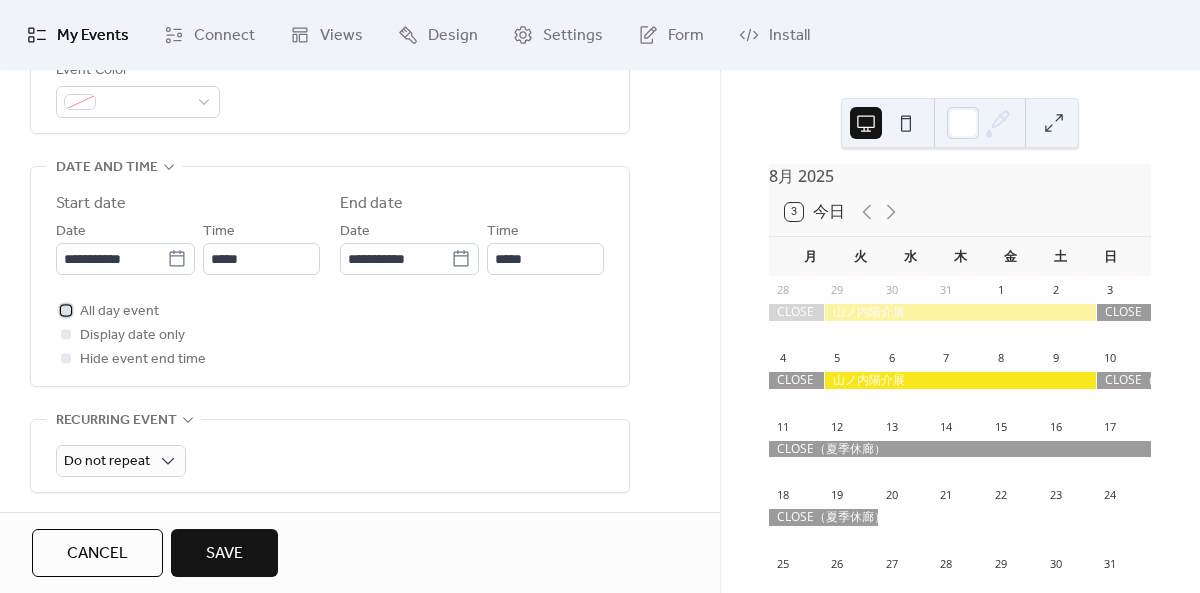 click at bounding box center (66, 310) 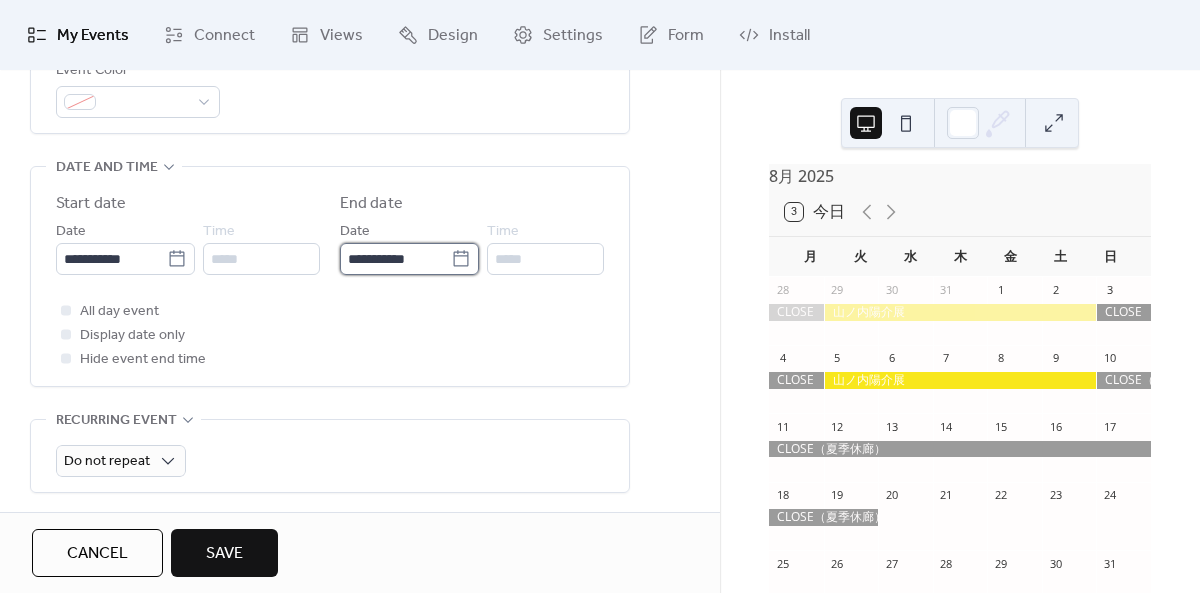 click on "**********" at bounding box center [395, 259] 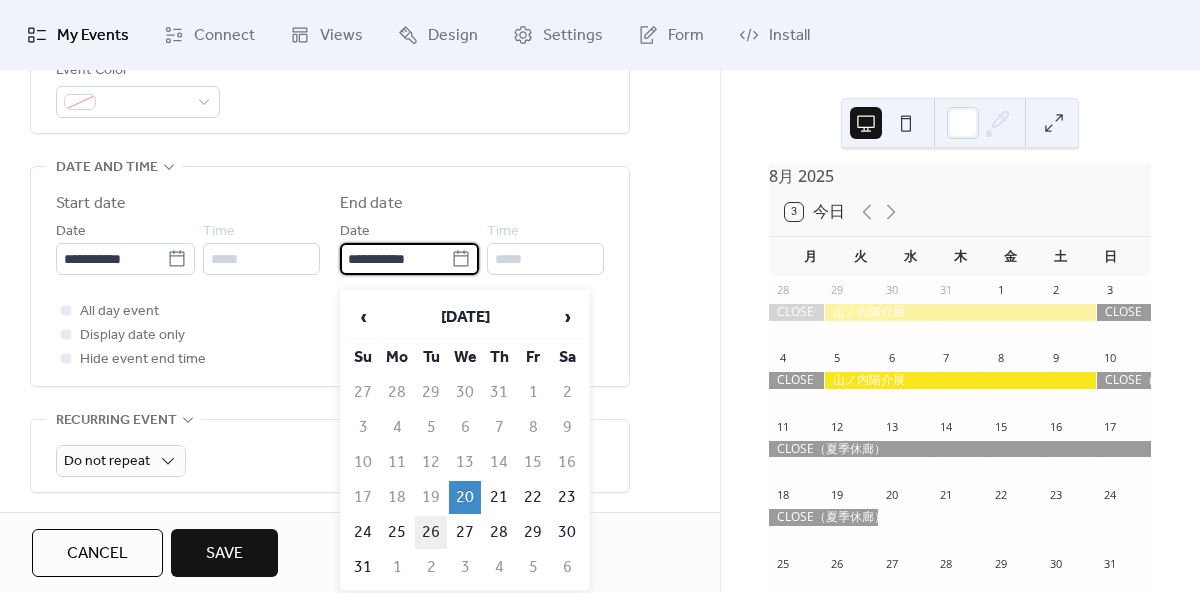 click on "26" at bounding box center (431, 532) 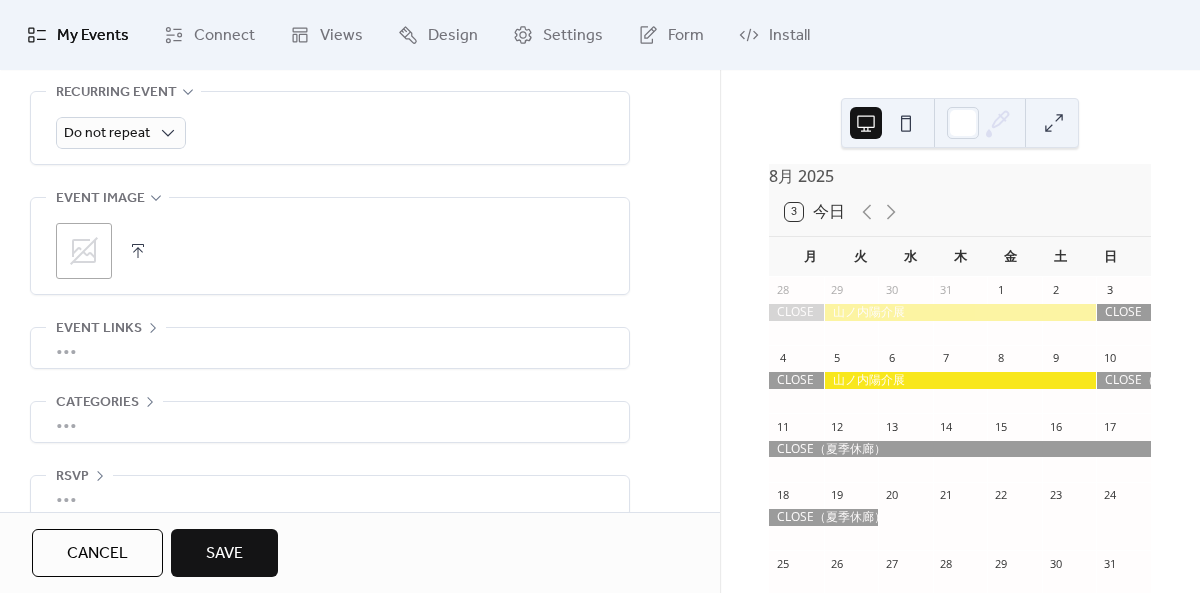 scroll, scrollTop: 525, scrollLeft: 0, axis: vertical 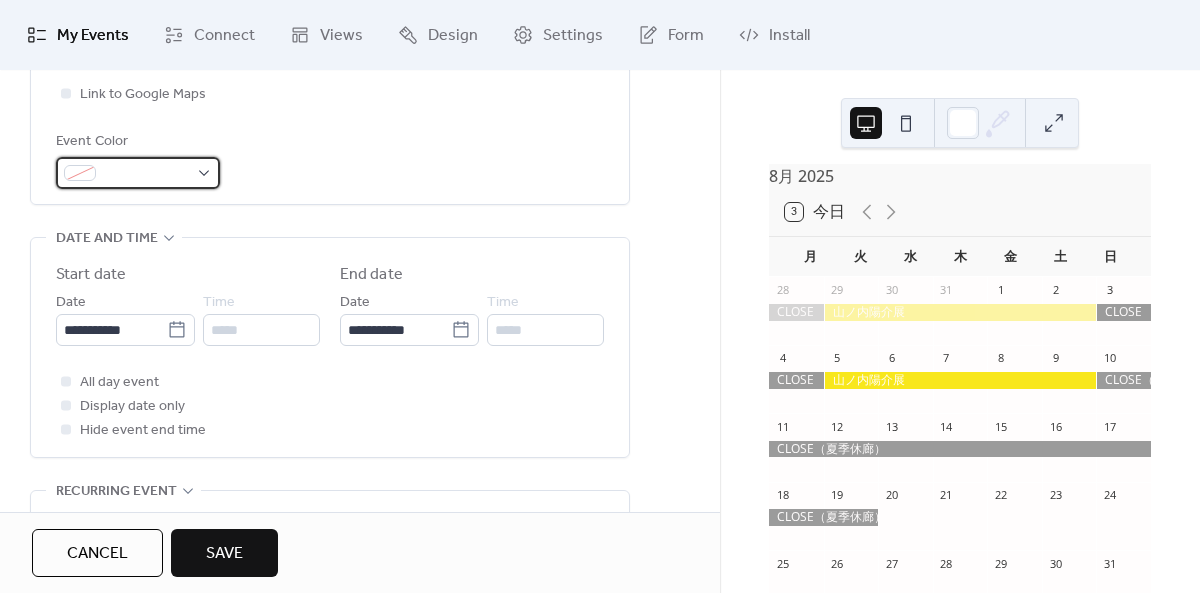 click at bounding box center [146, 174] 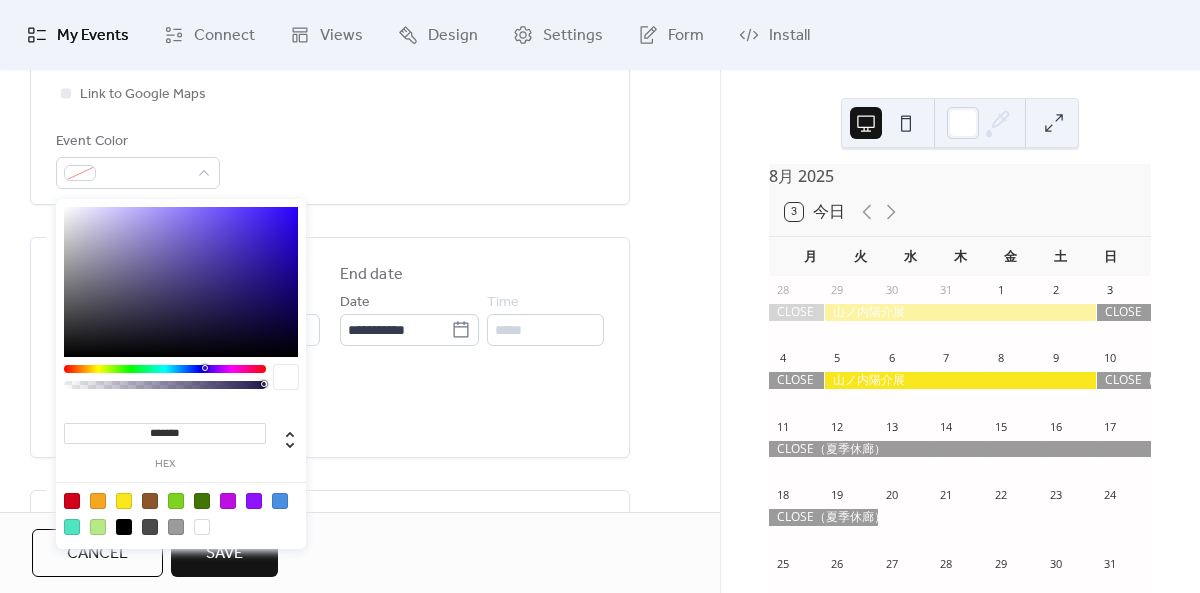 click at bounding box center (280, 501) 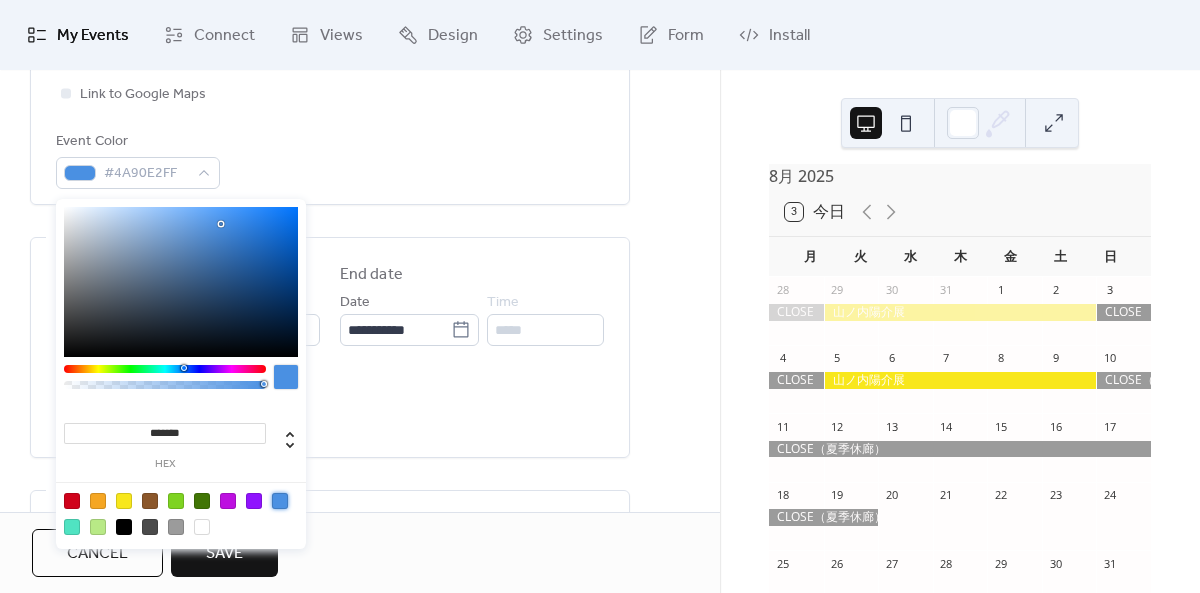 click on "**********" at bounding box center [330, 285] 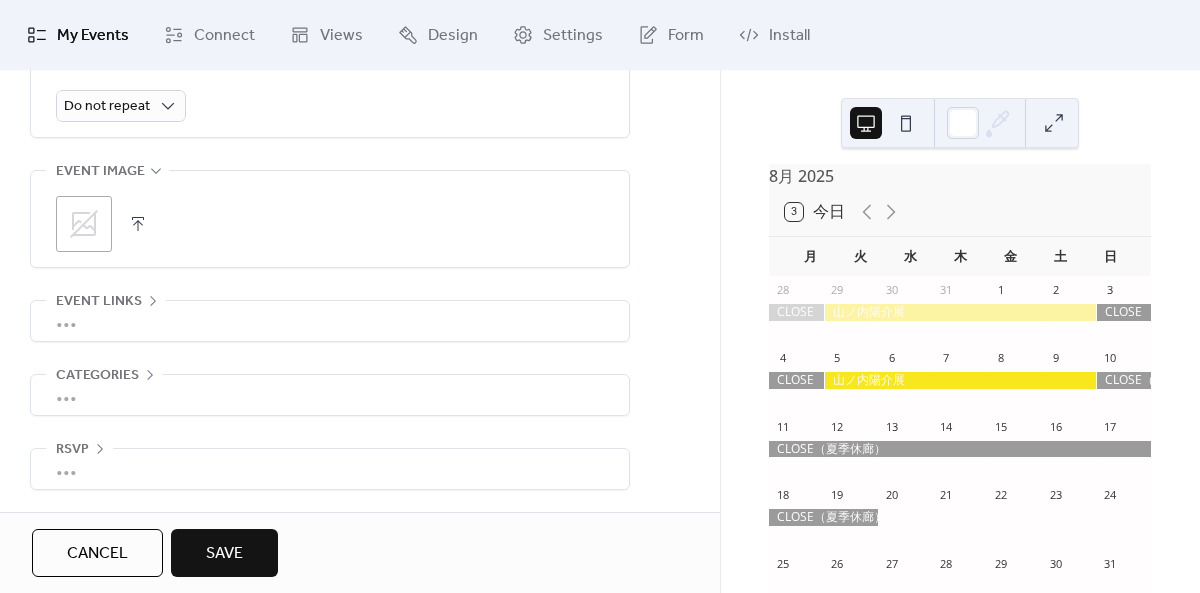 scroll, scrollTop: 960, scrollLeft: 0, axis: vertical 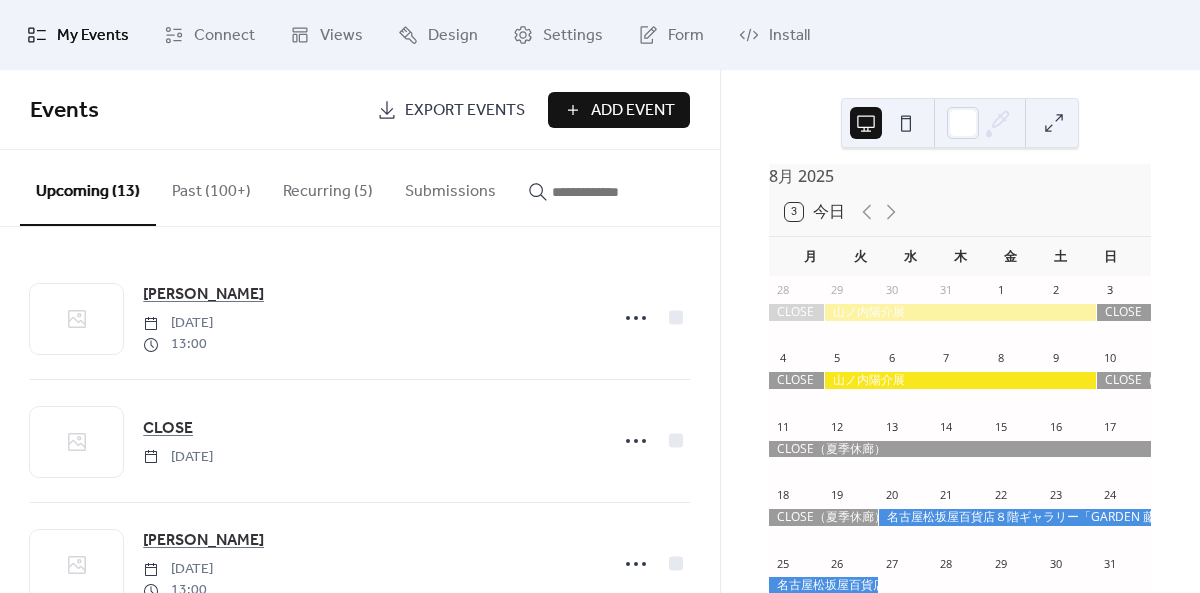 click on "Add Event" at bounding box center [633, 111] 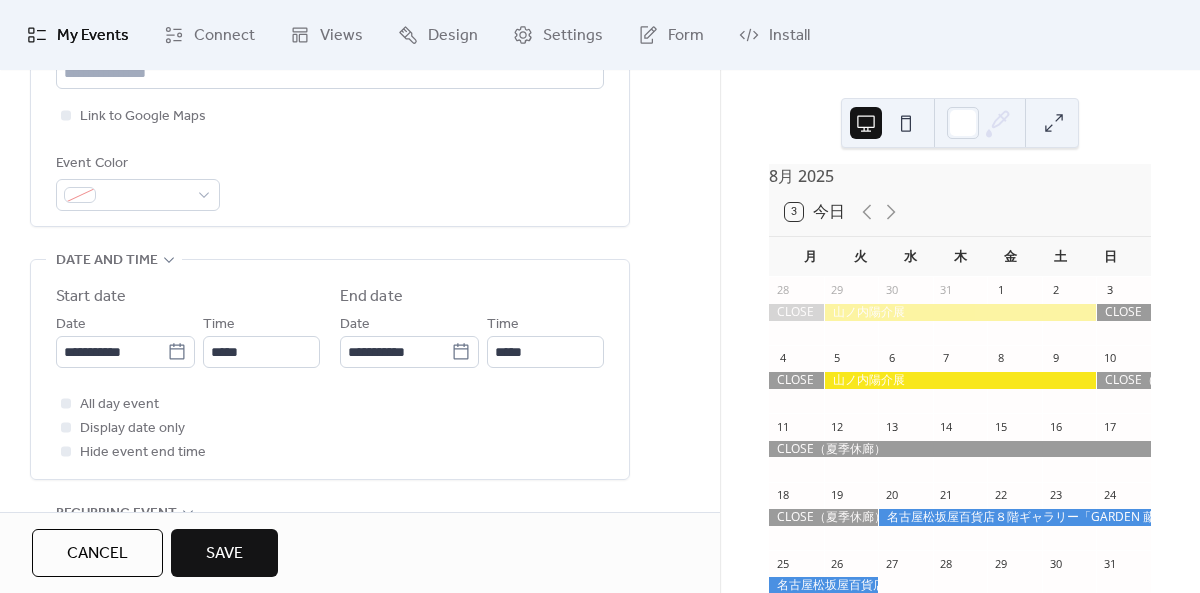scroll, scrollTop: 525, scrollLeft: 0, axis: vertical 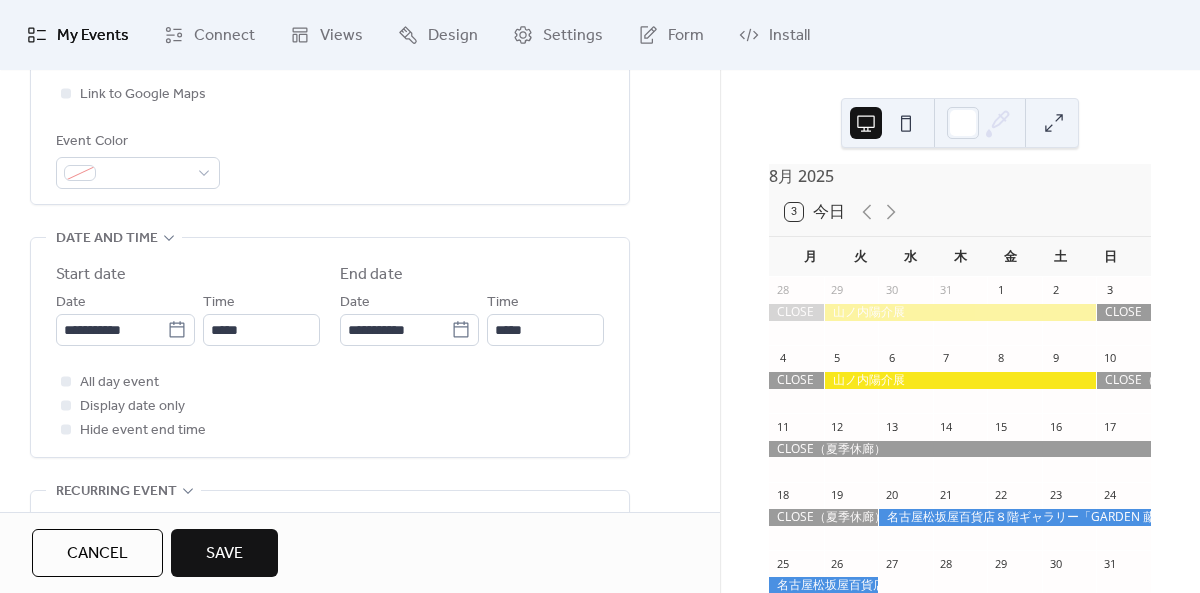 type on "*****" 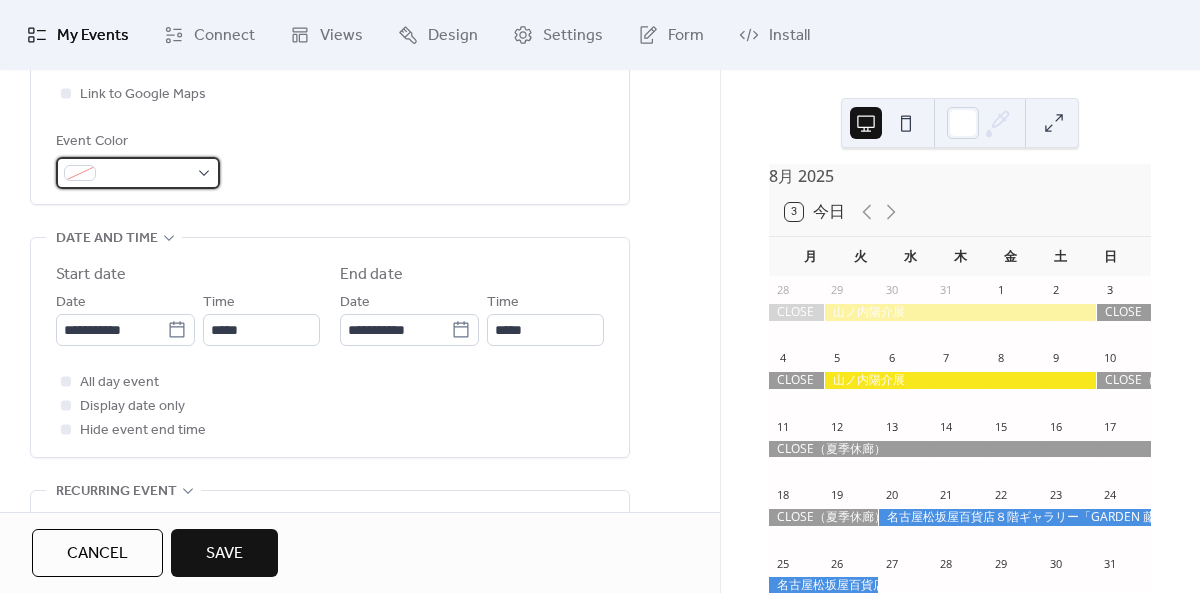 click at bounding box center (146, 174) 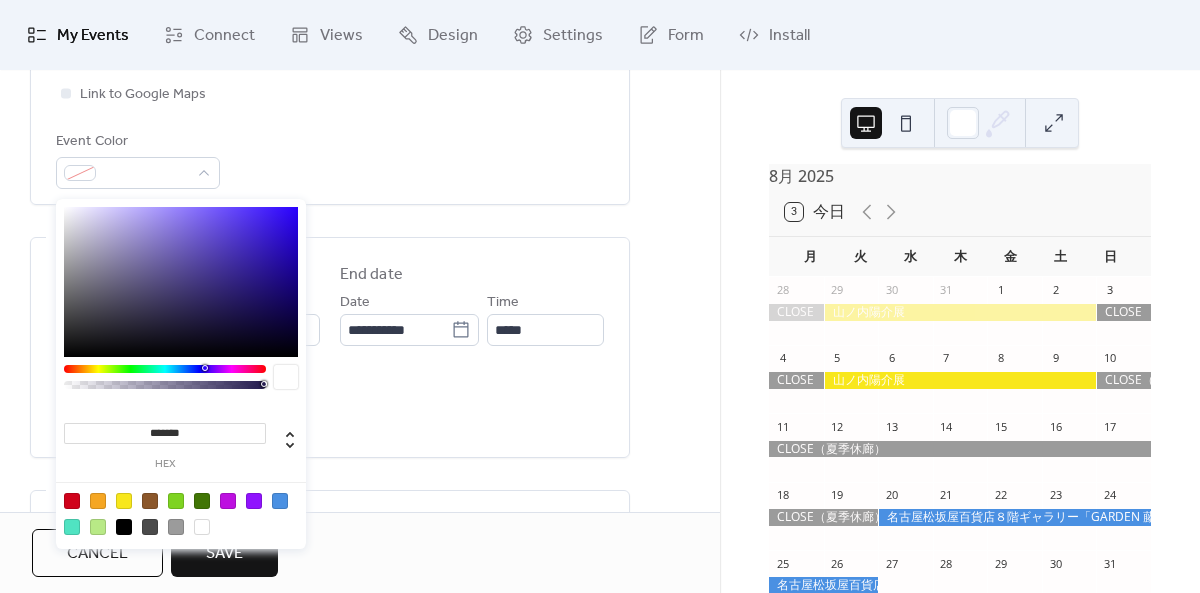 click at bounding box center (176, 527) 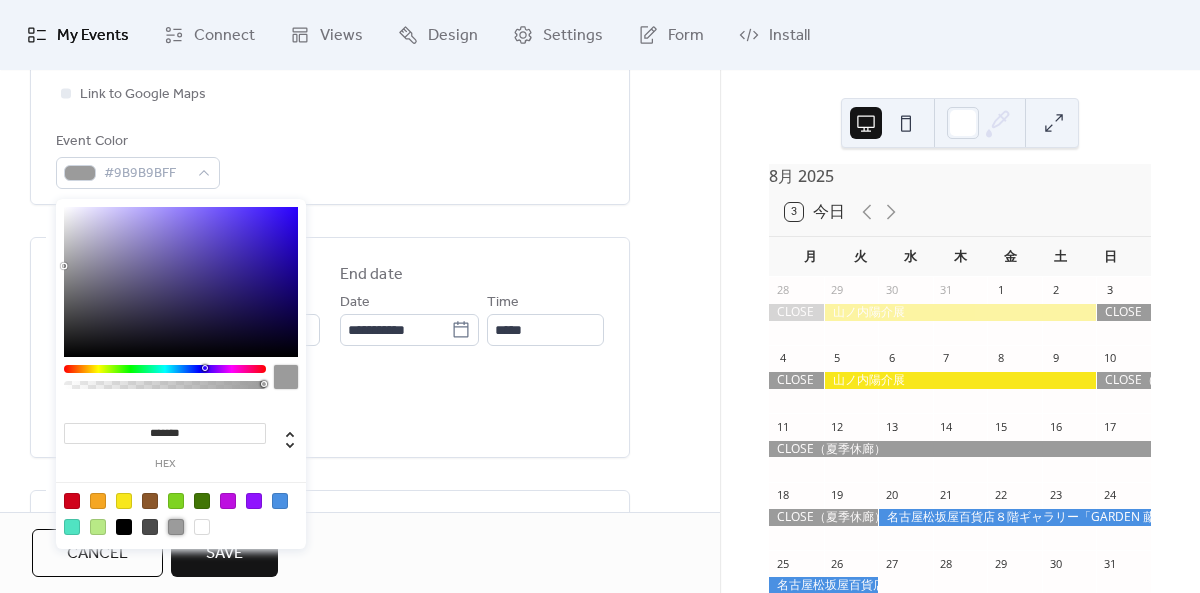 click on "All day event Display date only Hide event end time" at bounding box center [330, 406] 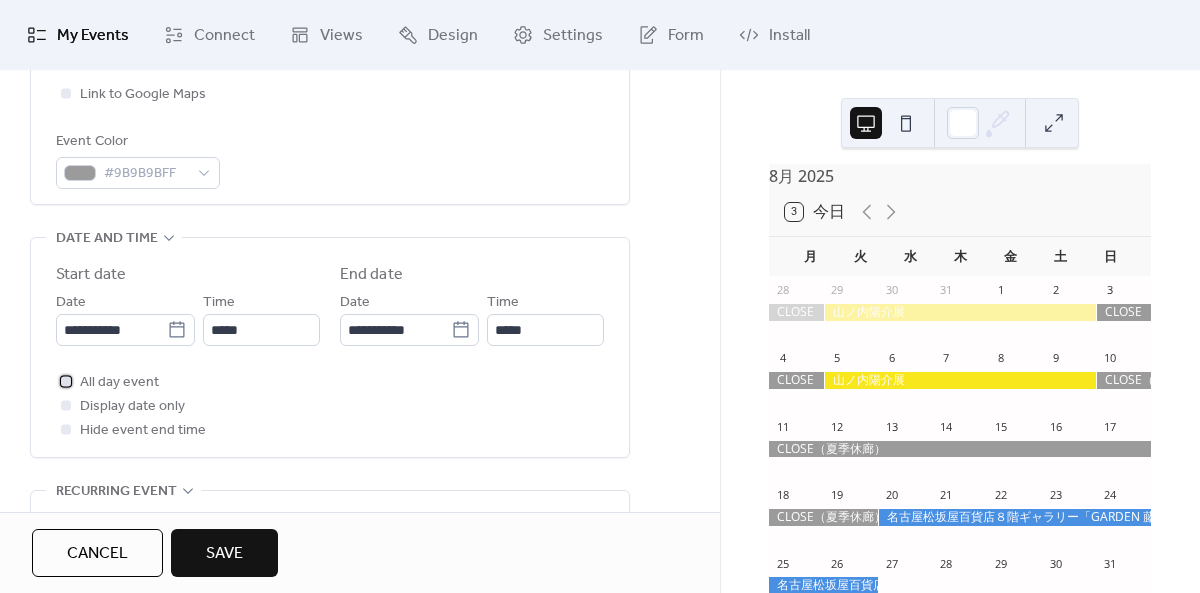 click at bounding box center [66, 381] 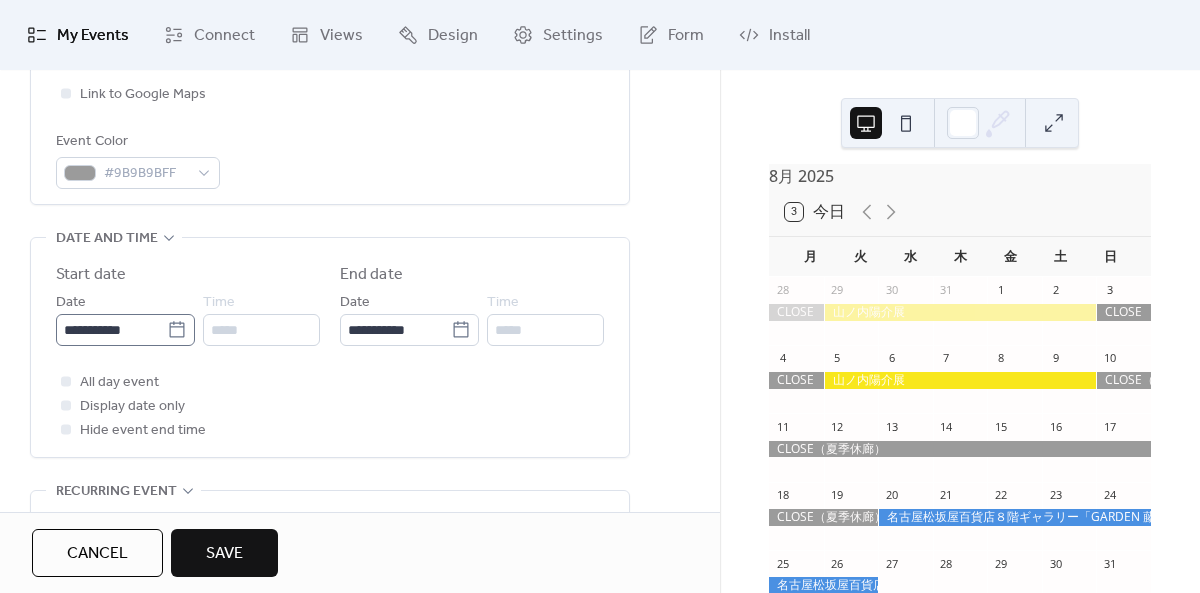click 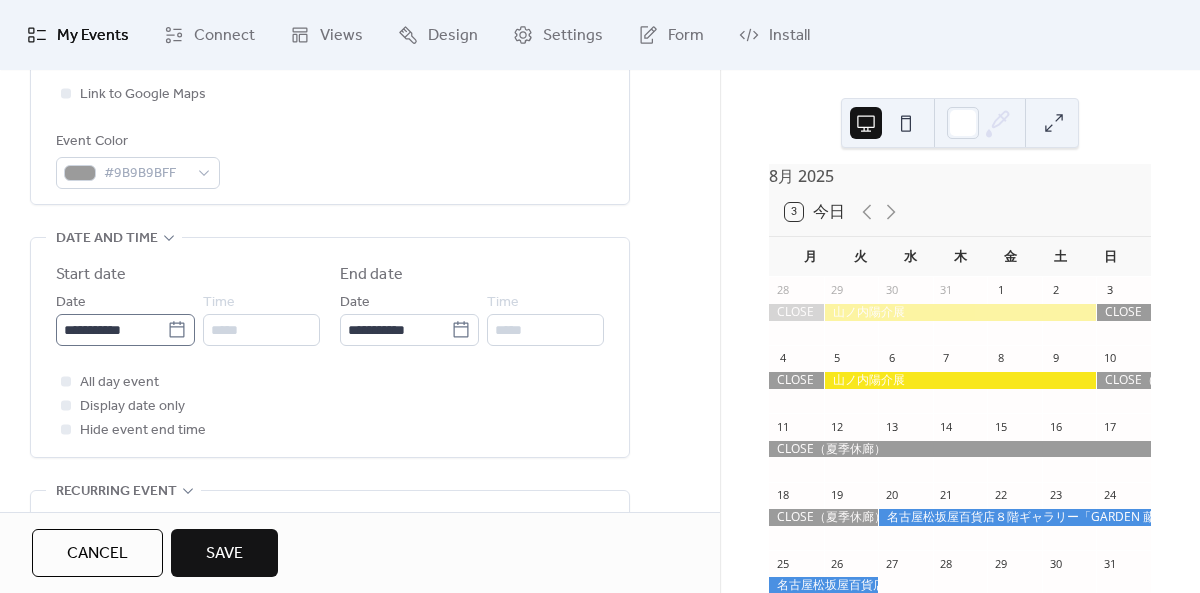 click on "**********" at bounding box center (111, 330) 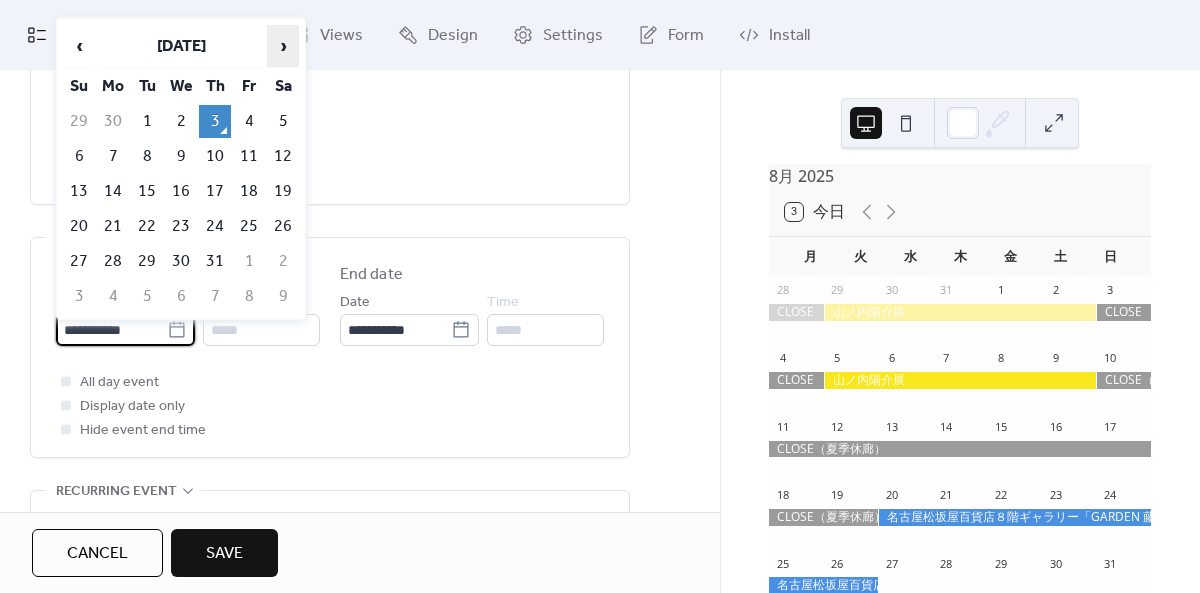 click on "›" at bounding box center (283, 46) 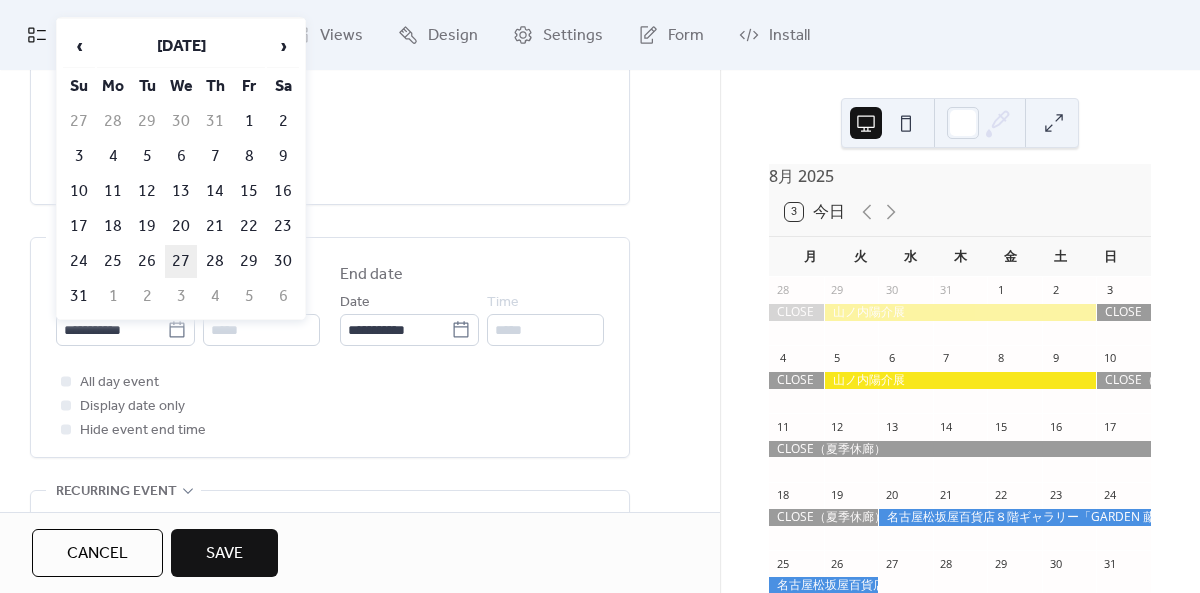 click on "27" at bounding box center (181, 261) 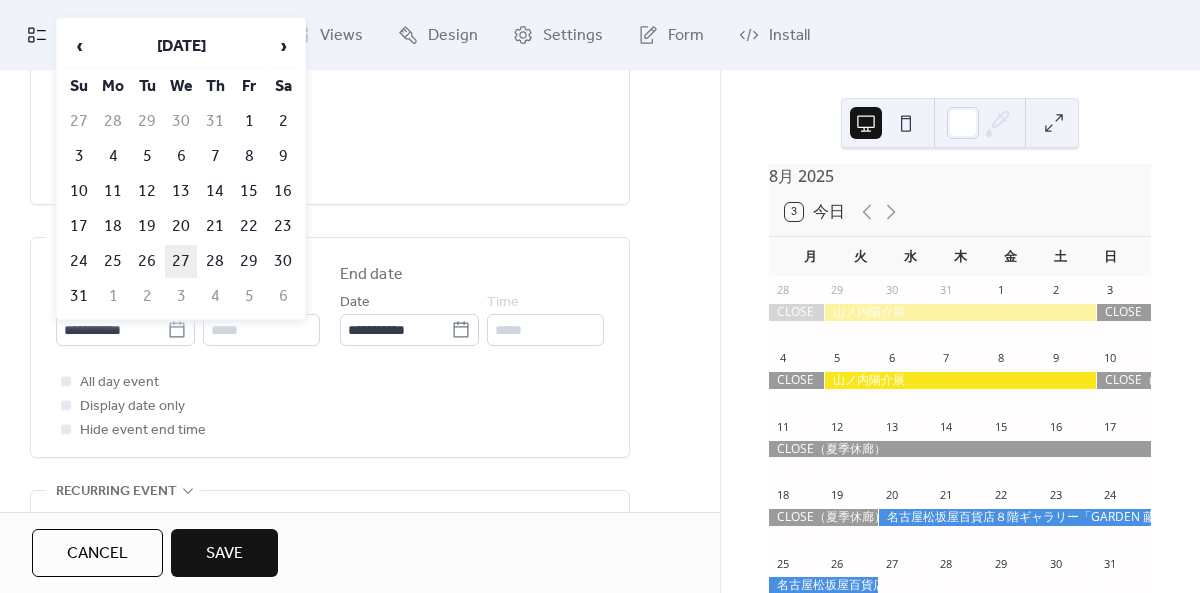 type on "**********" 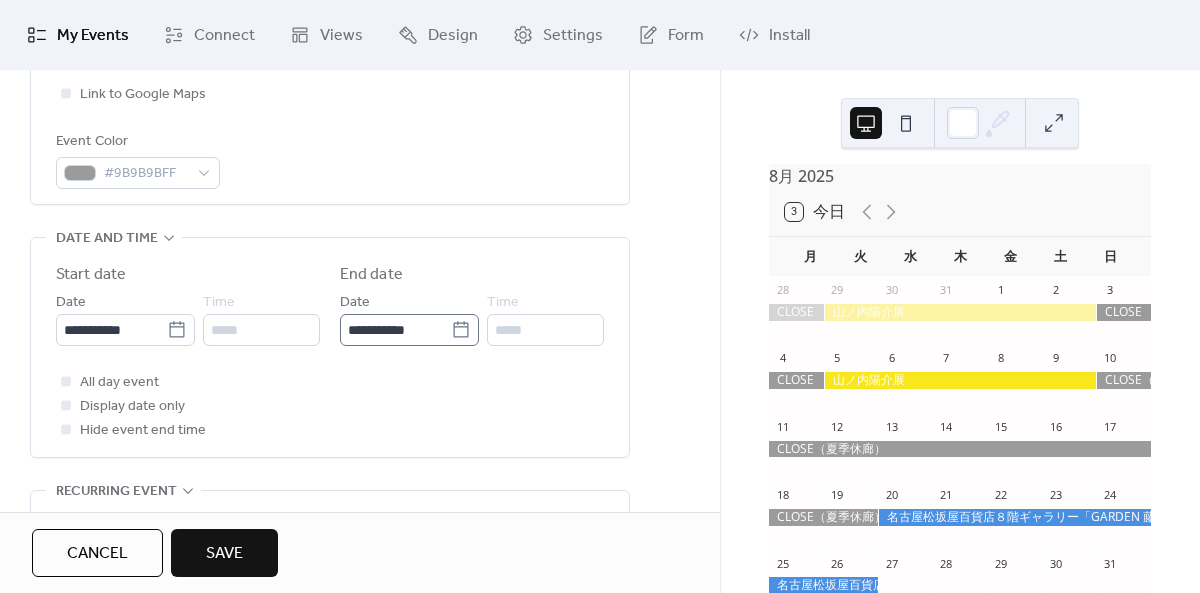 click 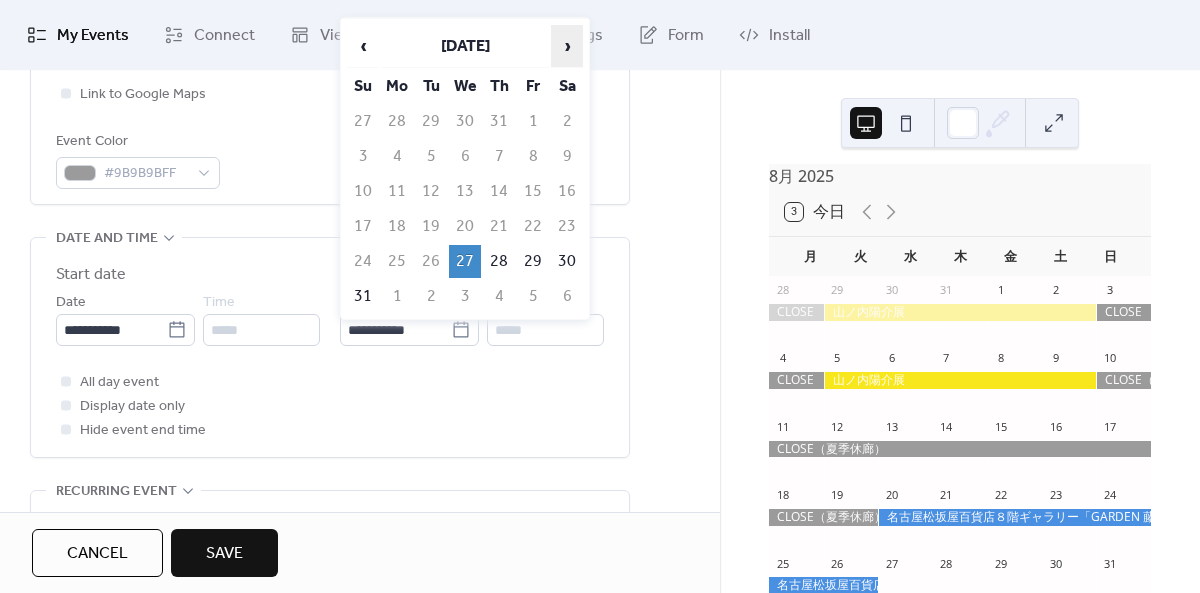 click on "›" at bounding box center (567, 46) 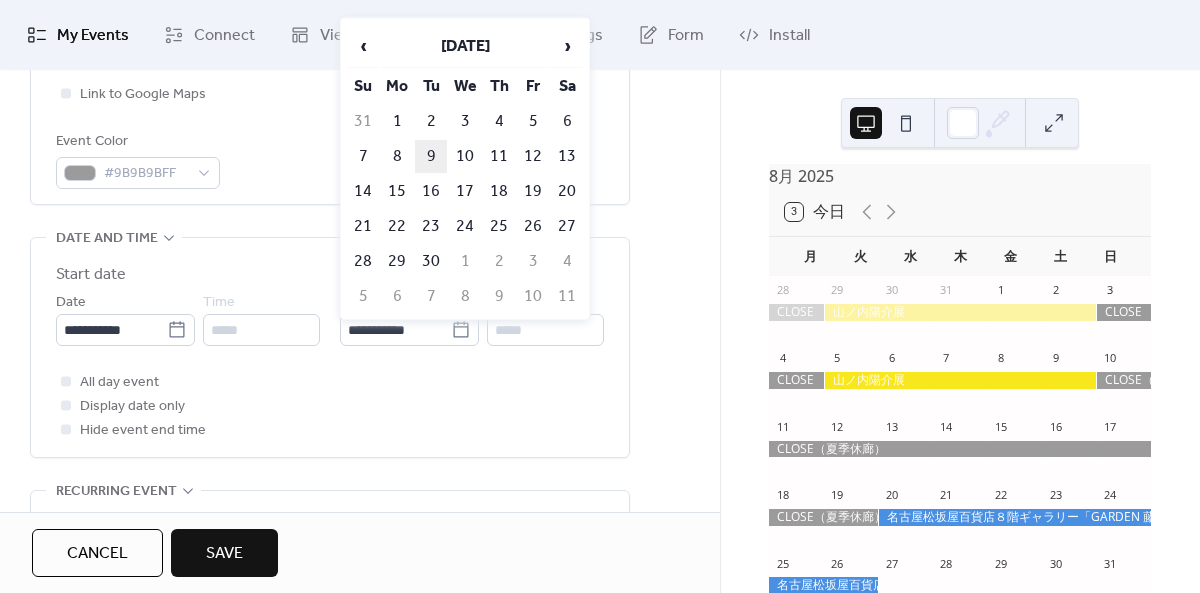 click on "9" at bounding box center (431, 156) 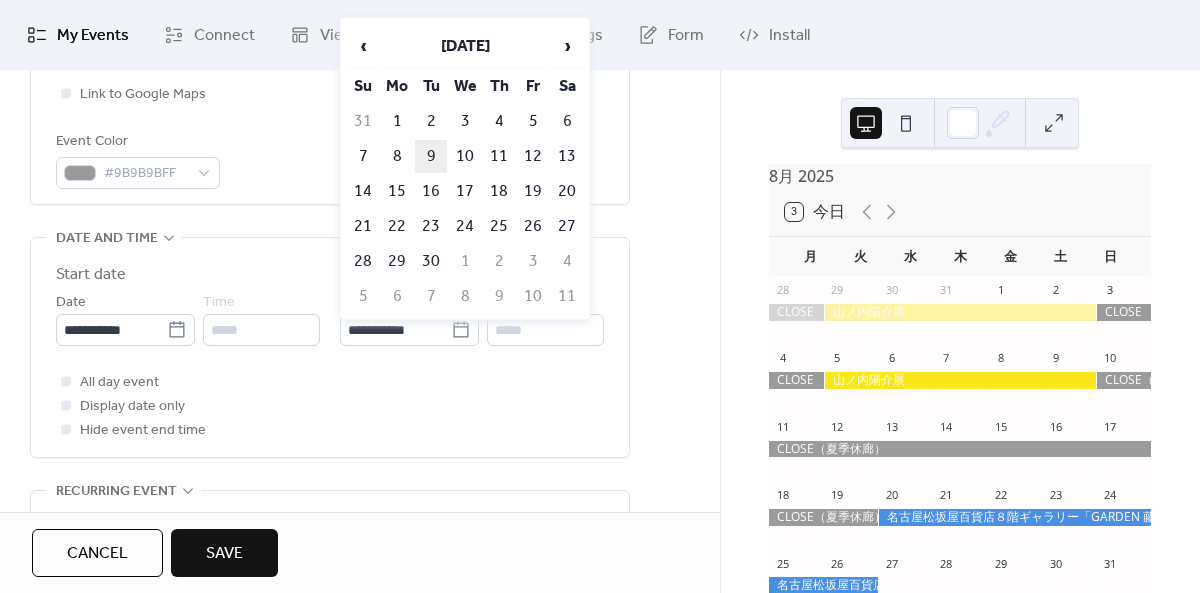 type on "**********" 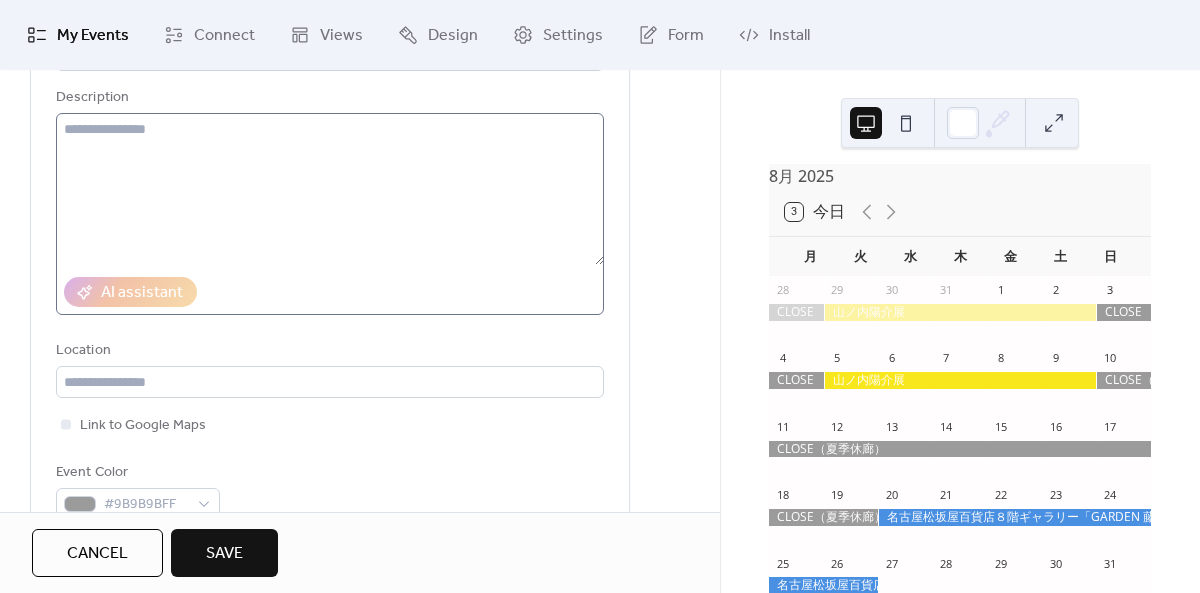scroll, scrollTop: 413, scrollLeft: 0, axis: vertical 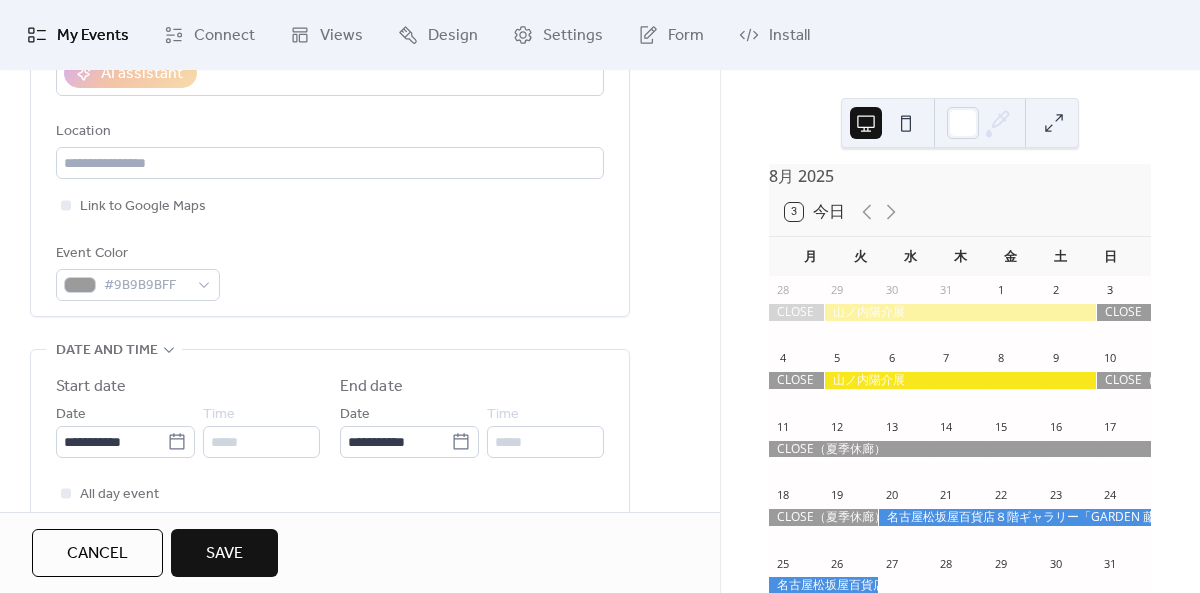 click on "Save" at bounding box center [224, 553] 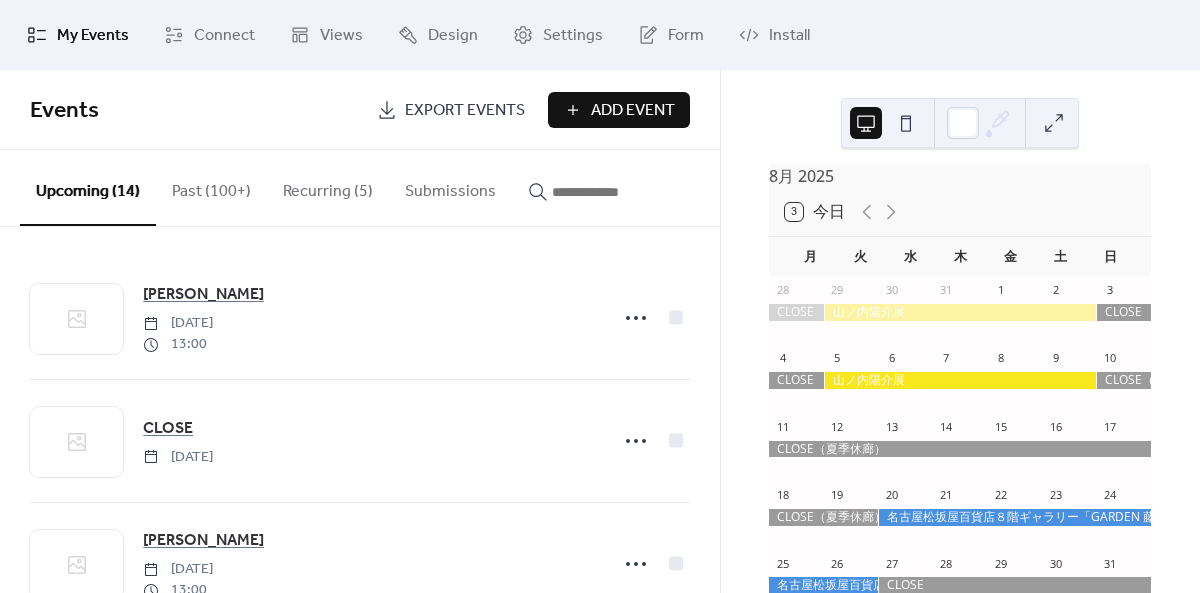 click on "Add Event" at bounding box center [633, 111] 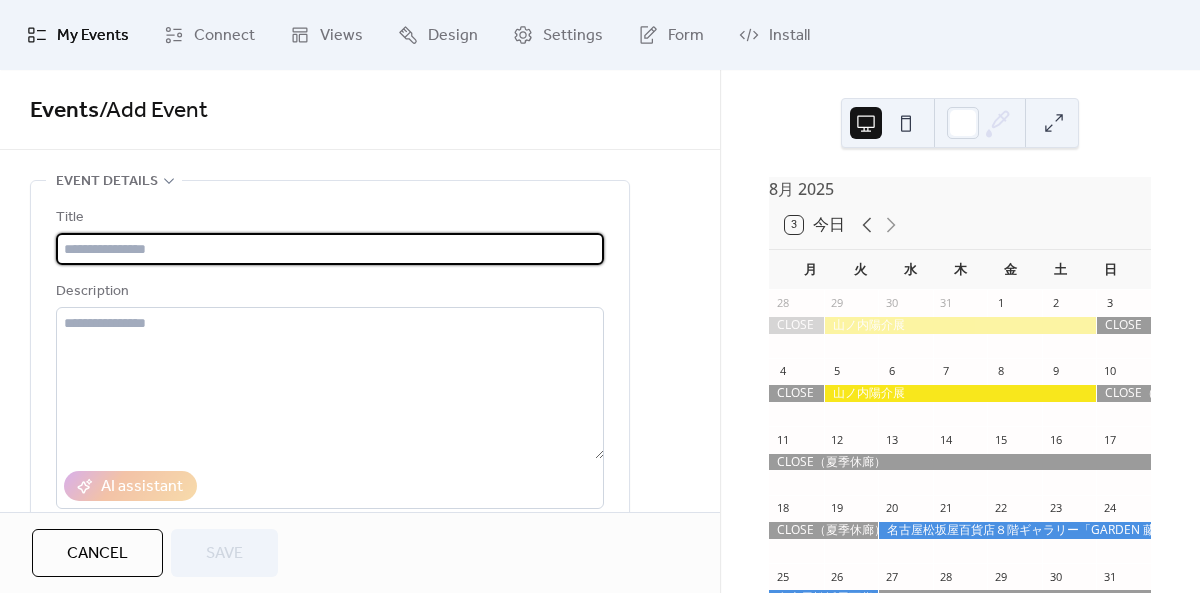 scroll, scrollTop: 0, scrollLeft: 0, axis: both 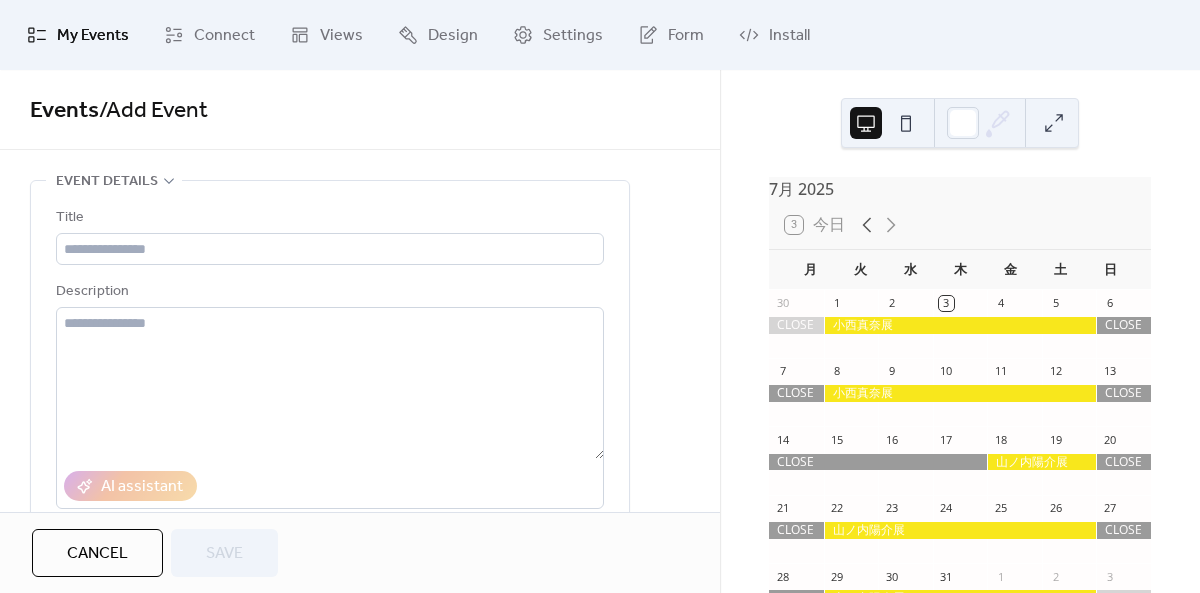 click 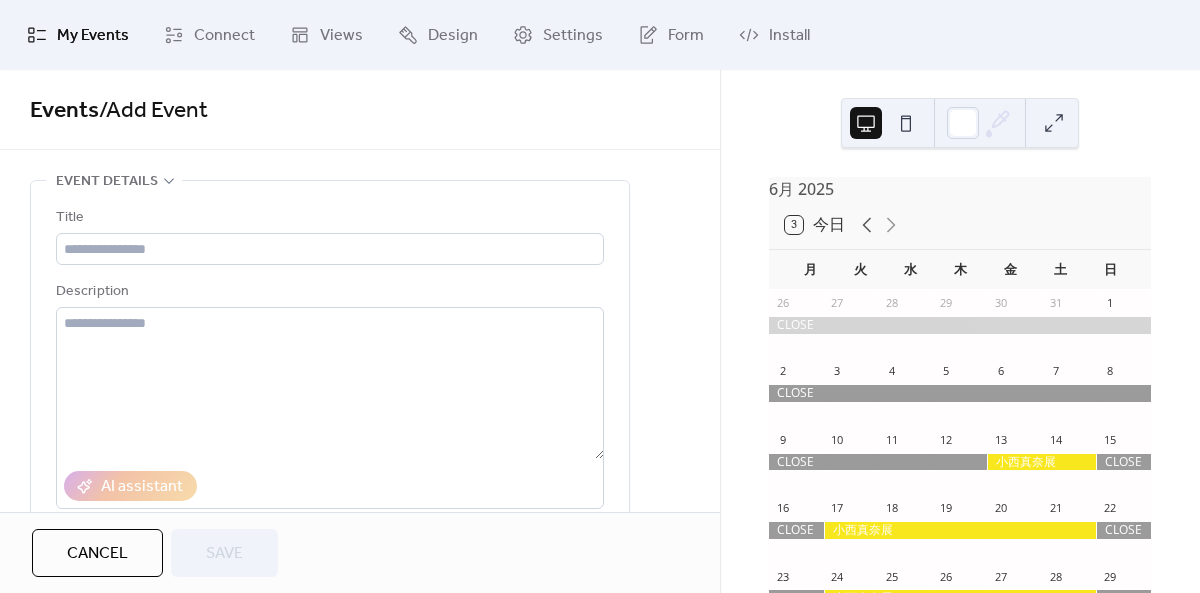 click 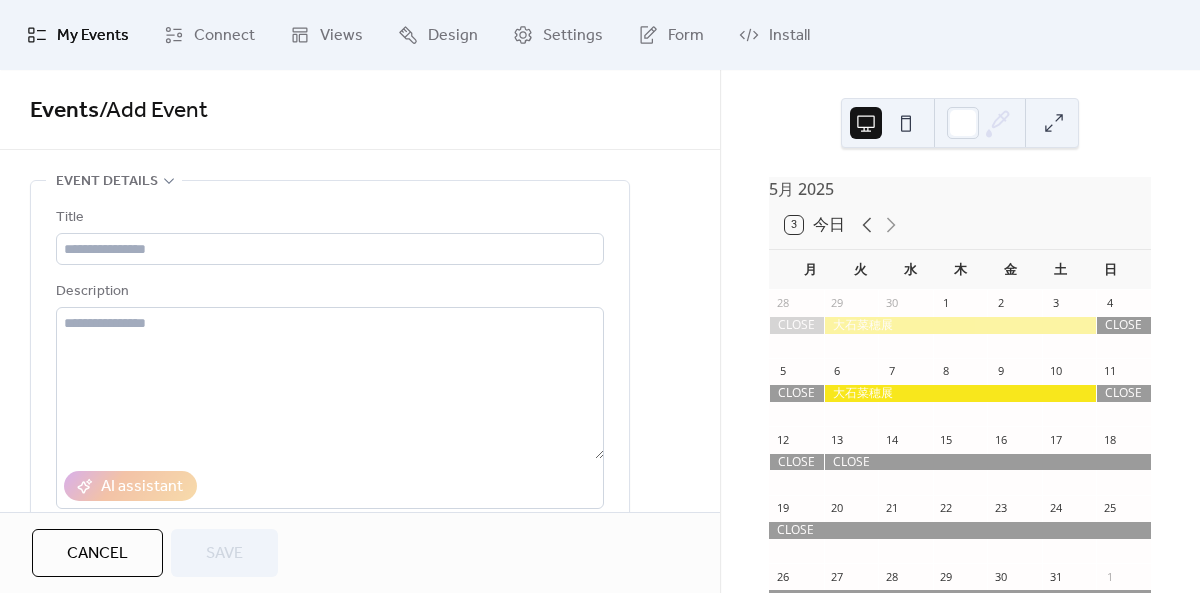 click 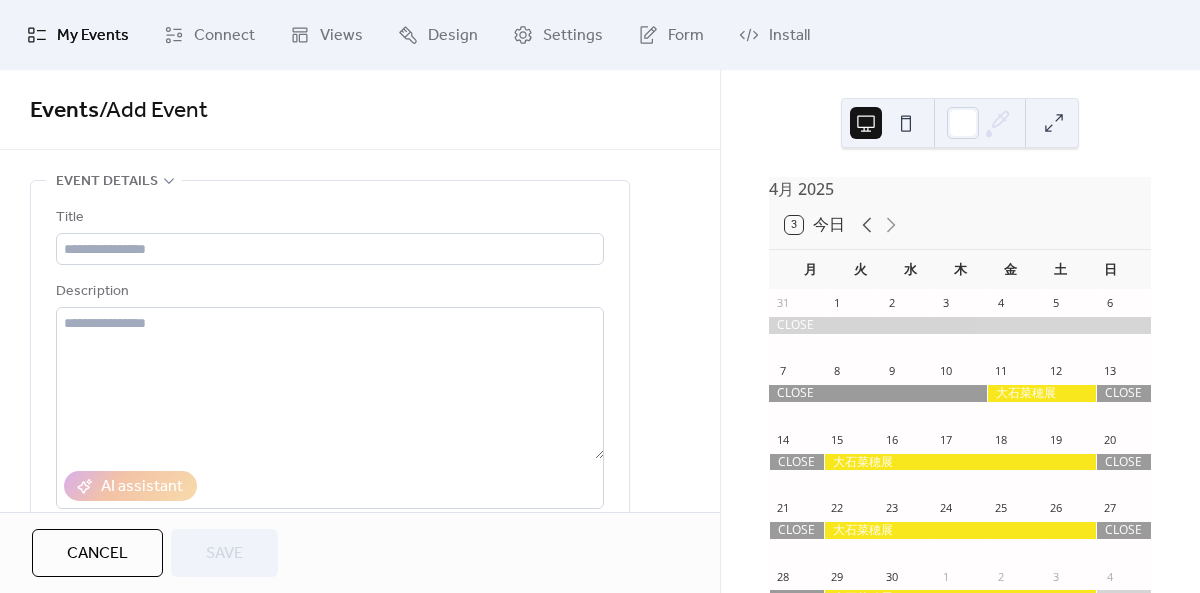 click 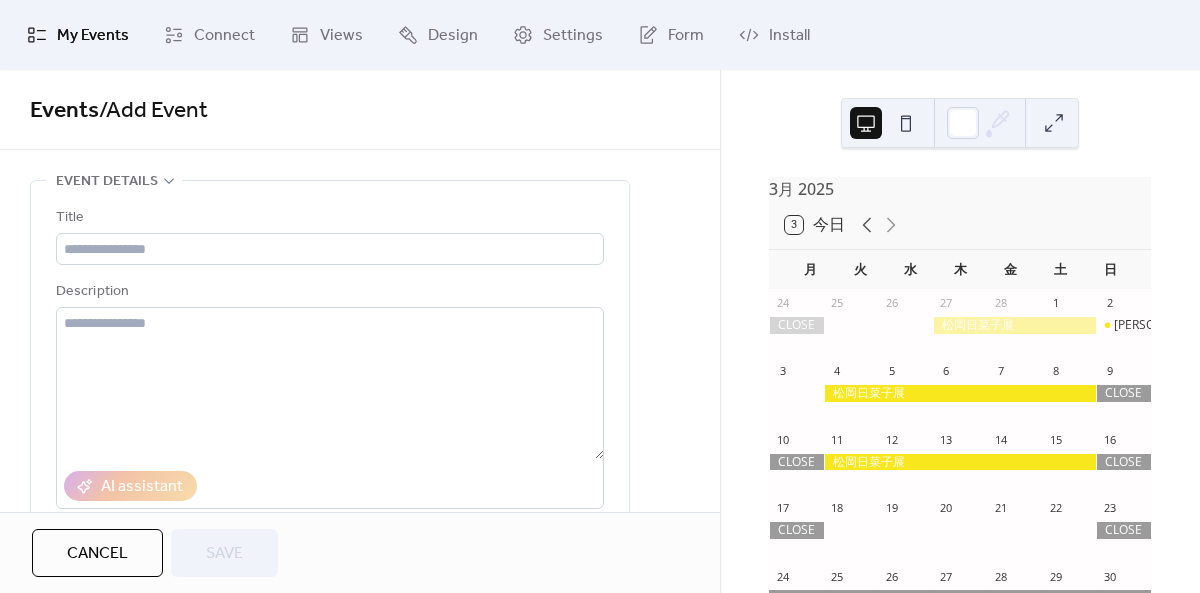 click 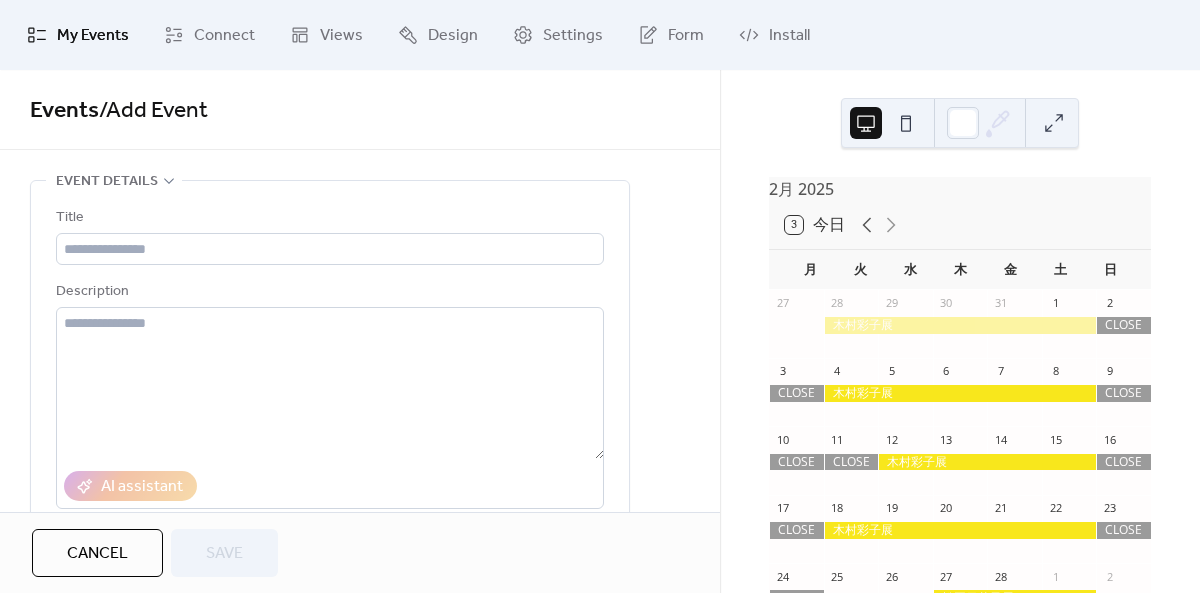 click 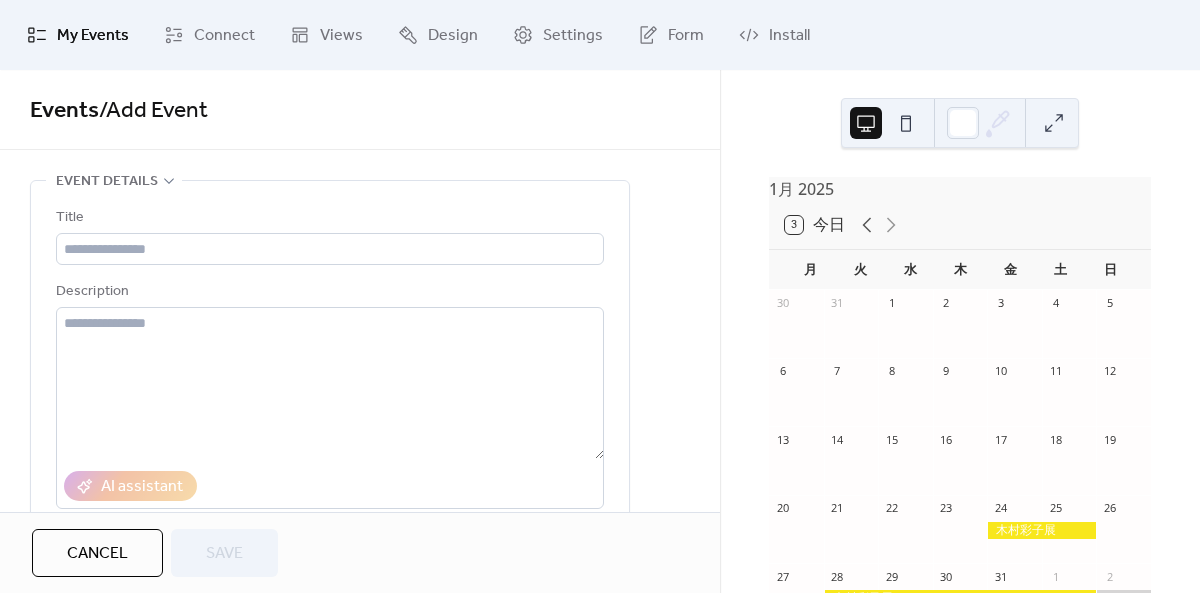 click 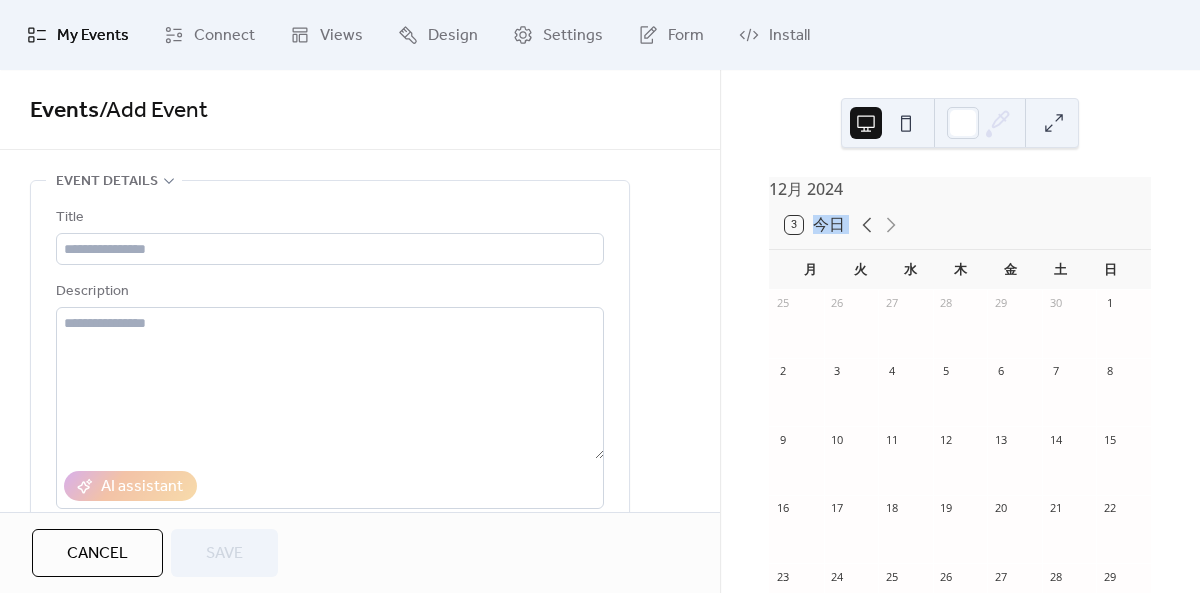 click 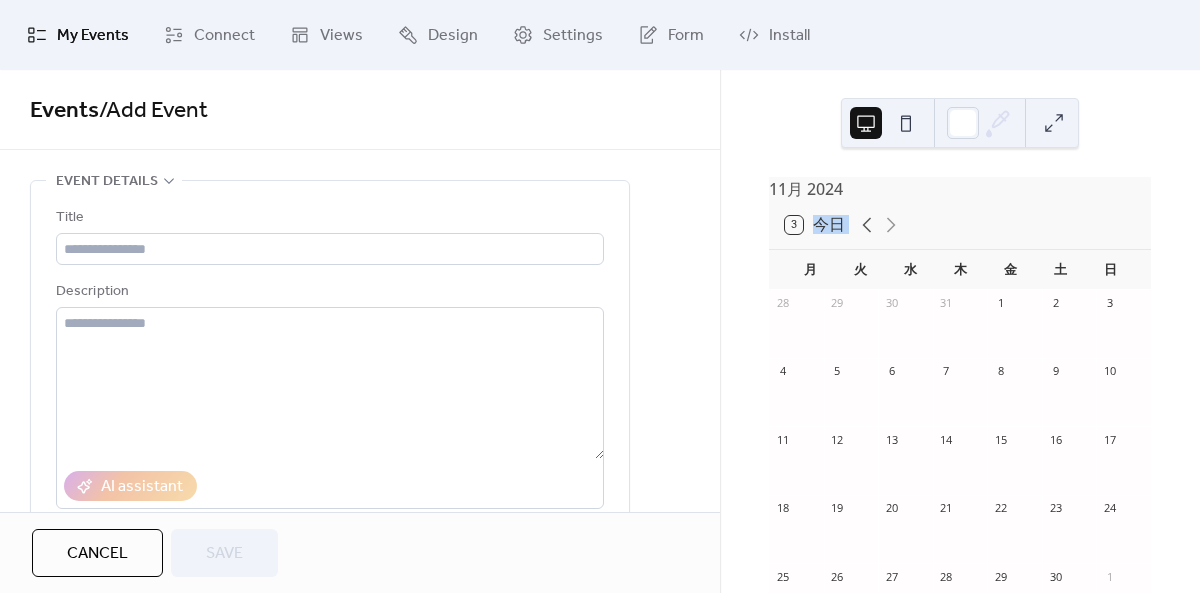 click 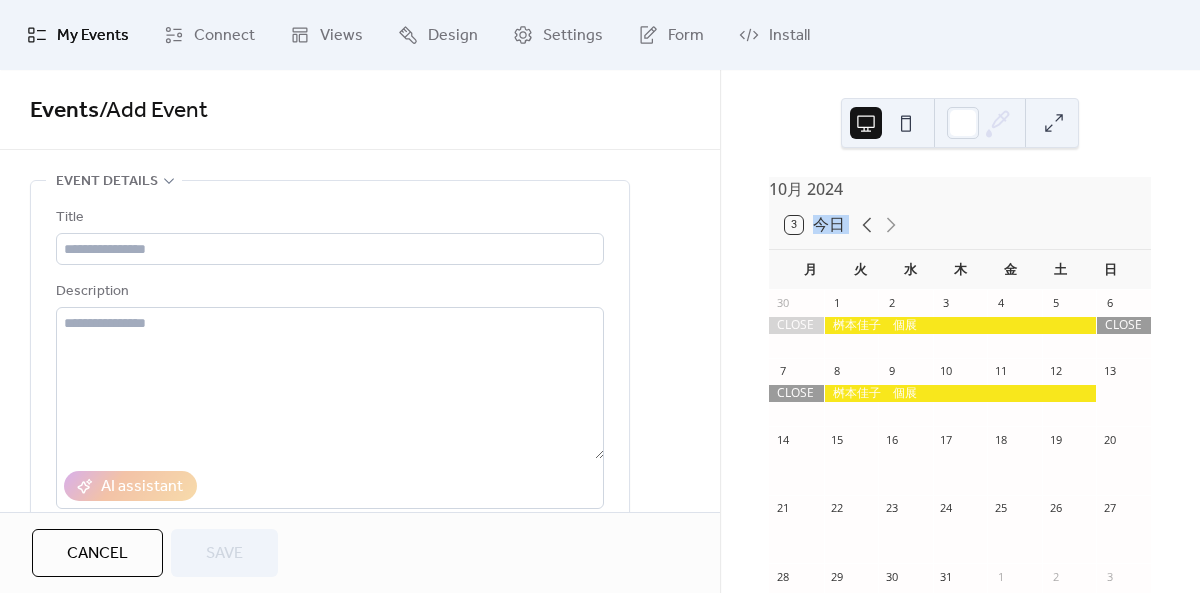 click 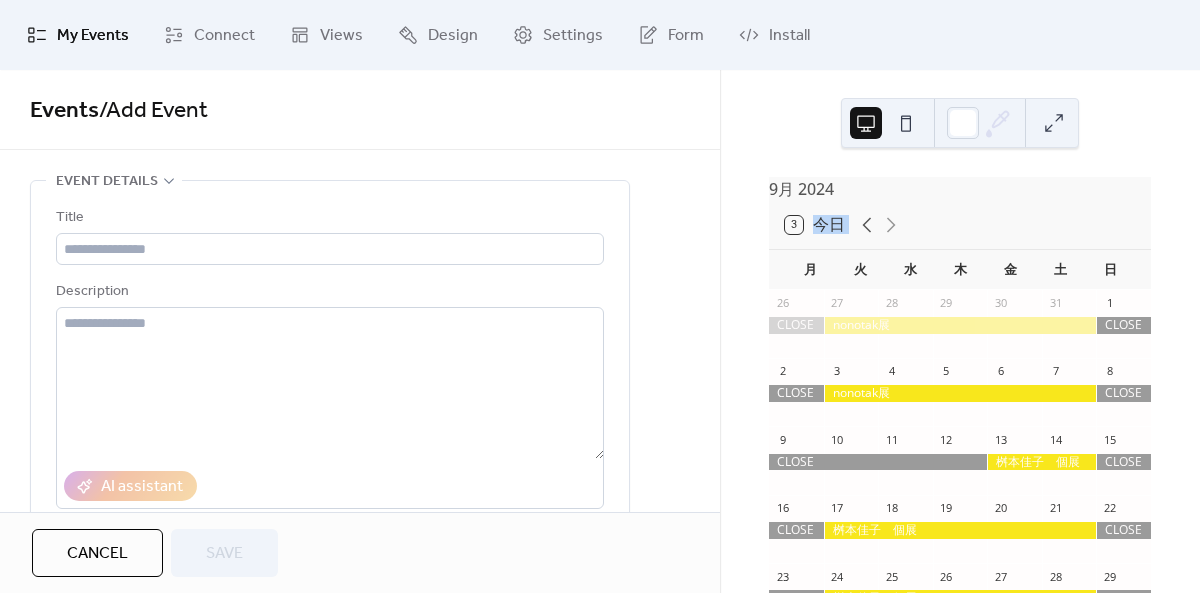 click 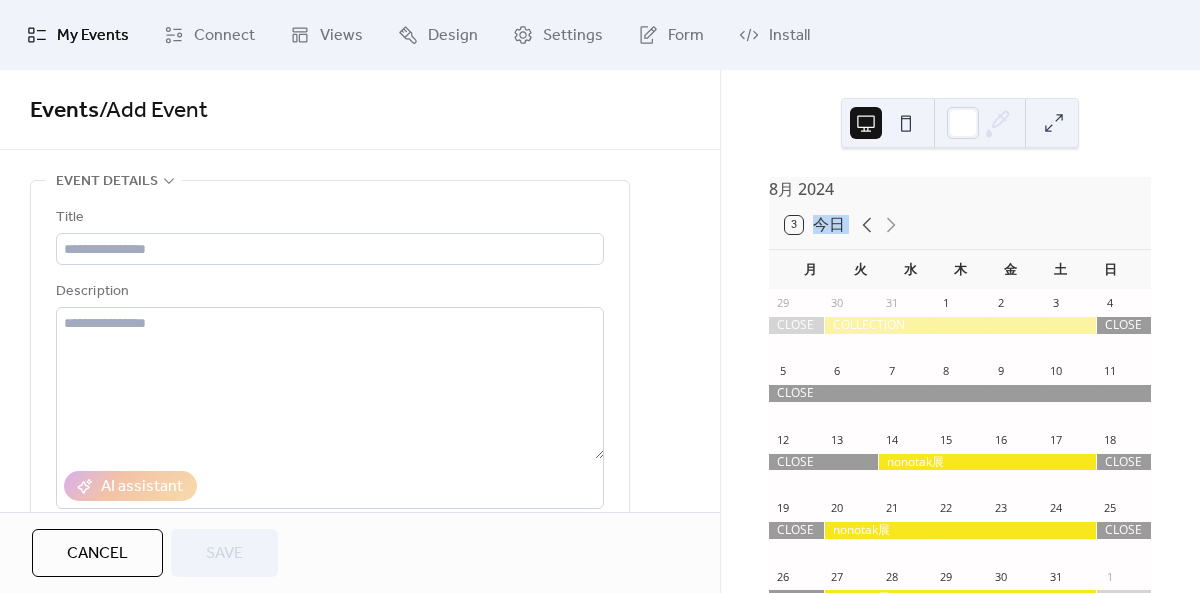 click 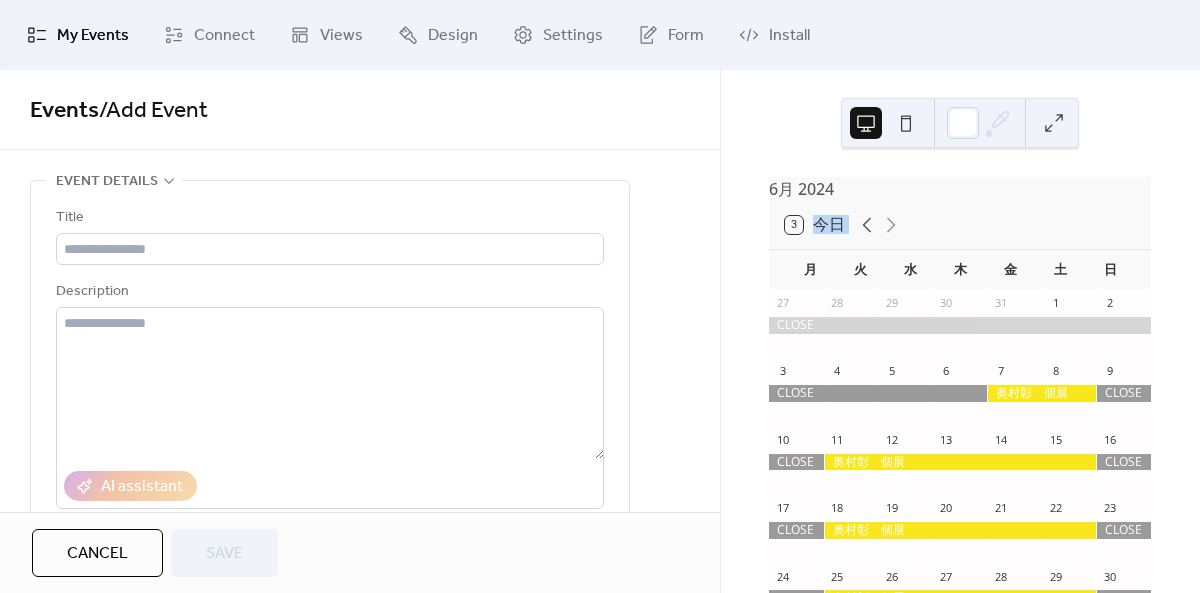 click 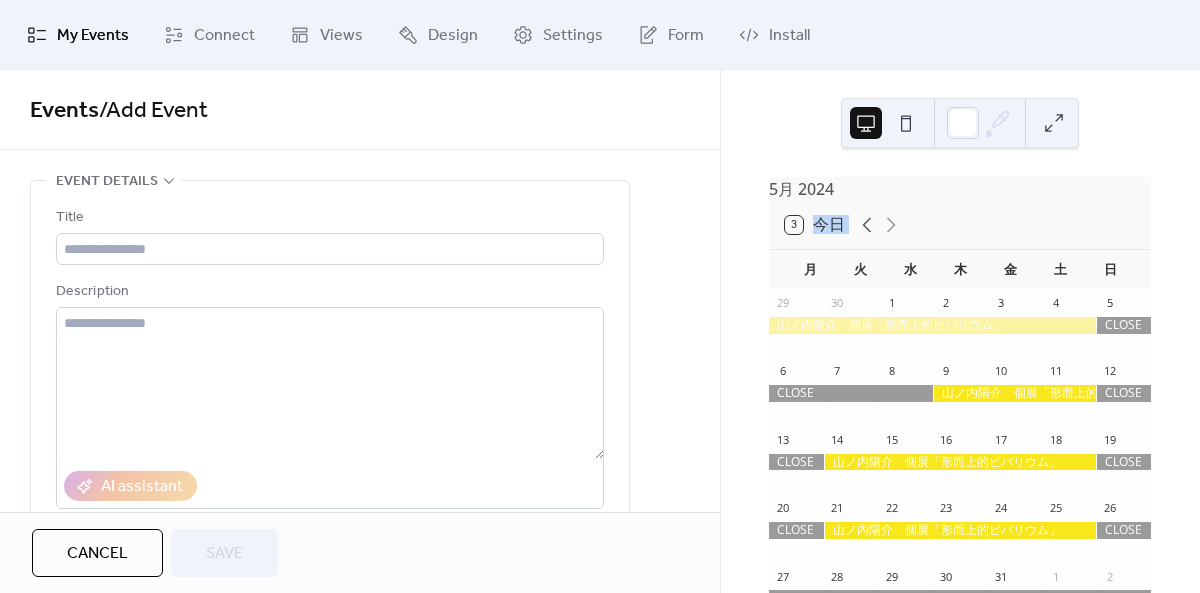 click 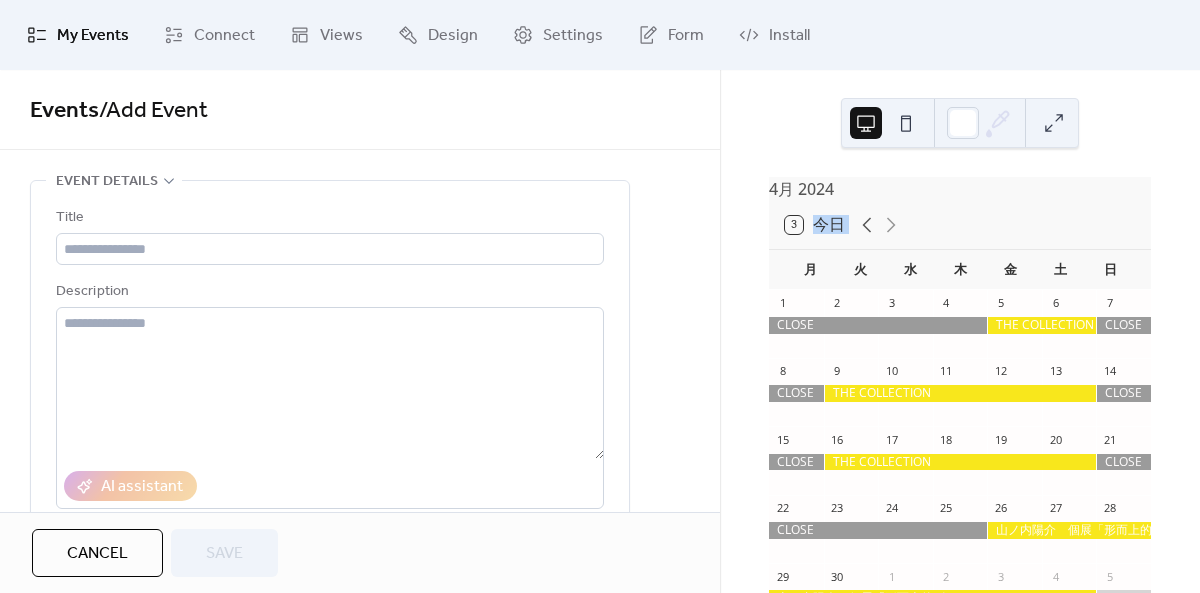 click 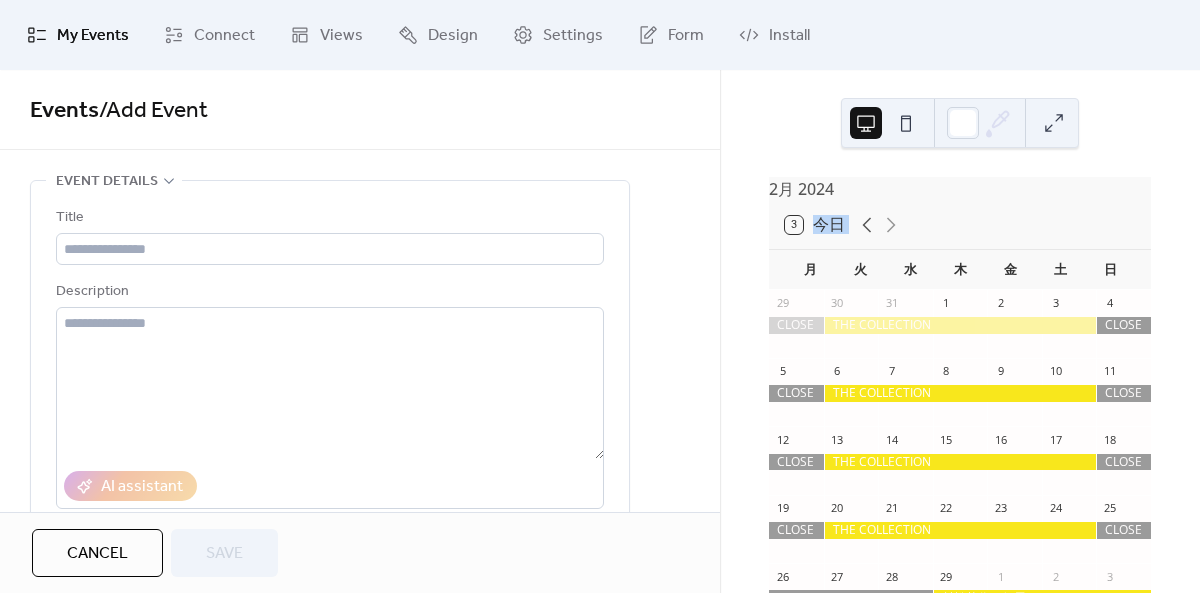 click 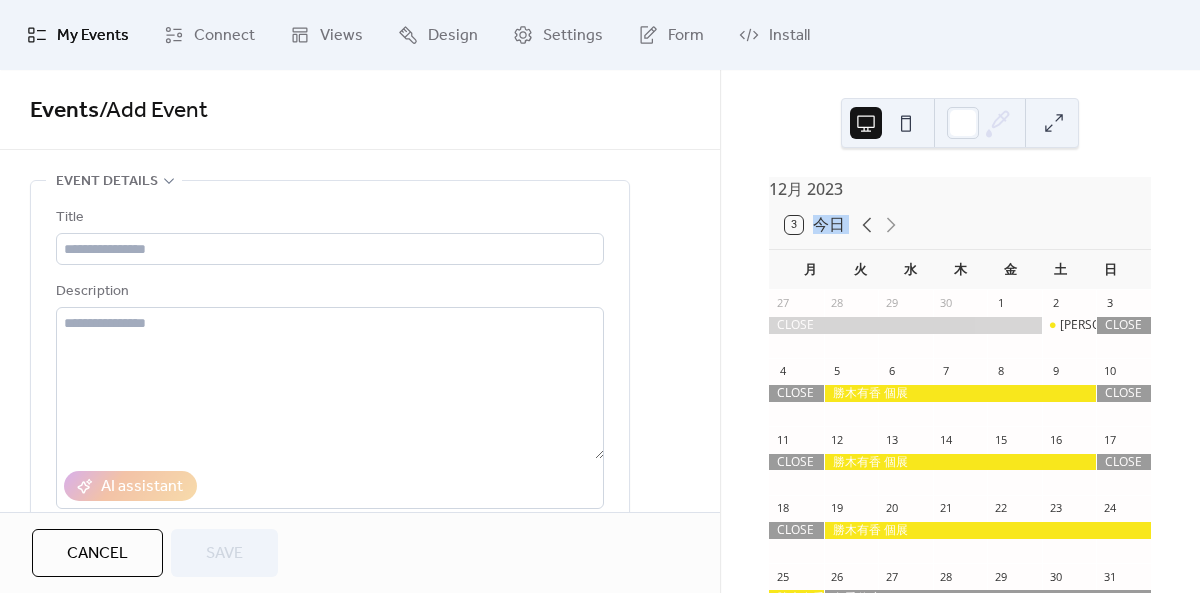 click 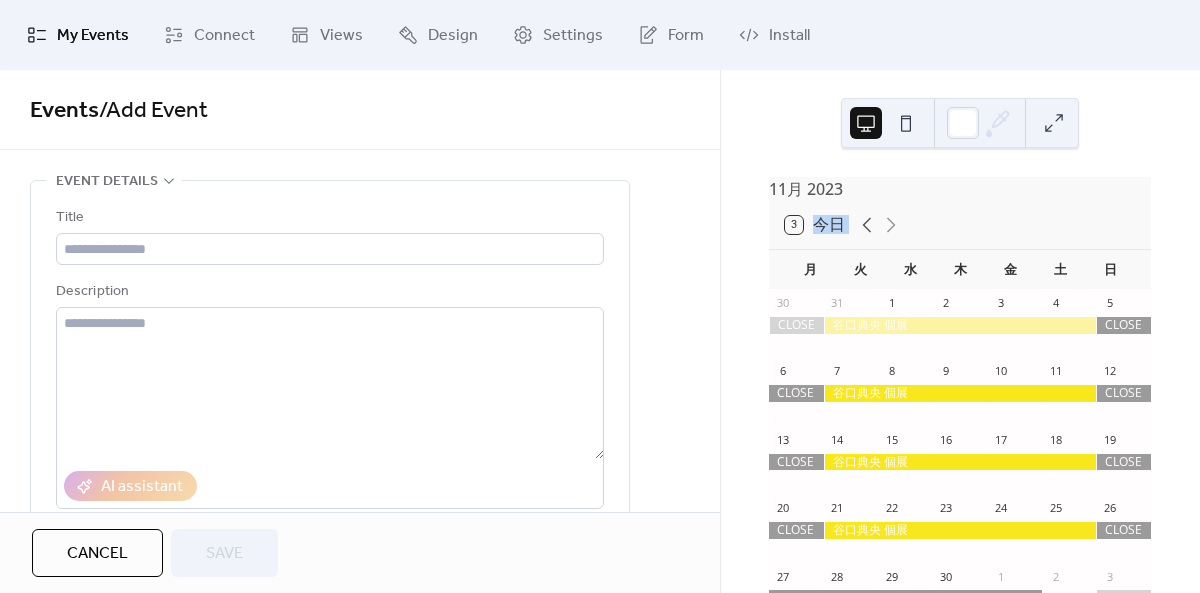 click 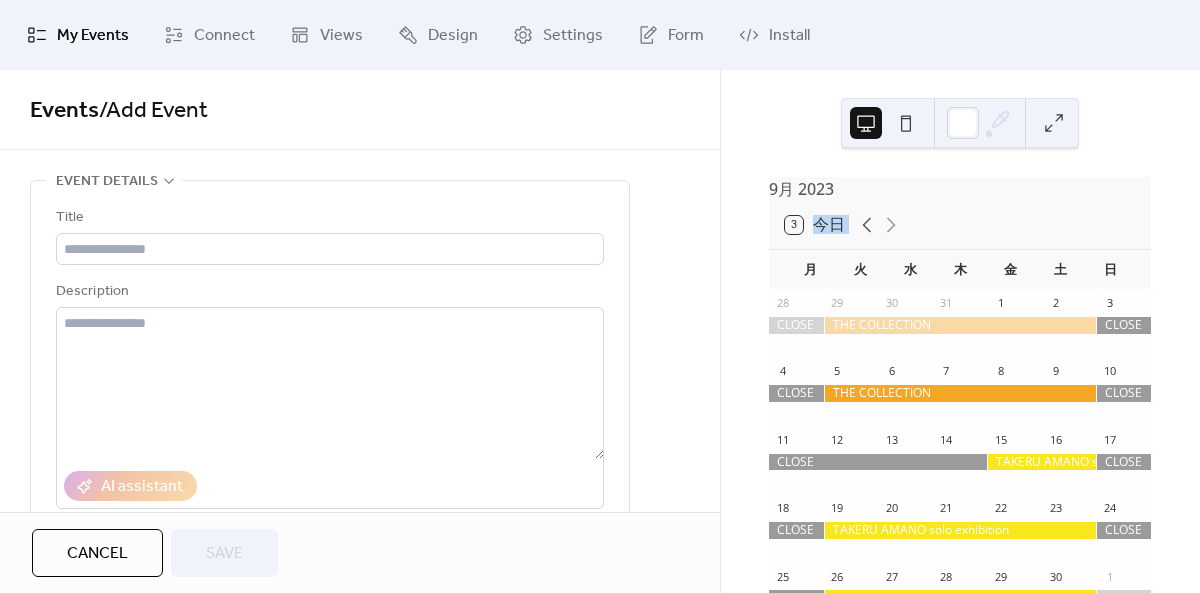 click 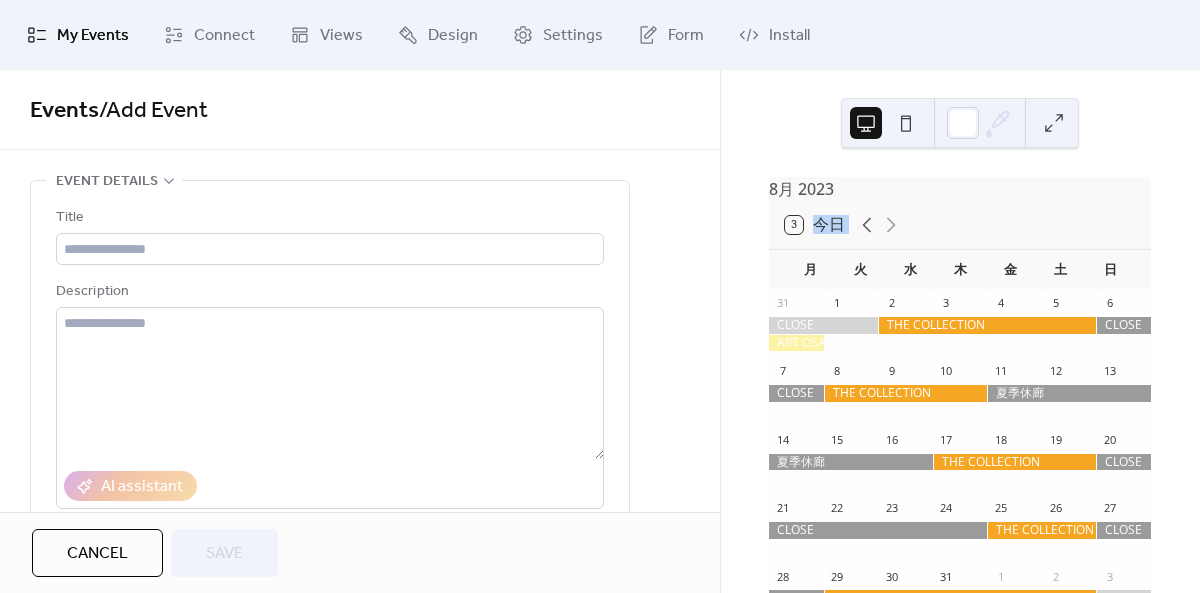 click 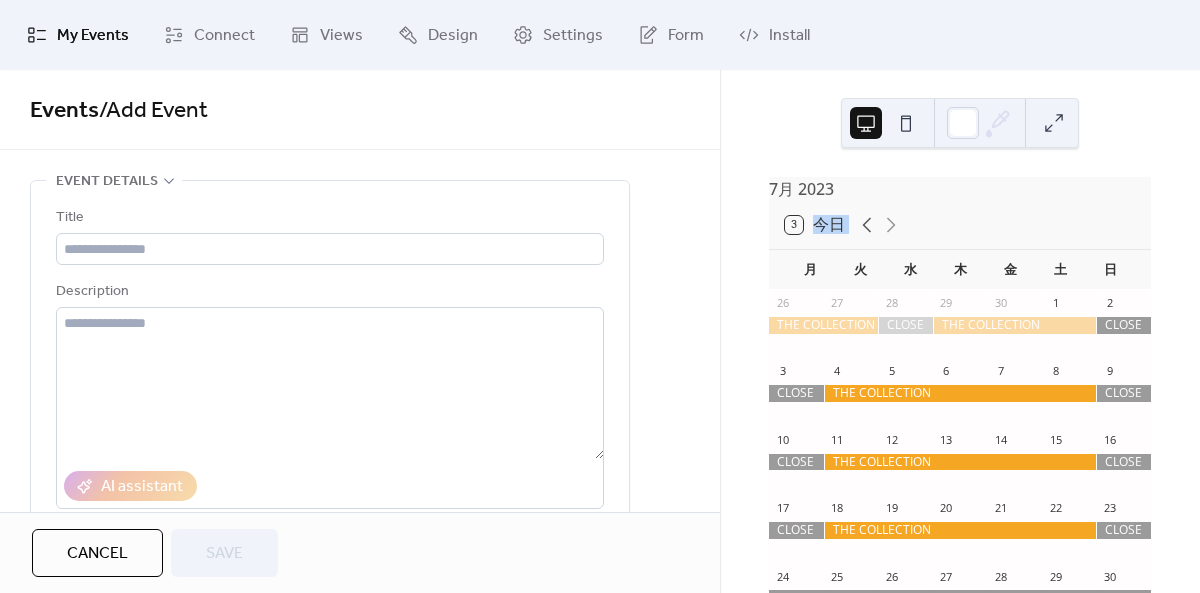 click 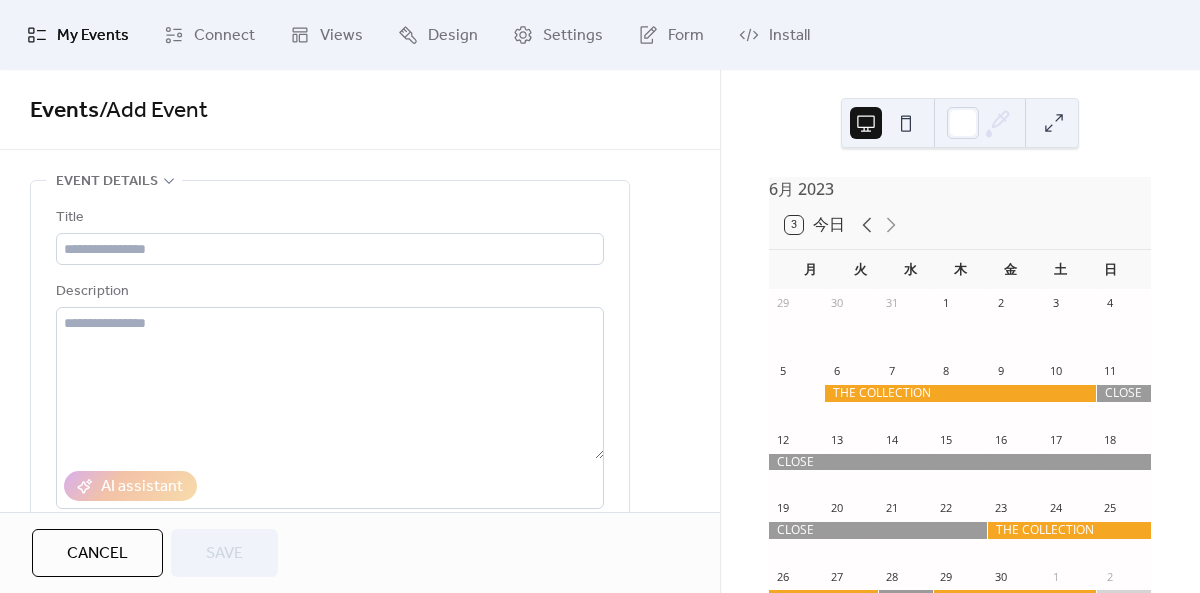 click 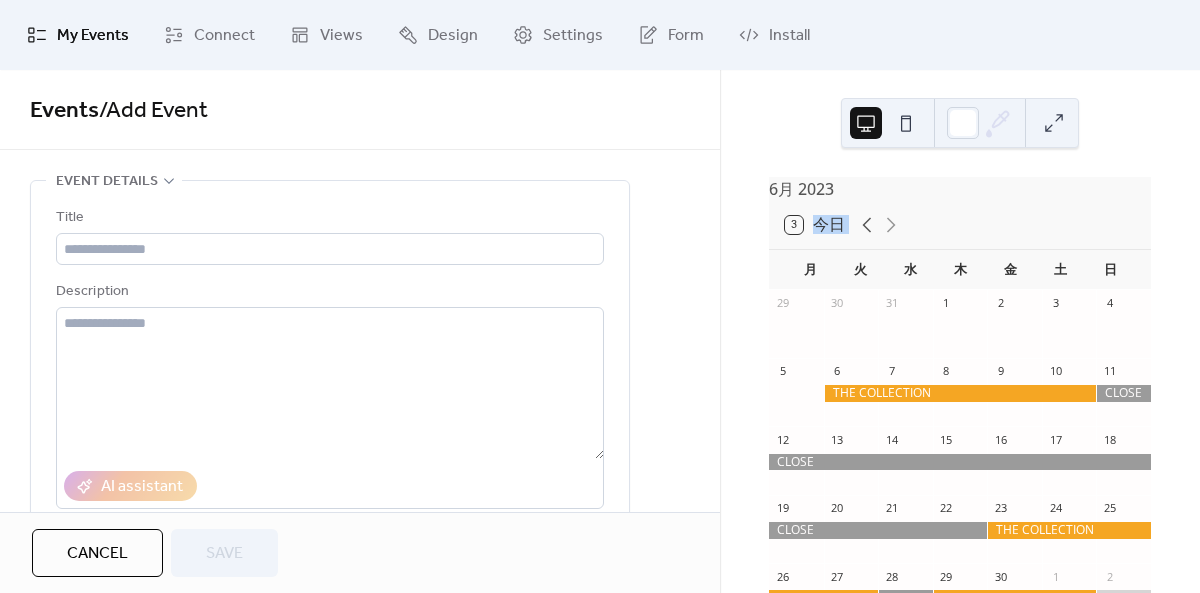 click 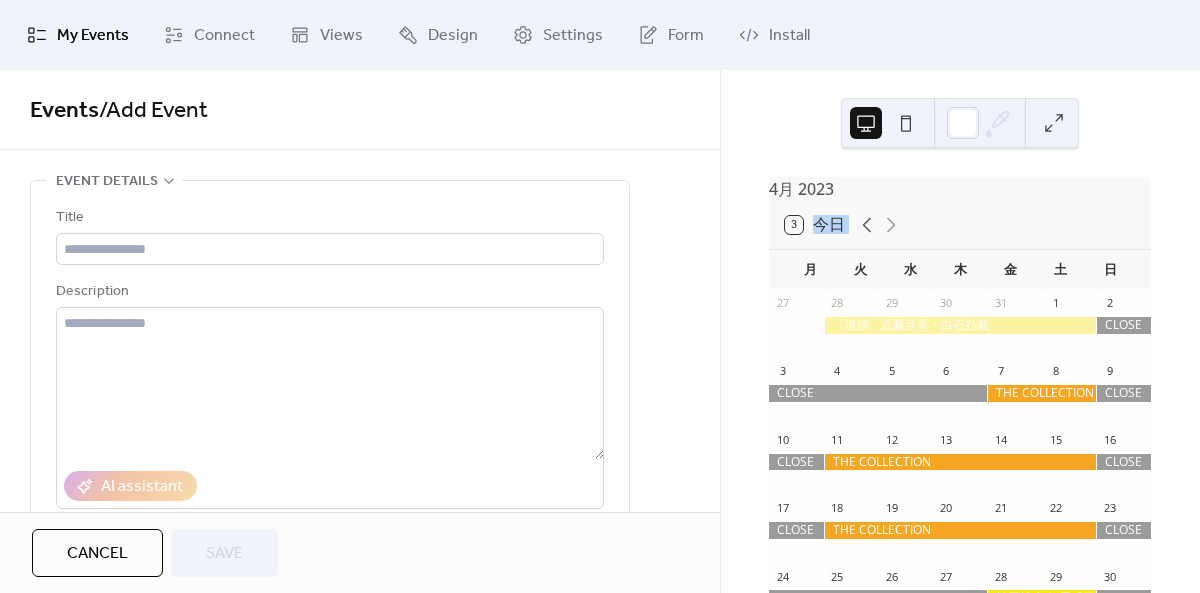 click 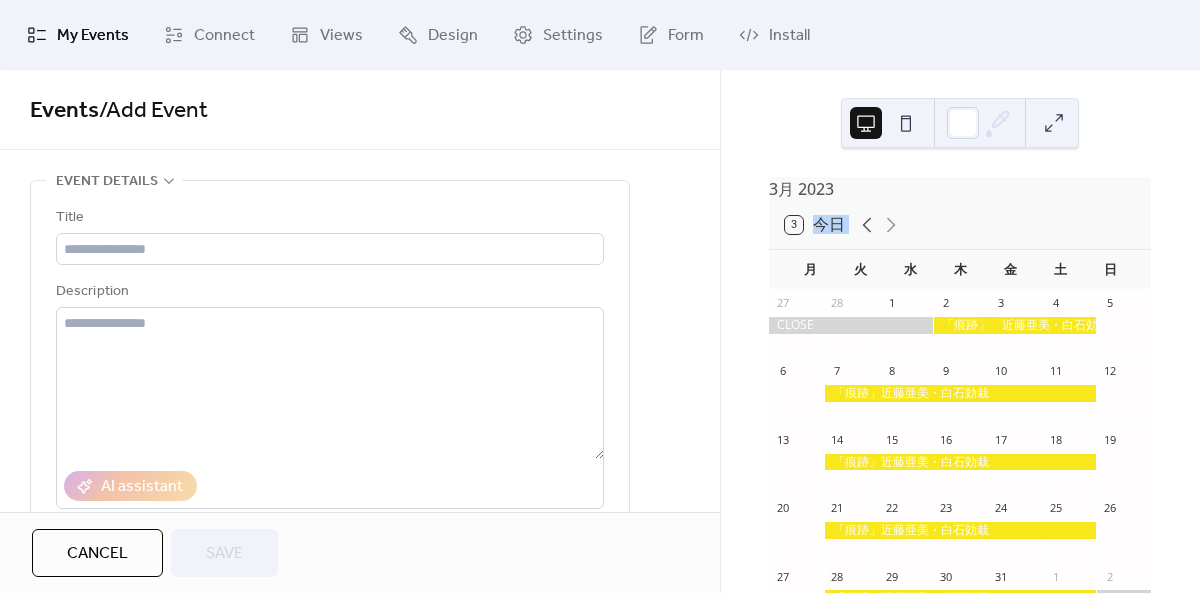 click 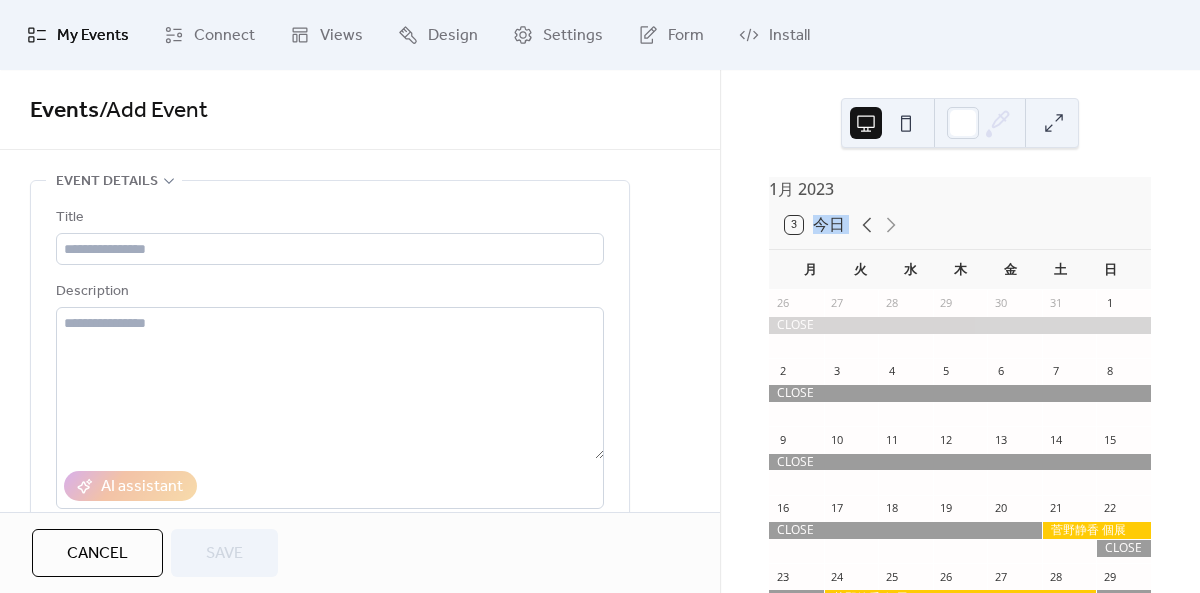 click 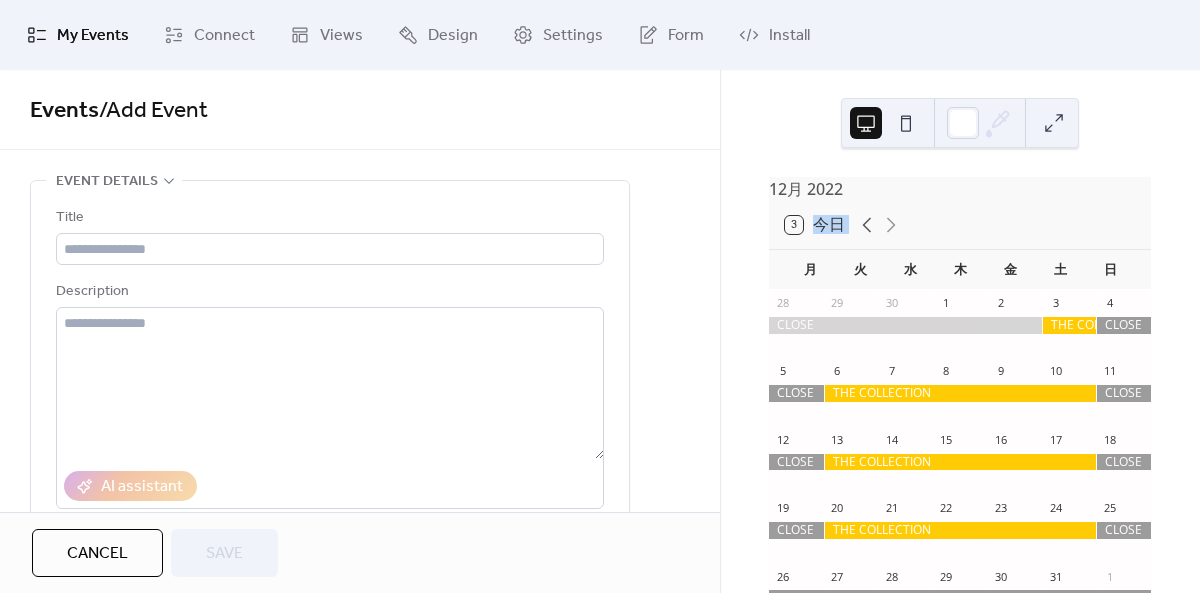 click 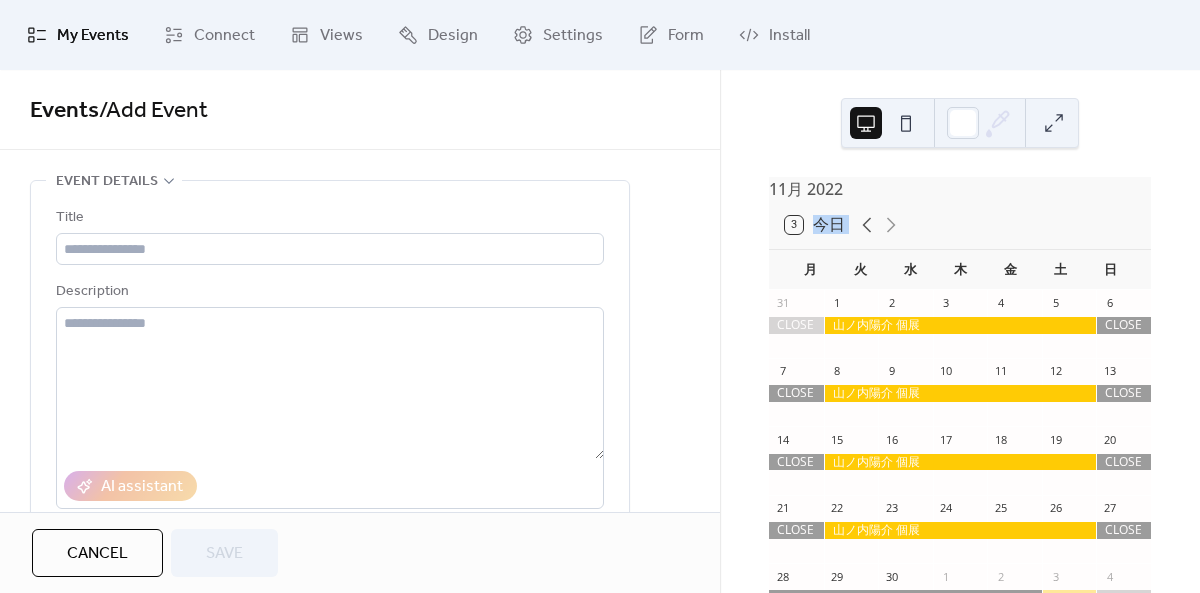 click 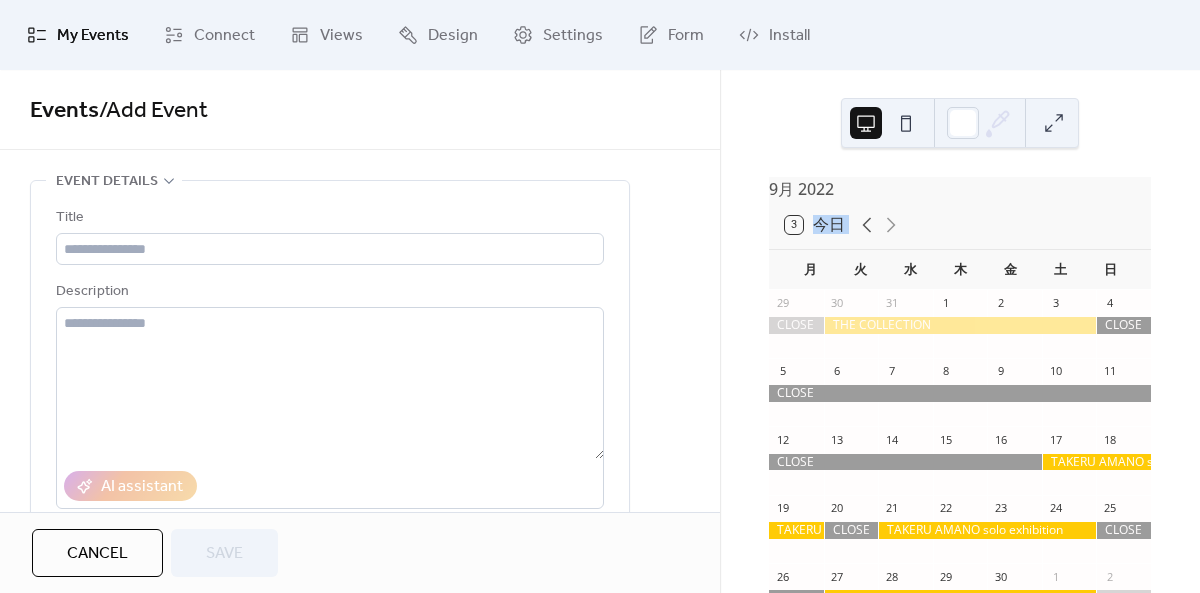 click 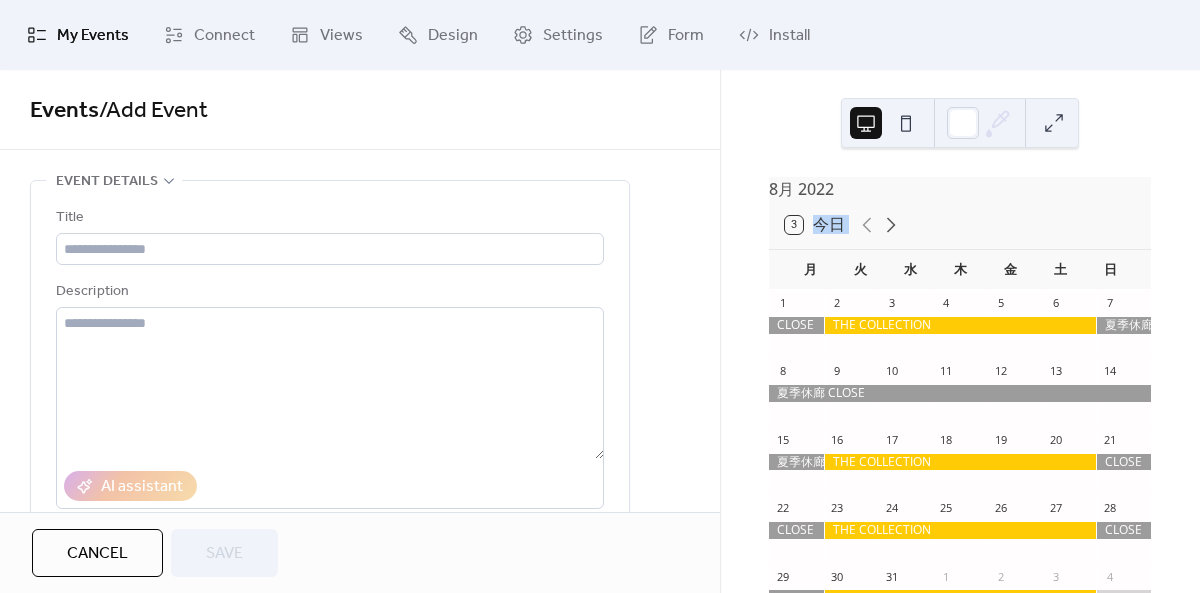 click 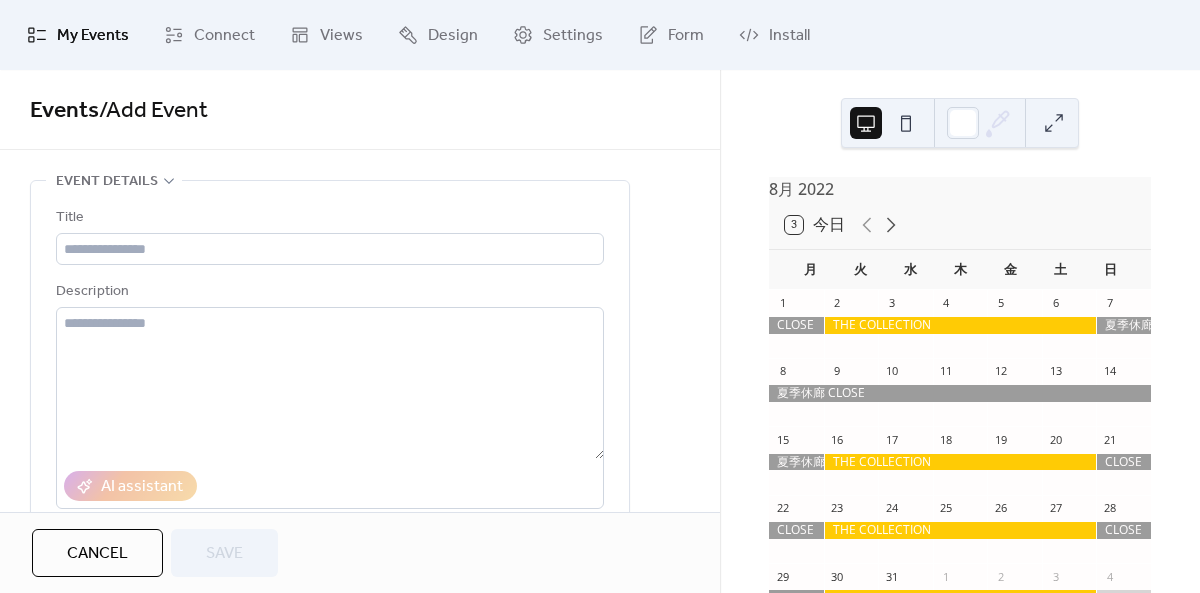 click 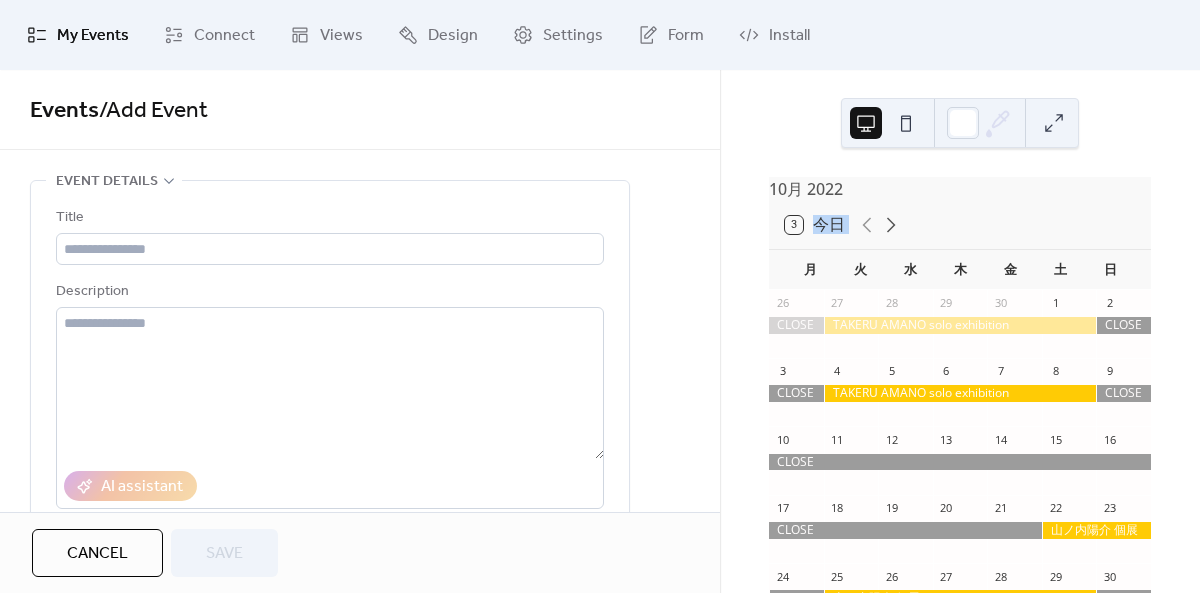 click 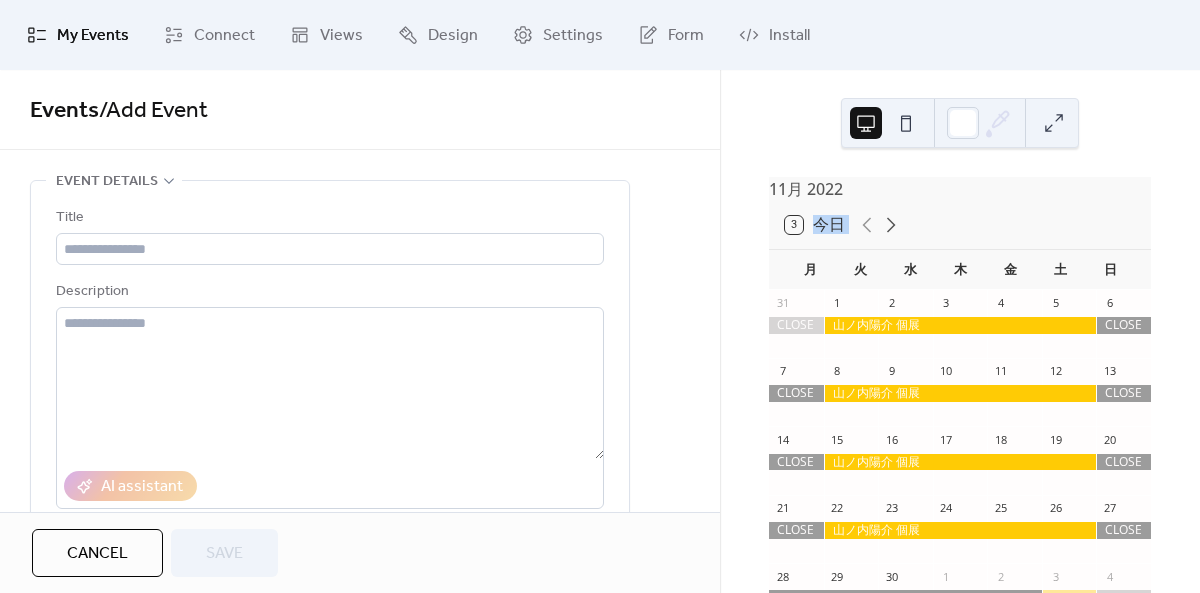 click 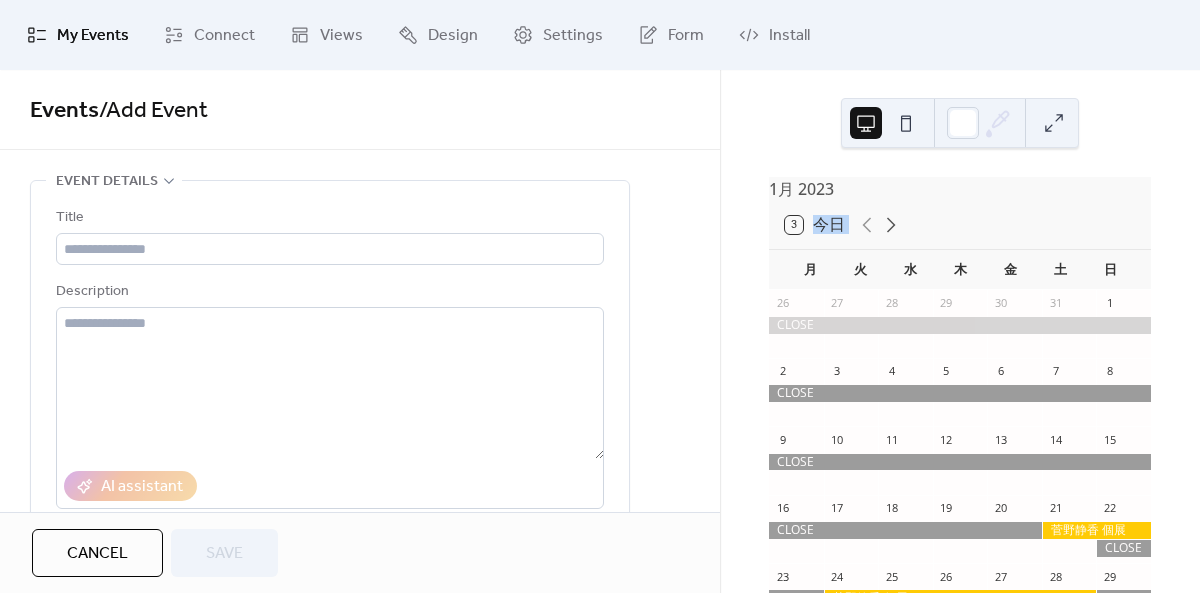 click 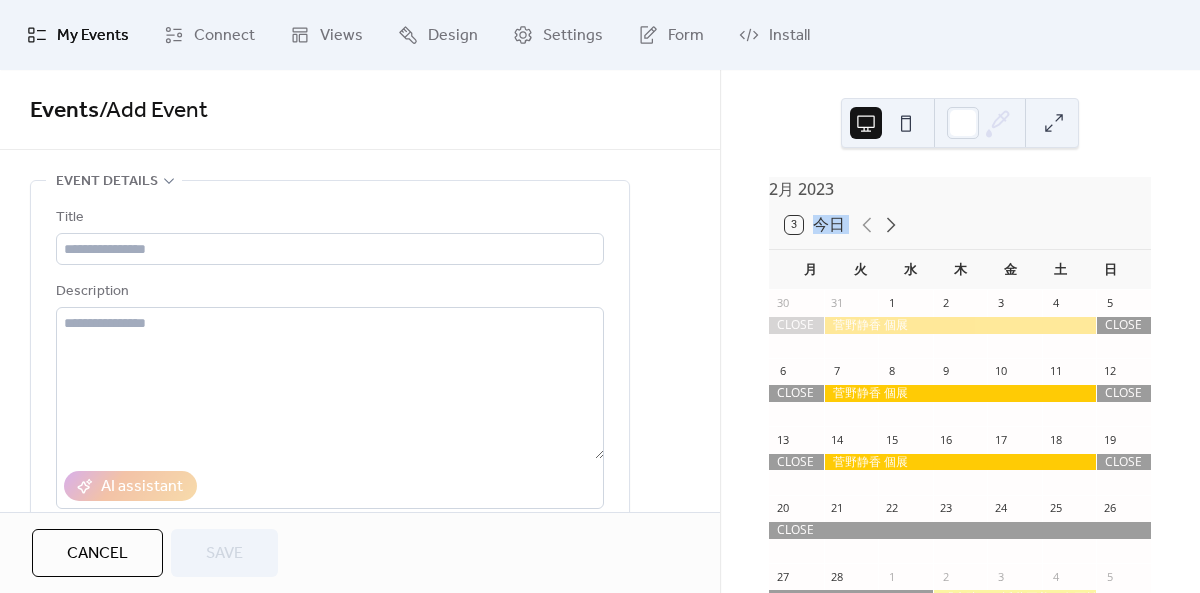 click 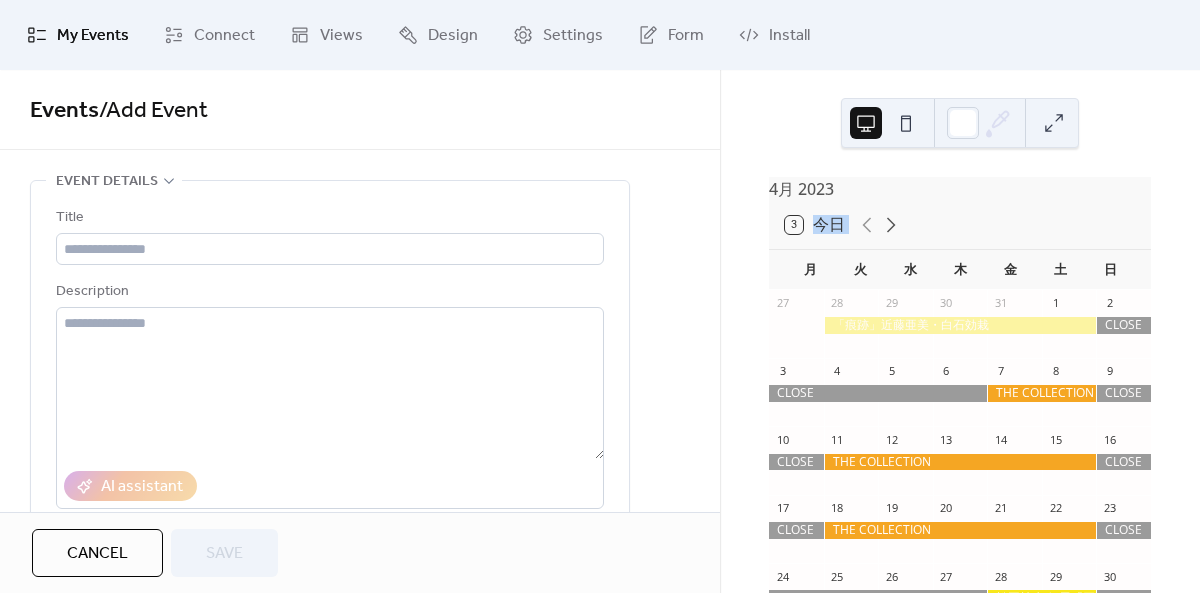 click 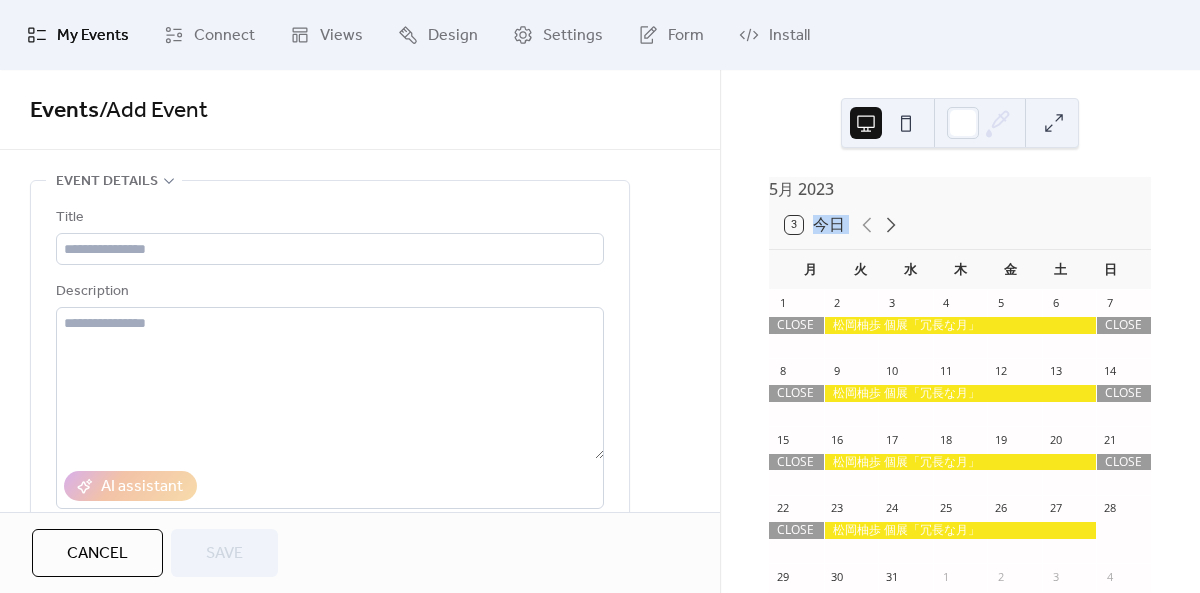 click 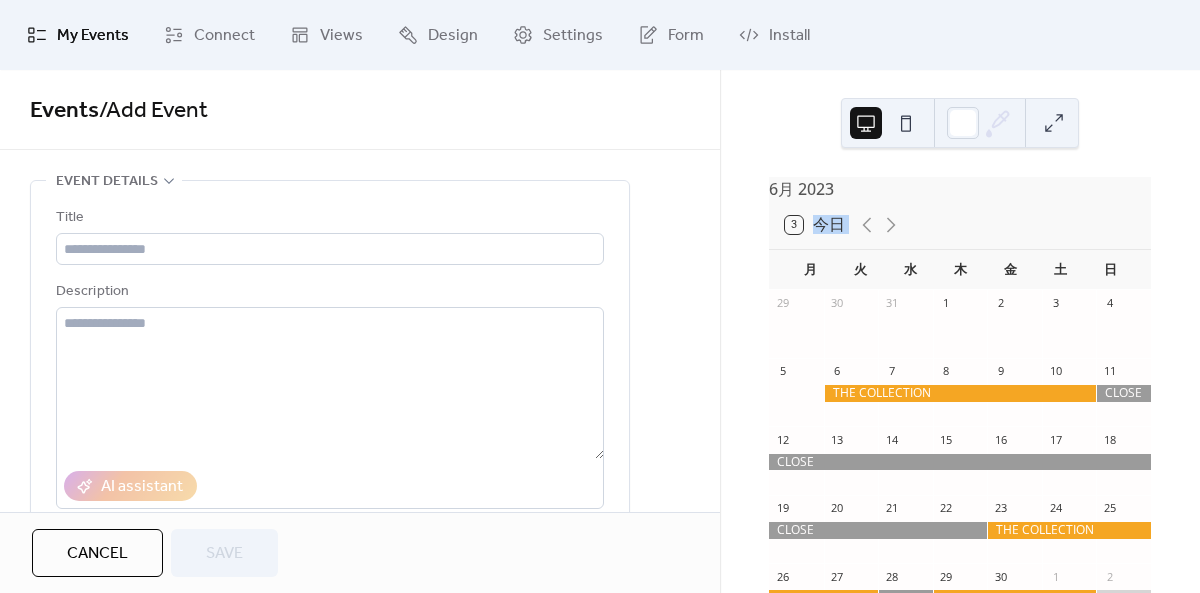 click on "3 今日" at bounding box center (815, 225) 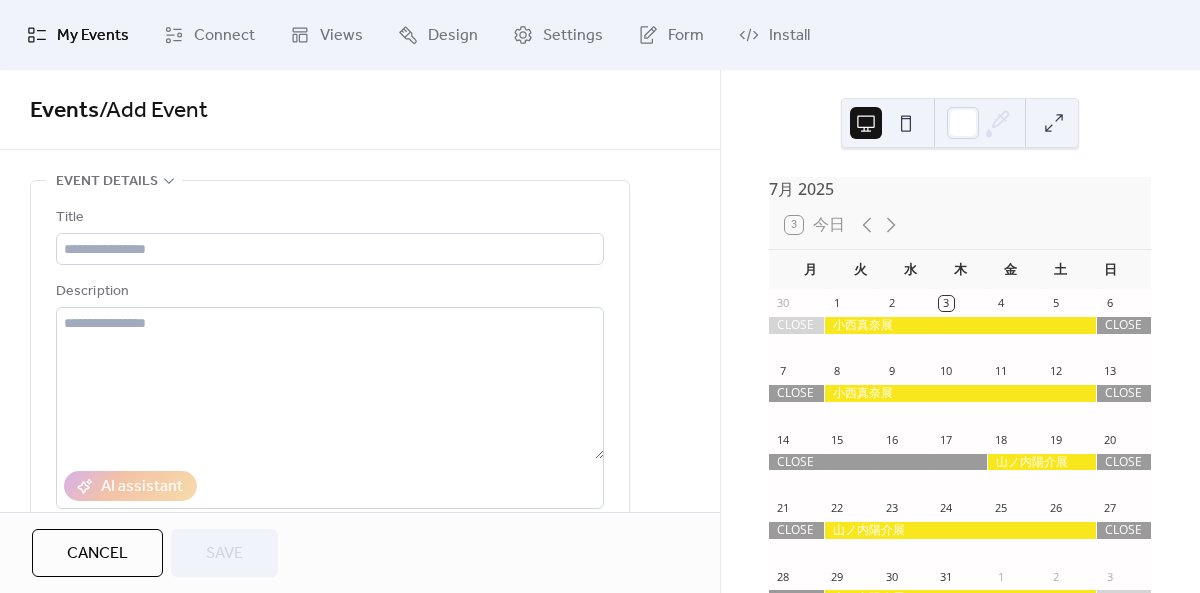 click on "**********" at bounding box center (360, 821) 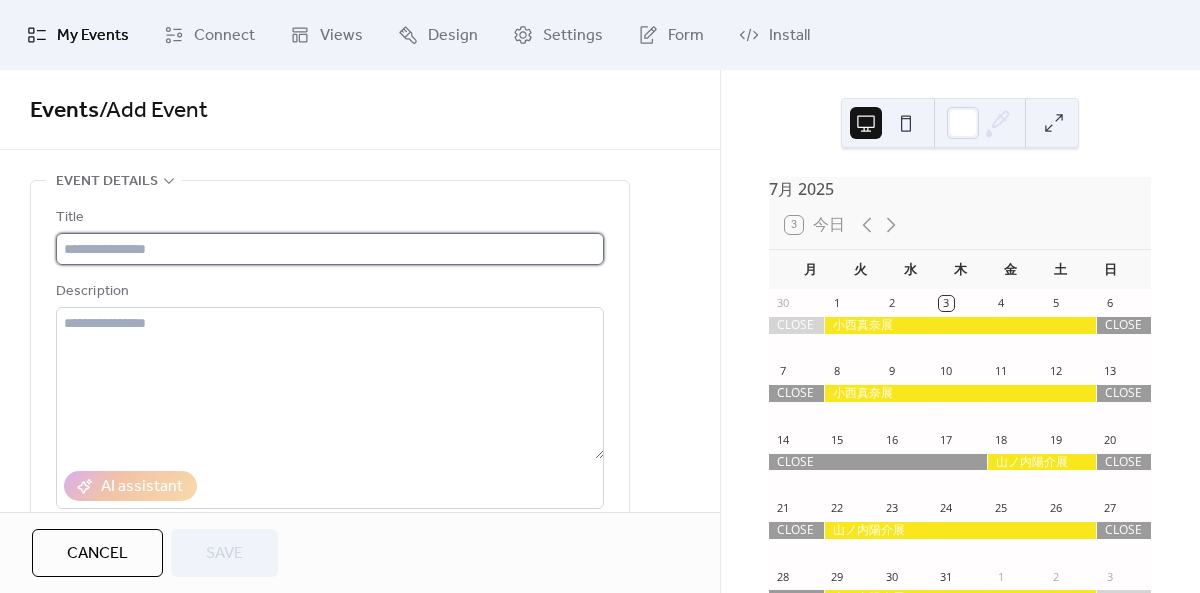 click at bounding box center [330, 249] 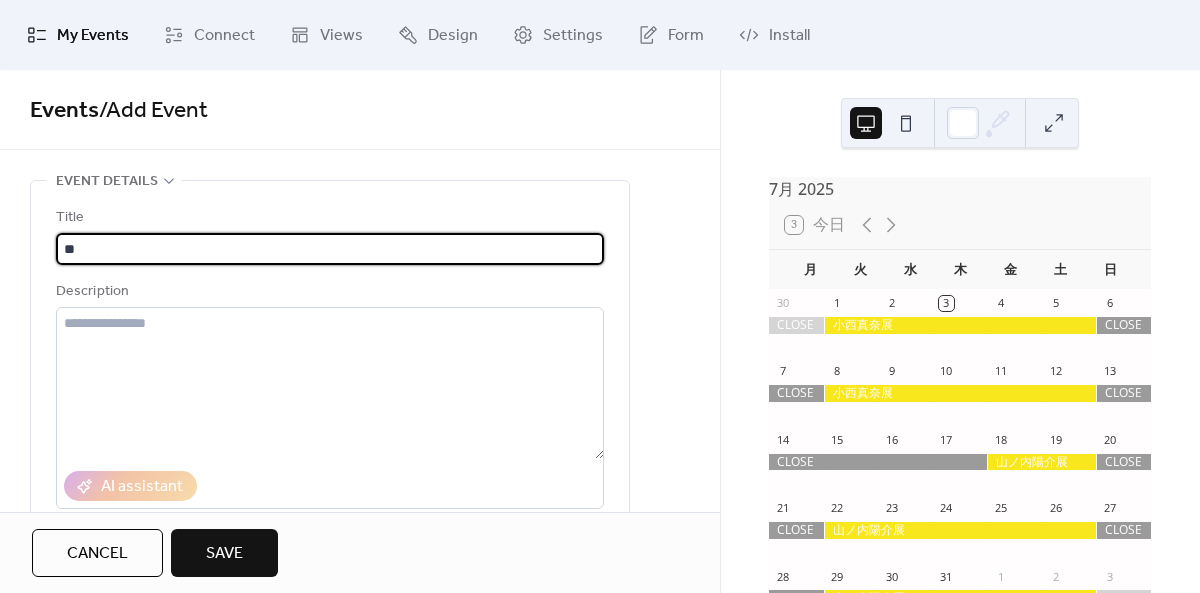 type on "*" 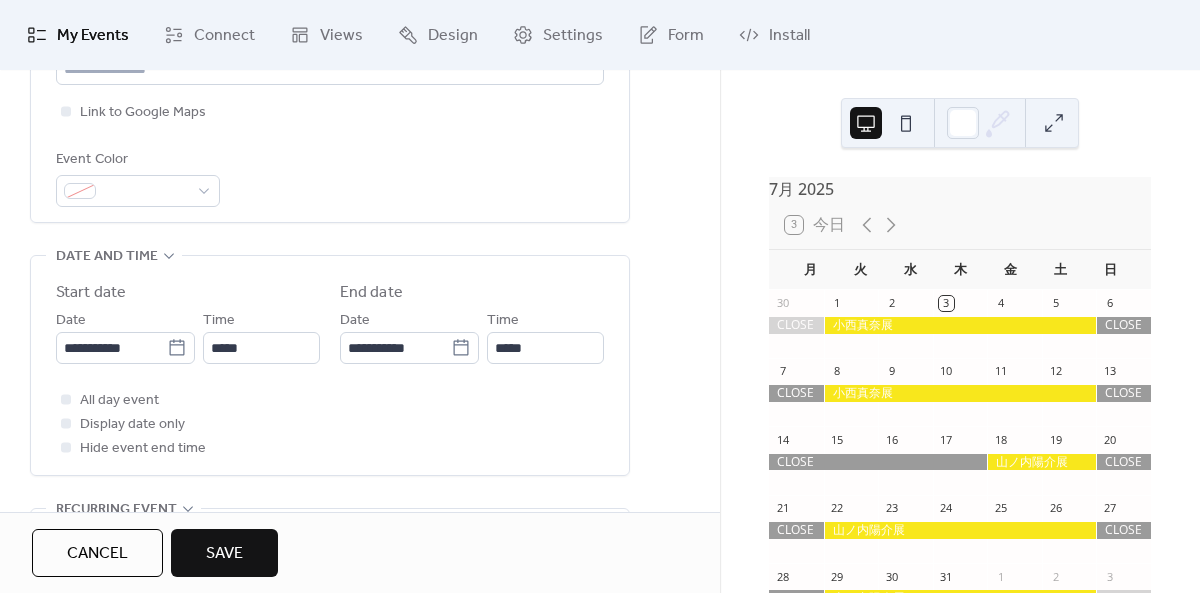 scroll, scrollTop: 537, scrollLeft: 0, axis: vertical 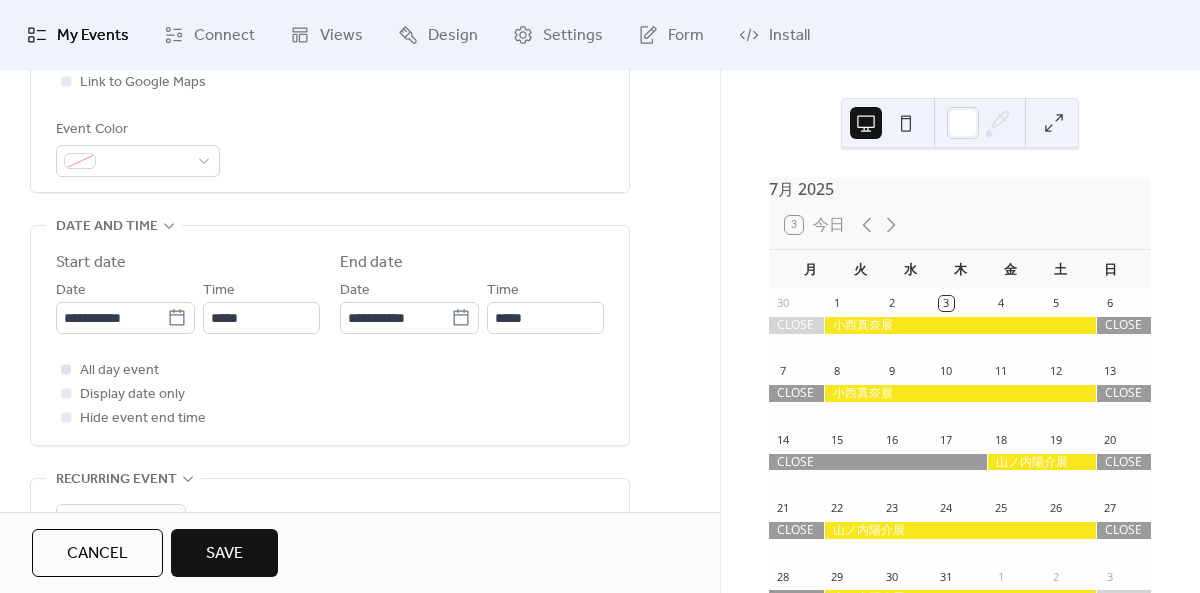 type on "**********" 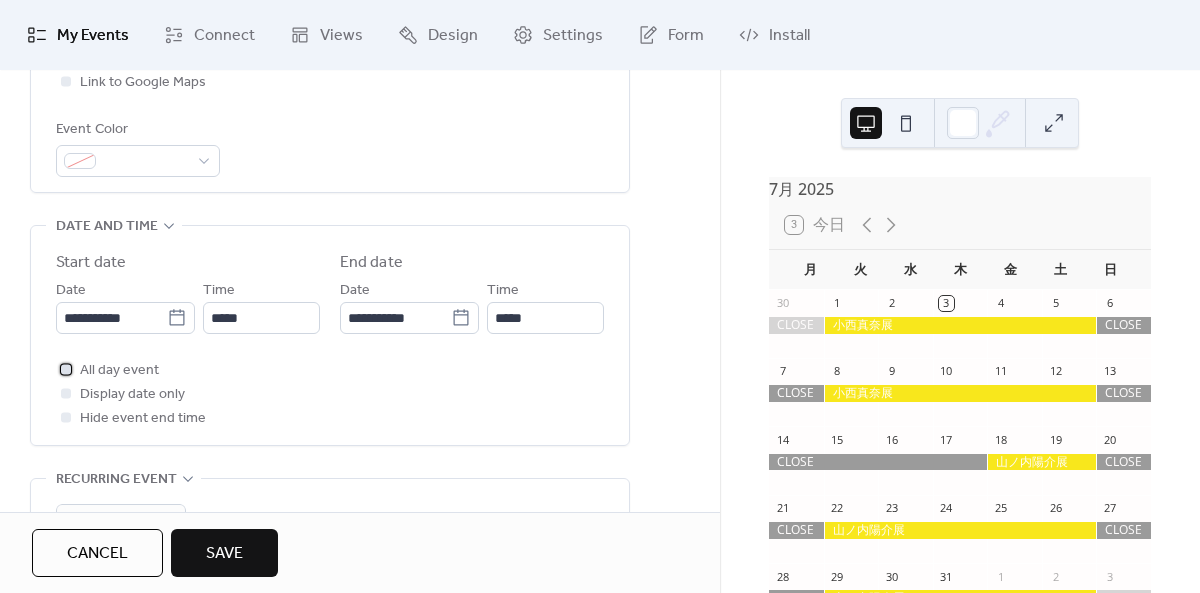 click at bounding box center (66, 369) 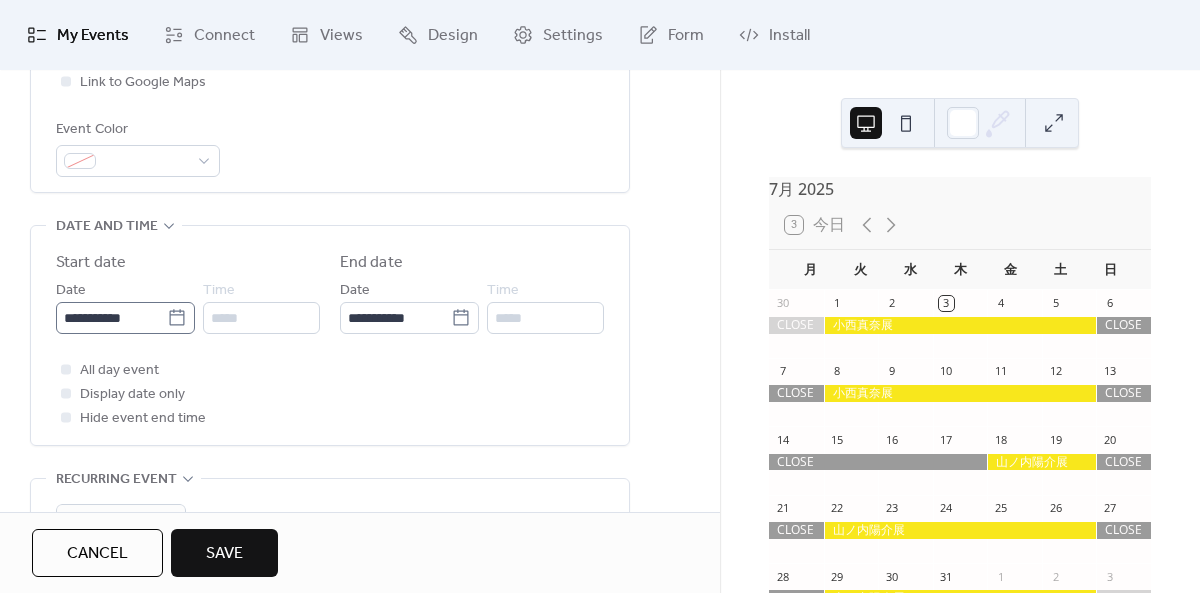 click 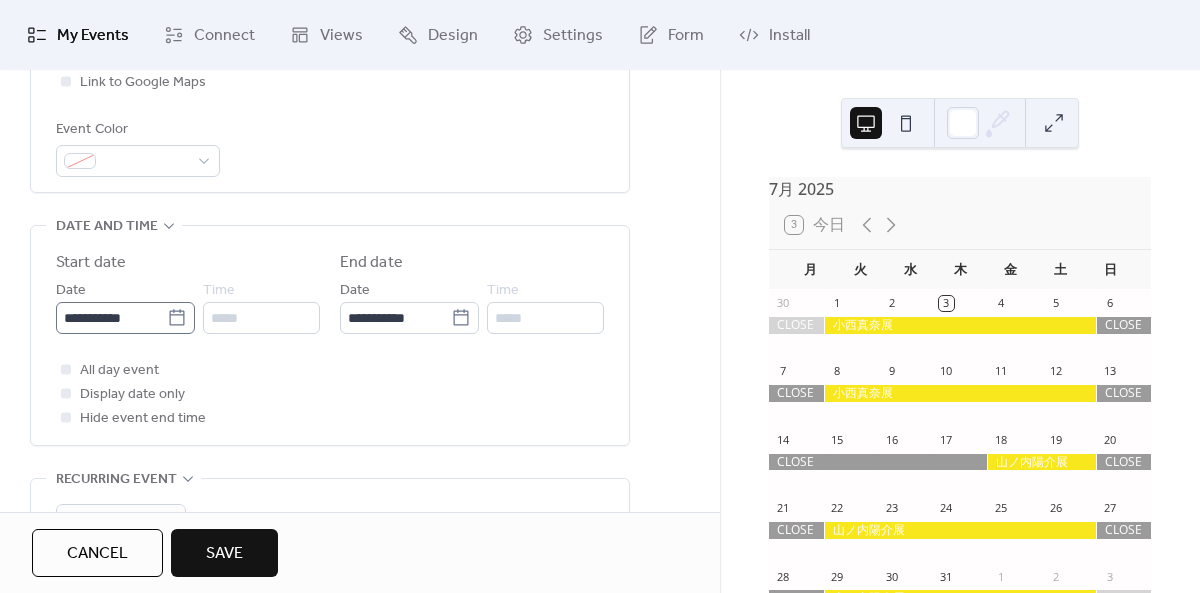 click on "**********" at bounding box center (111, 318) 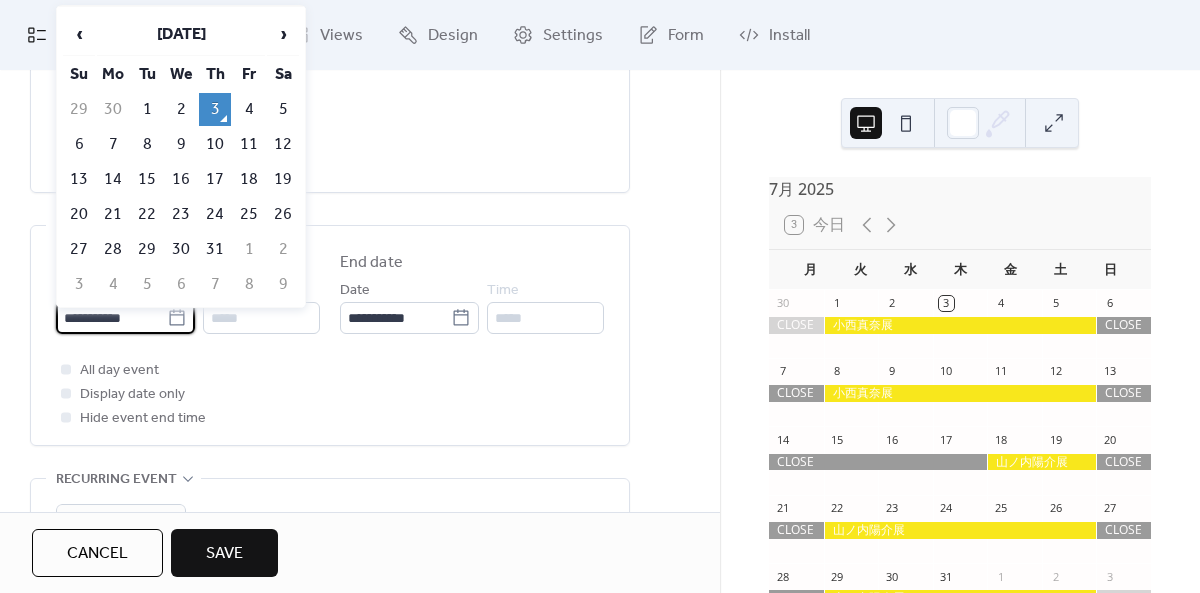 click on "‹ [DATE] › Su Mo Tu We Th Fr Sa 29 30 1 2 3 4 5 6 7 8 9 10 11 12 13 14 15 16 17 18 19 20 21 22 23 24 25 26 27 28 29 30 31 1 2 3 4 5 6 7 8 9" at bounding box center (181, 156) 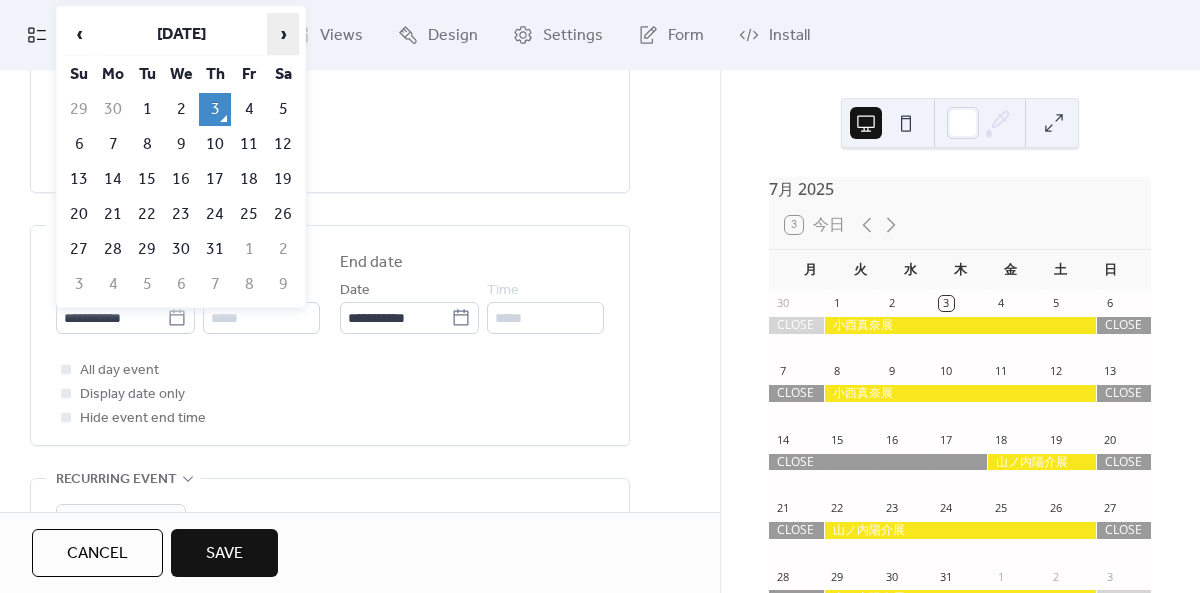 click on "›" at bounding box center (283, 34) 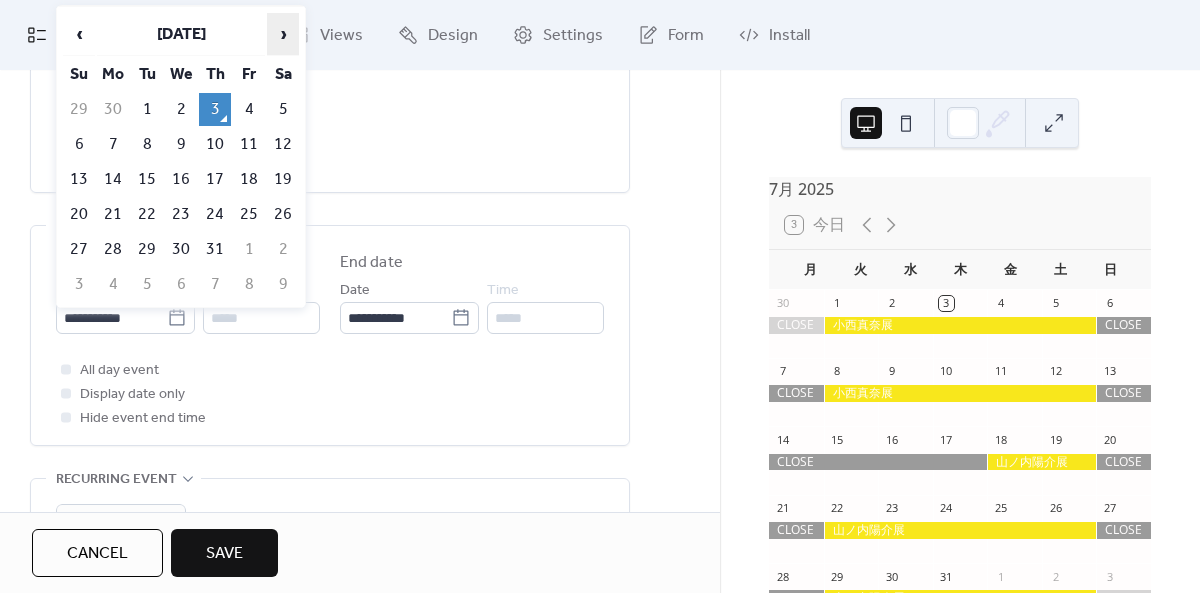 click on "›" at bounding box center (283, 34) 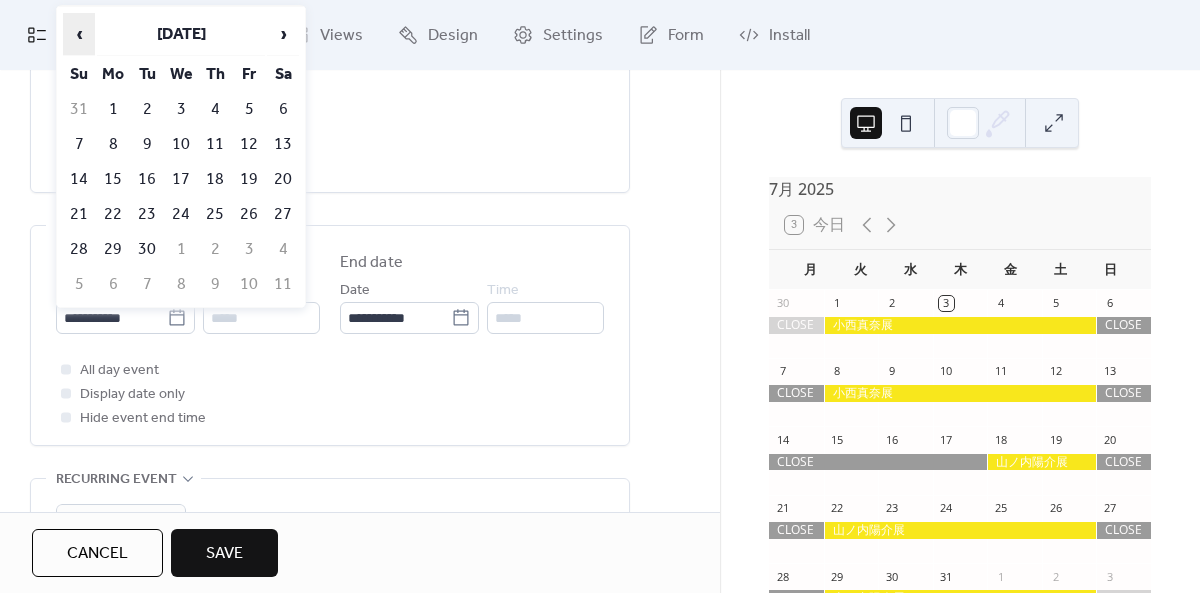 click on "‹" at bounding box center (79, 34) 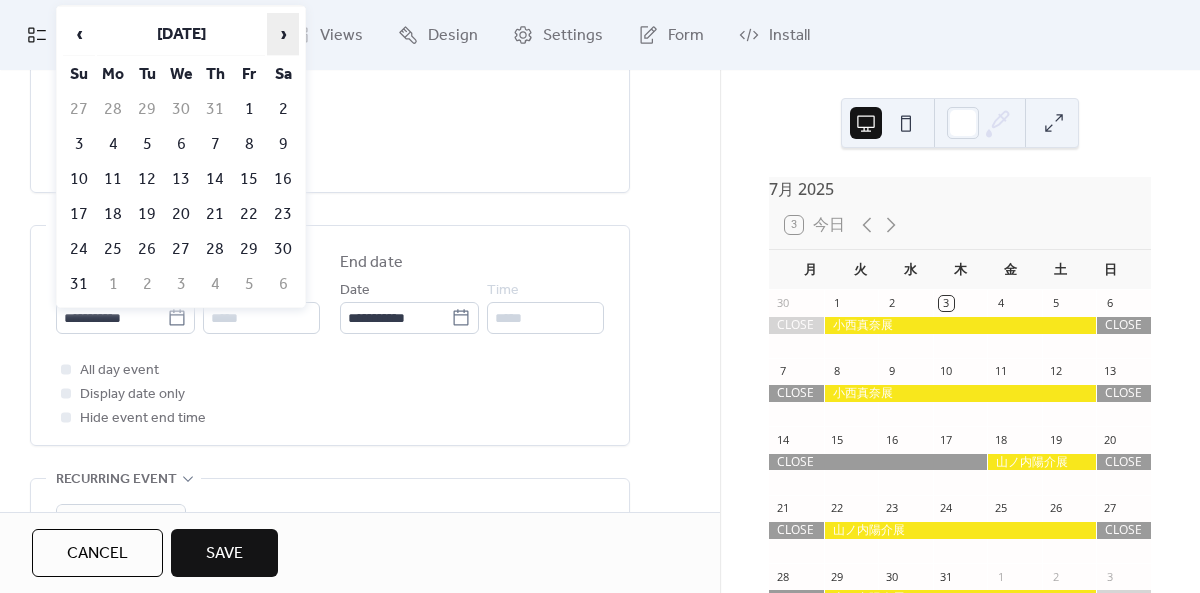 click on "›" at bounding box center (283, 34) 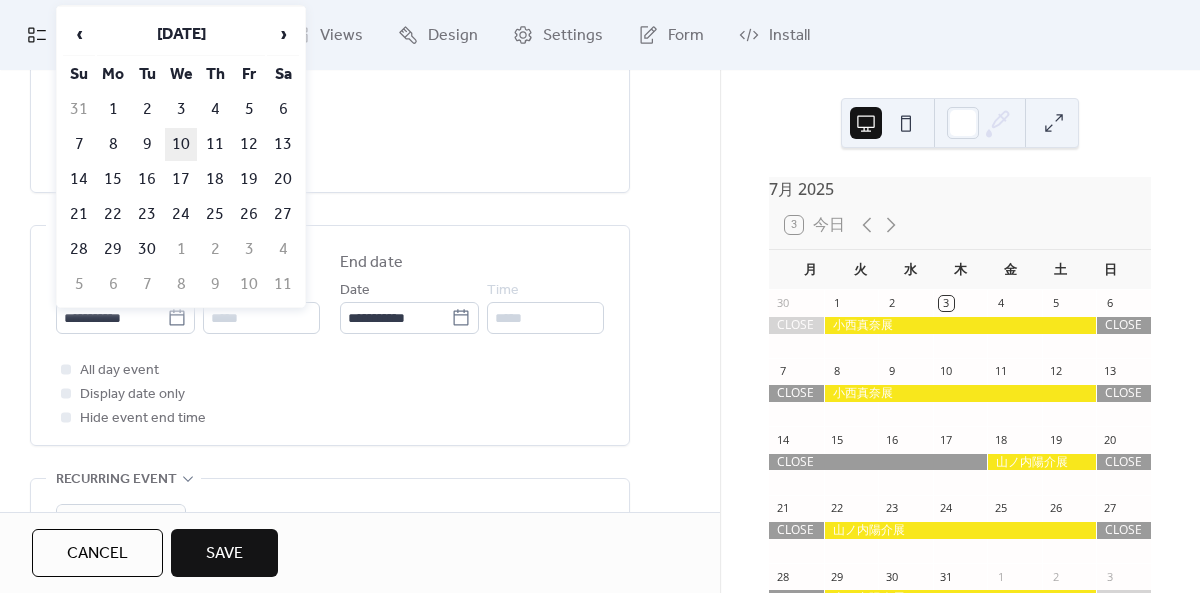 click on "10" at bounding box center (181, 144) 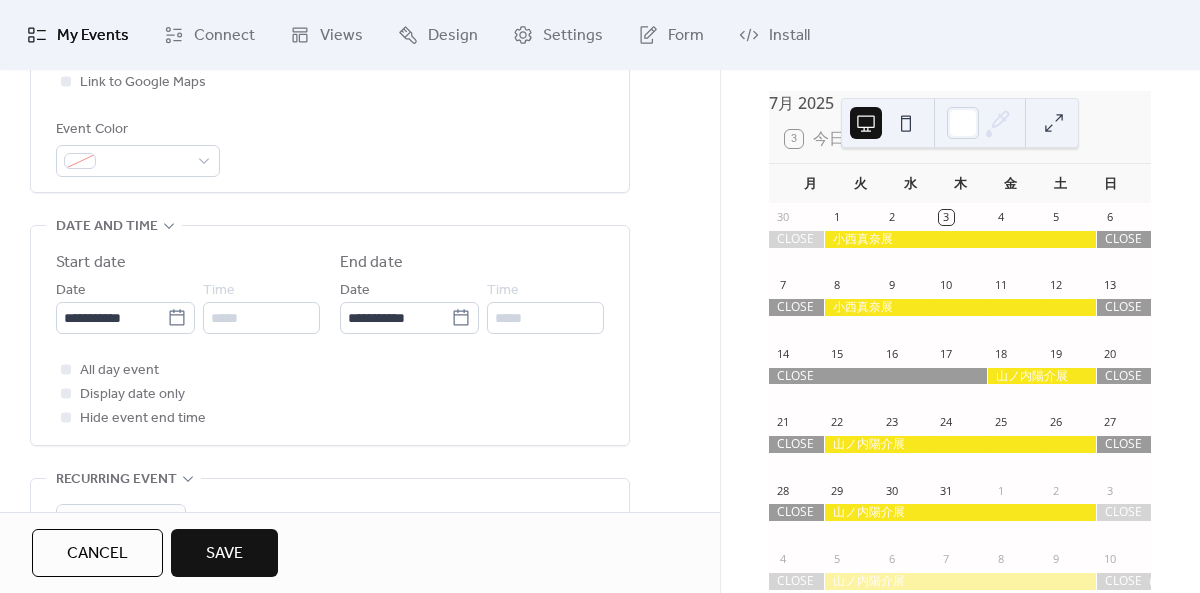 scroll, scrollTop: 2, scrollLeft: 0, axis: vertical 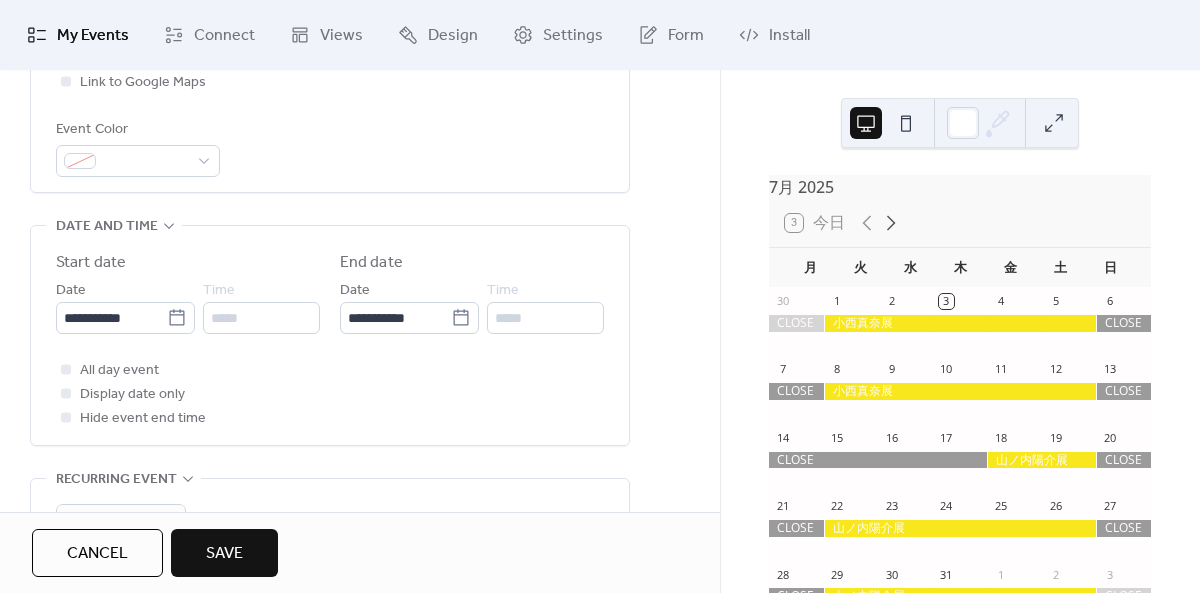 click 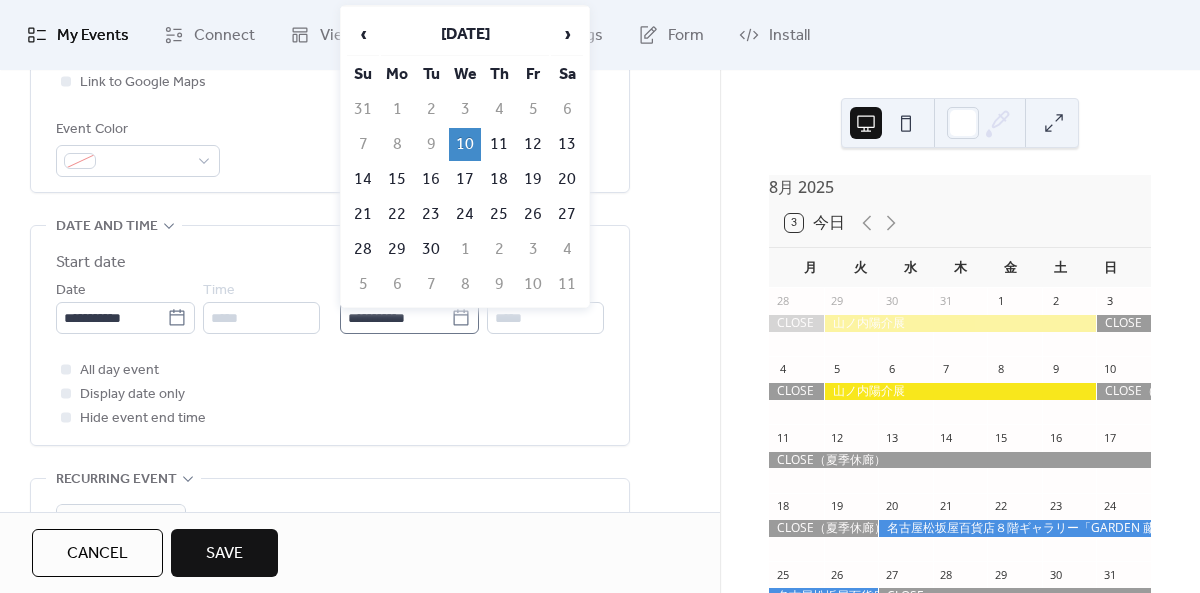 click 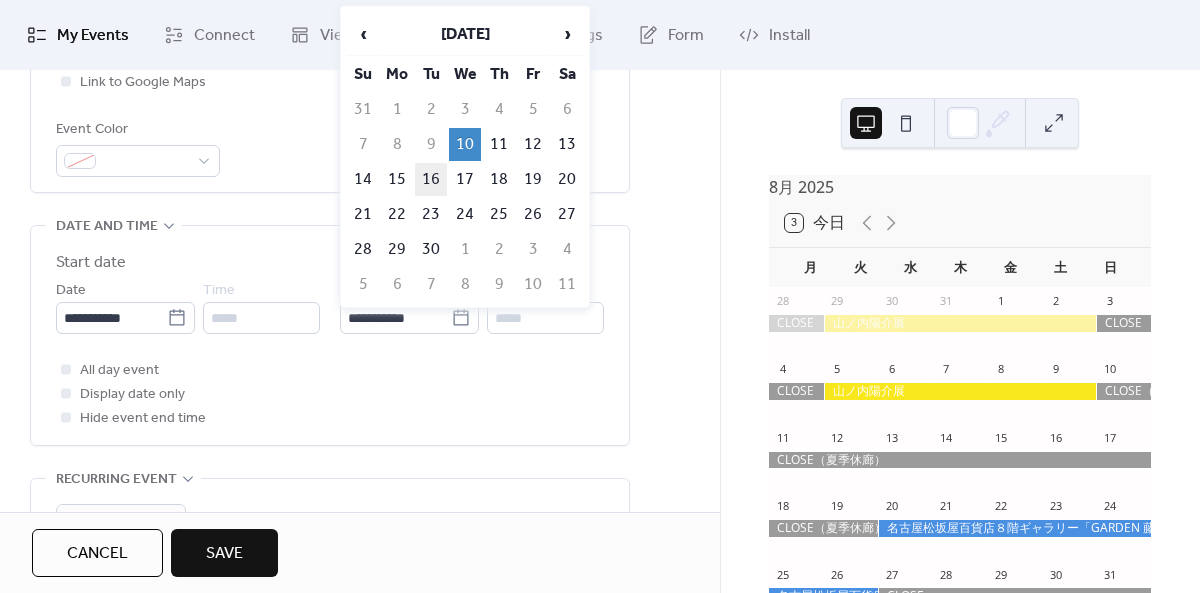 click on "16" at bounding box center (431, 179) 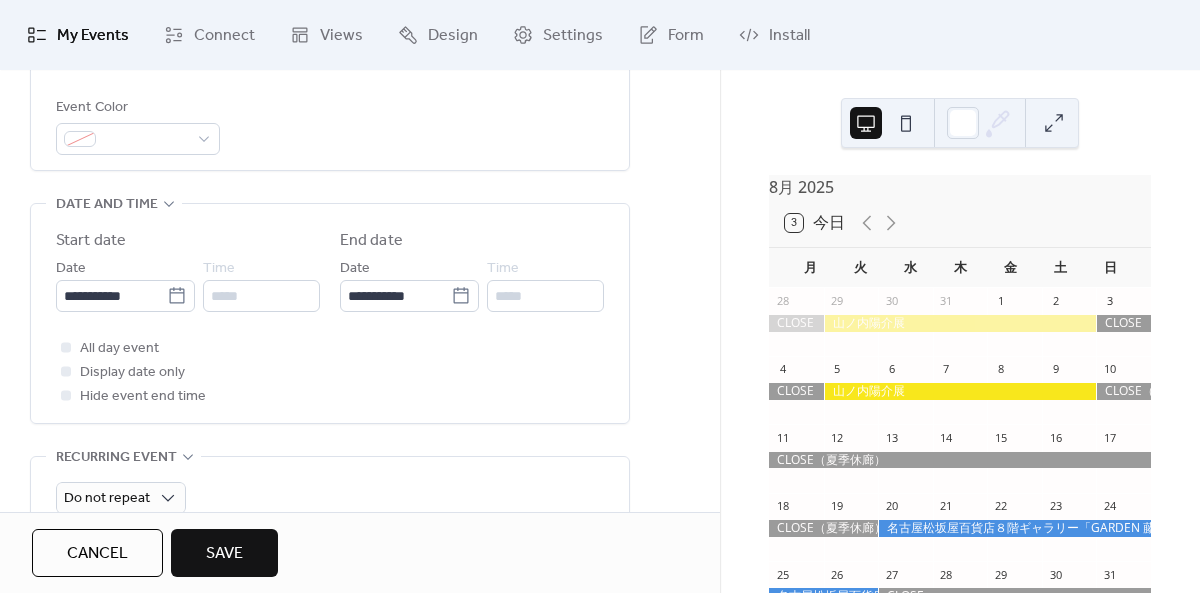 scroll, scrollTop: 547, scrollLeft: 0, axis: vertical 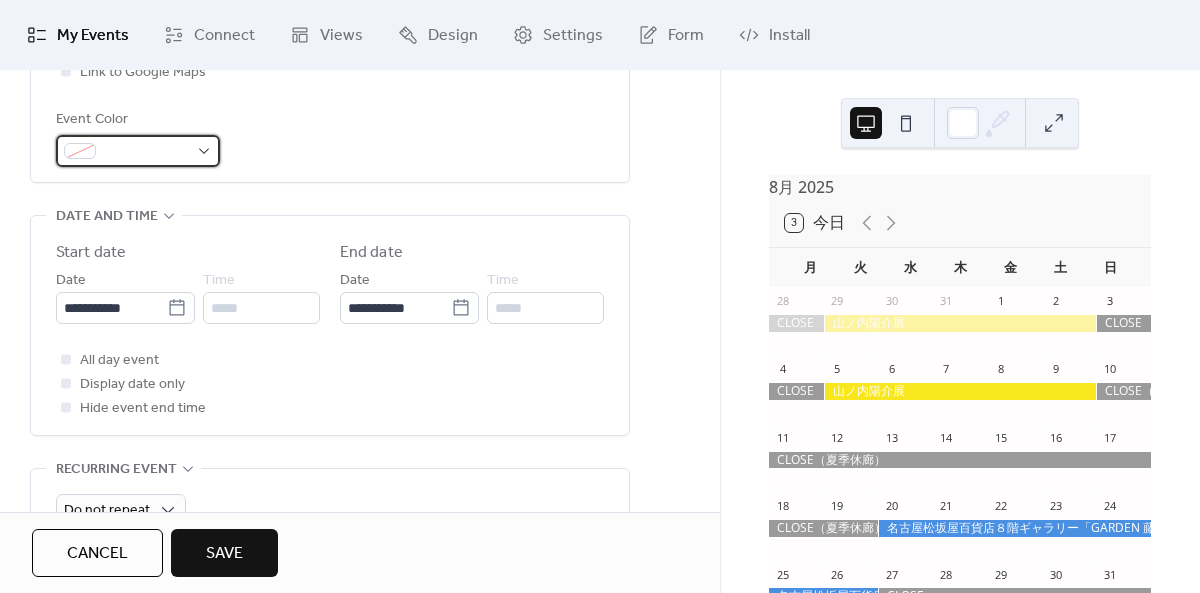 click at bounding box center [138, 151] 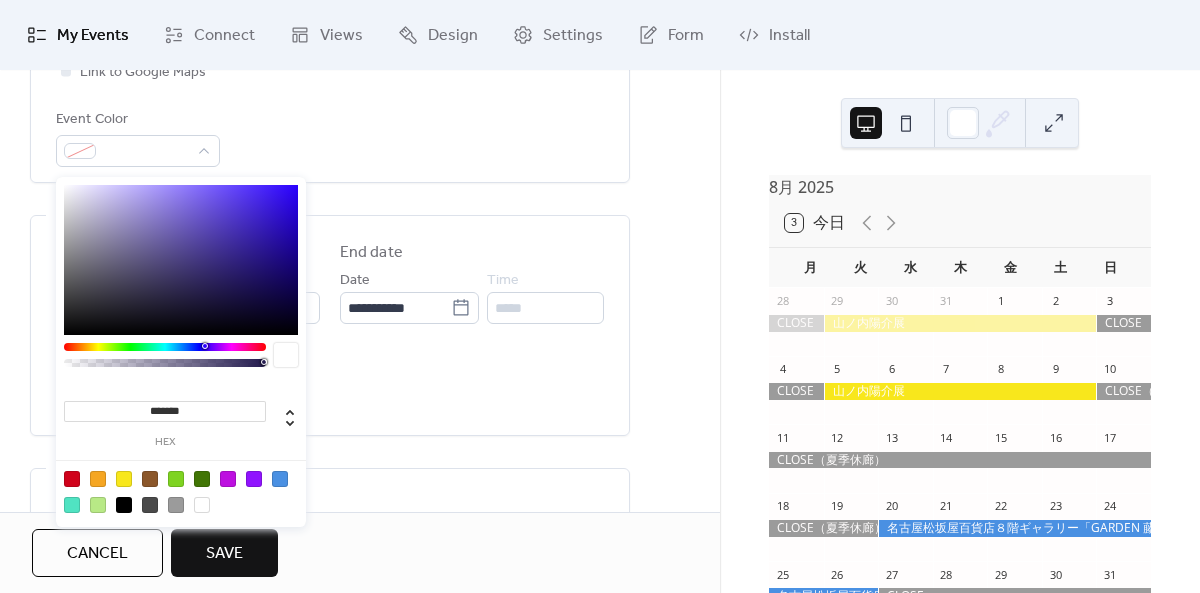 click at bounding box center (280, 479) 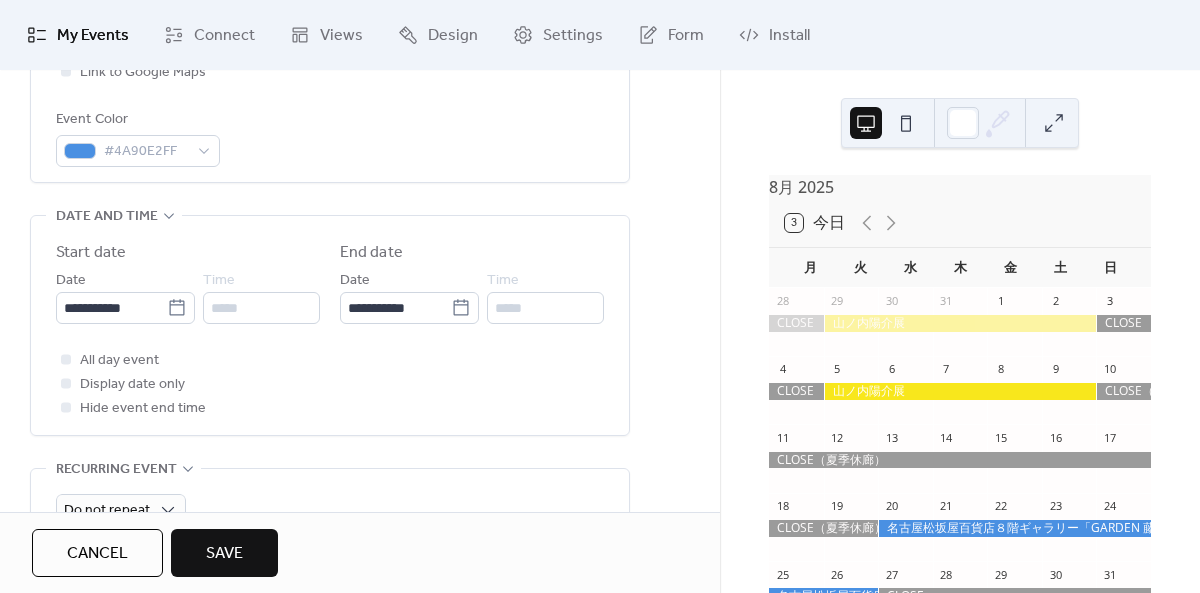 click on "**********" at bounding box center (330, 263) 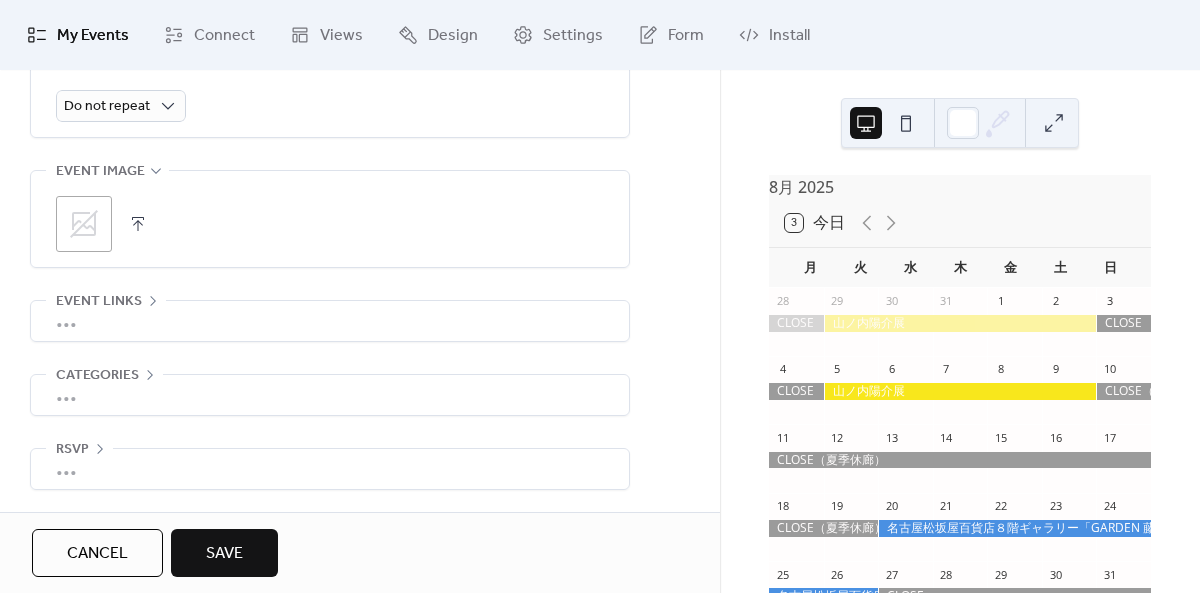 scroll, scrollTop: 960, scrollLeft: 0, axis: vertical 